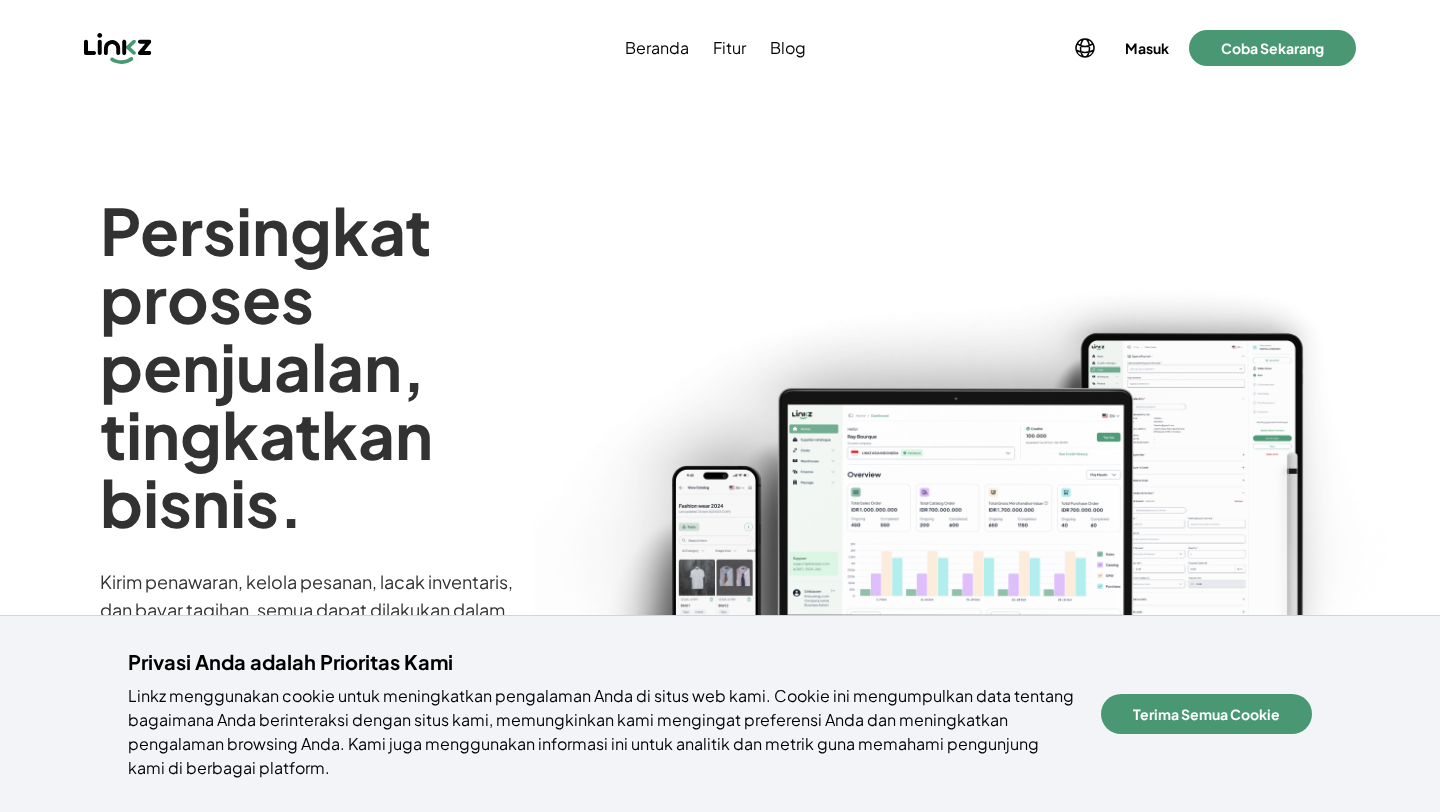 scroll, scrollTop: 0, scrollLeft: 0, axis: both 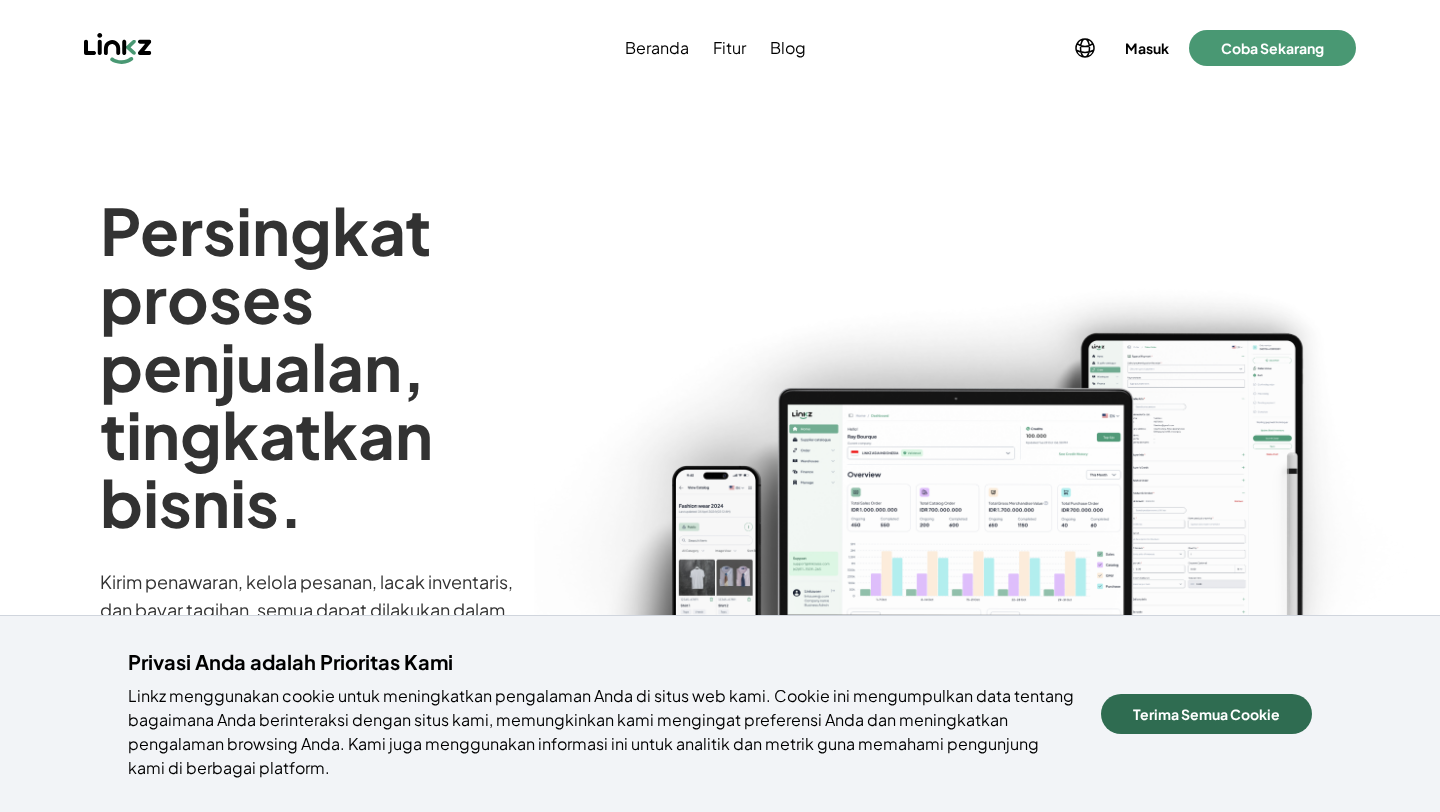 click on "Terima Semua Cookie" at bounding box center [1206, 714] 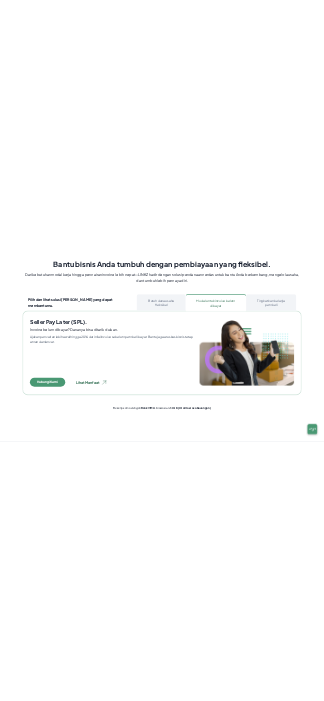 scroll, scrollTop: 1103, scrollLeft: 0, axis: vertical 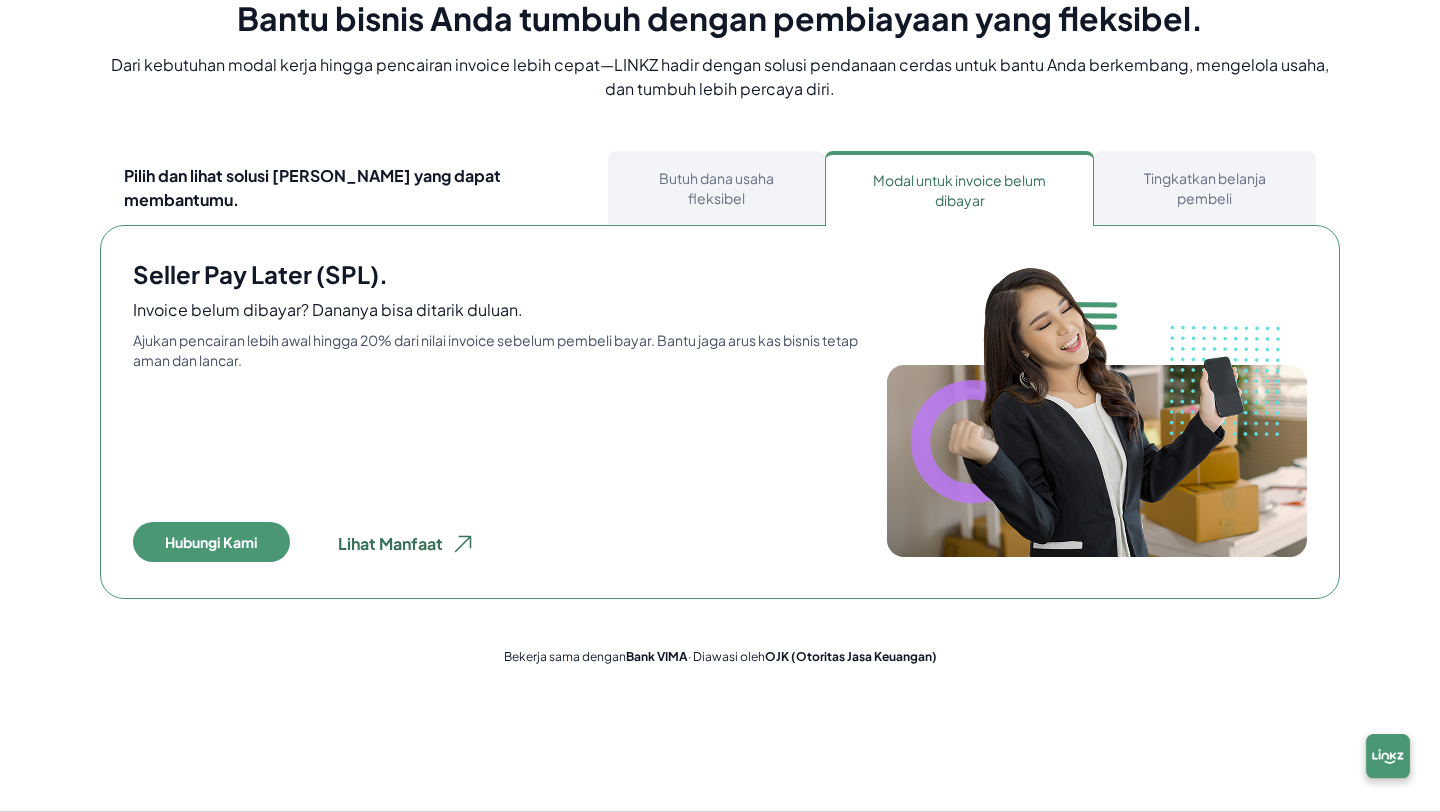 click on "Butuh dana usaha fleksibel" at bounding box center [716, 188] 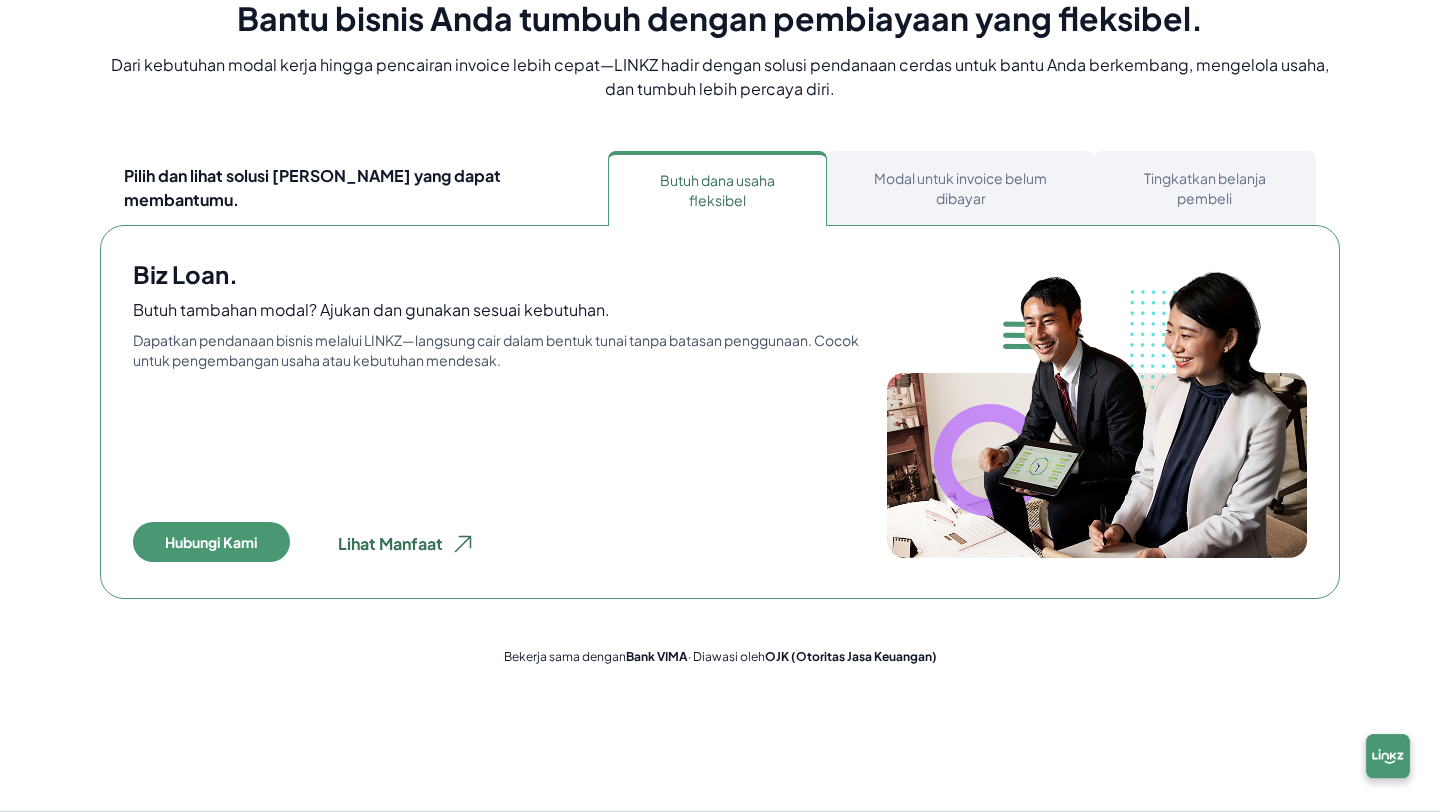 click on "Tingkatkan belanja pembeli" at bounding box center (1205, 188) 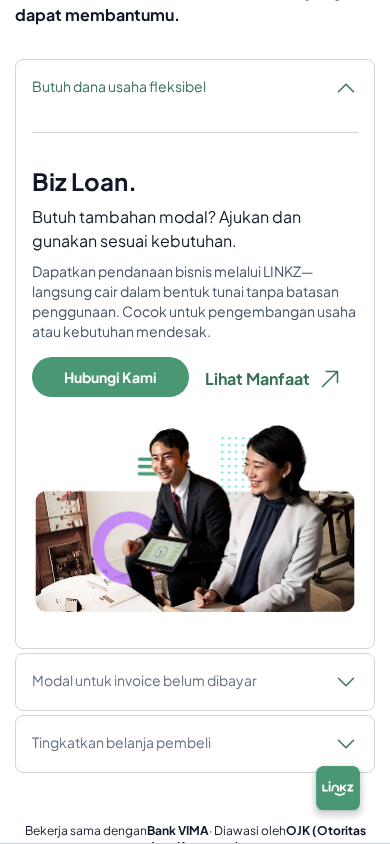 scroll, scrollTop: 1311, scrollLeft: 0, axis: vertical 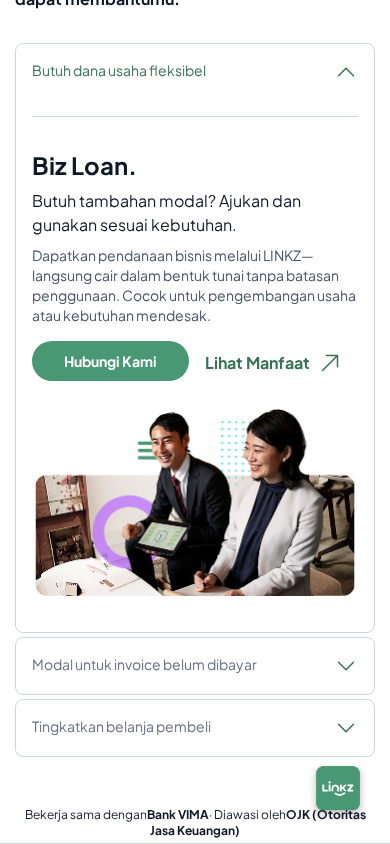 click on "Modal untuk invoice belum dibayar" at bounding box center (195, 666) 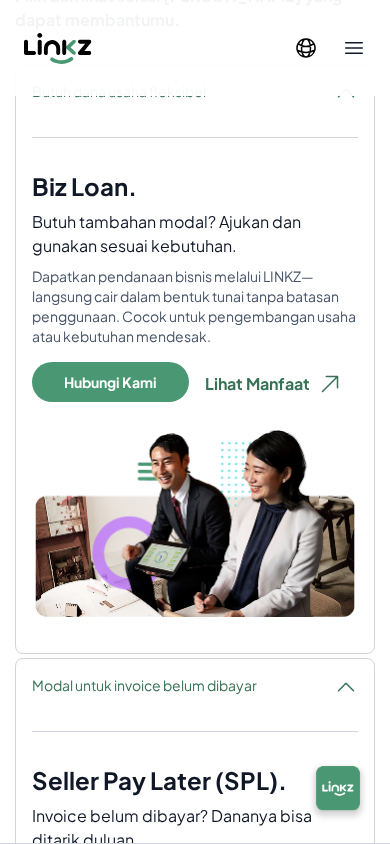 scroll, scrollTop: 1269, scrollLeft: 0, axis: vertical 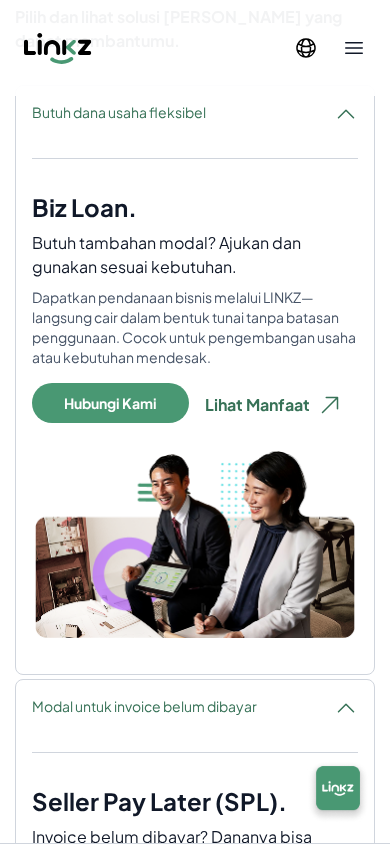 click on "Butuh dana usaha fleksibel" at bounding box center [195, 114] 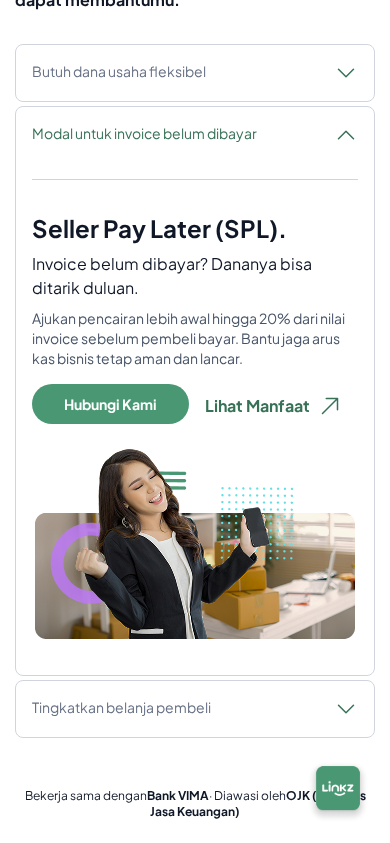 scroll, scrollTop: 1317, scrollLeft: 0, axis: vertical 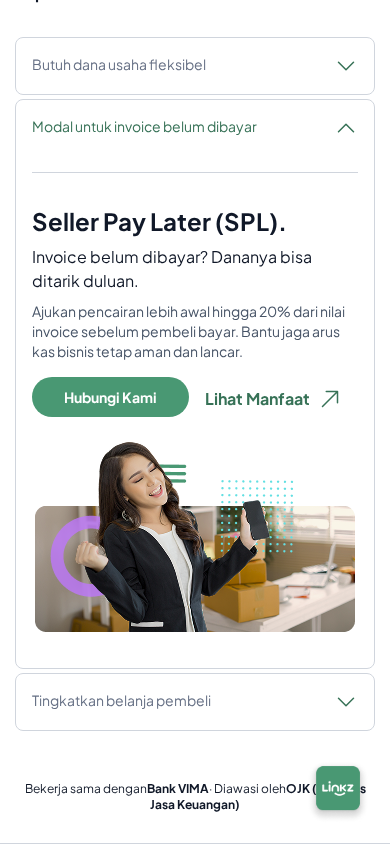 click on "Tingkatkan belanja pembeli   Buyer Pay Later (BPL). Permudah pembeli belanja sekarang, bayarnya nanti. Rekomendasikan pembeli terpercaya agar mereka bisa ajukan kredit. Mereka bisa langsung belanja dan bayar belakangan—transaksi meningkat, risiko tetap terkontrol. Hubungi Kami Lihat Manfaat" at bounding box center (195, 702) 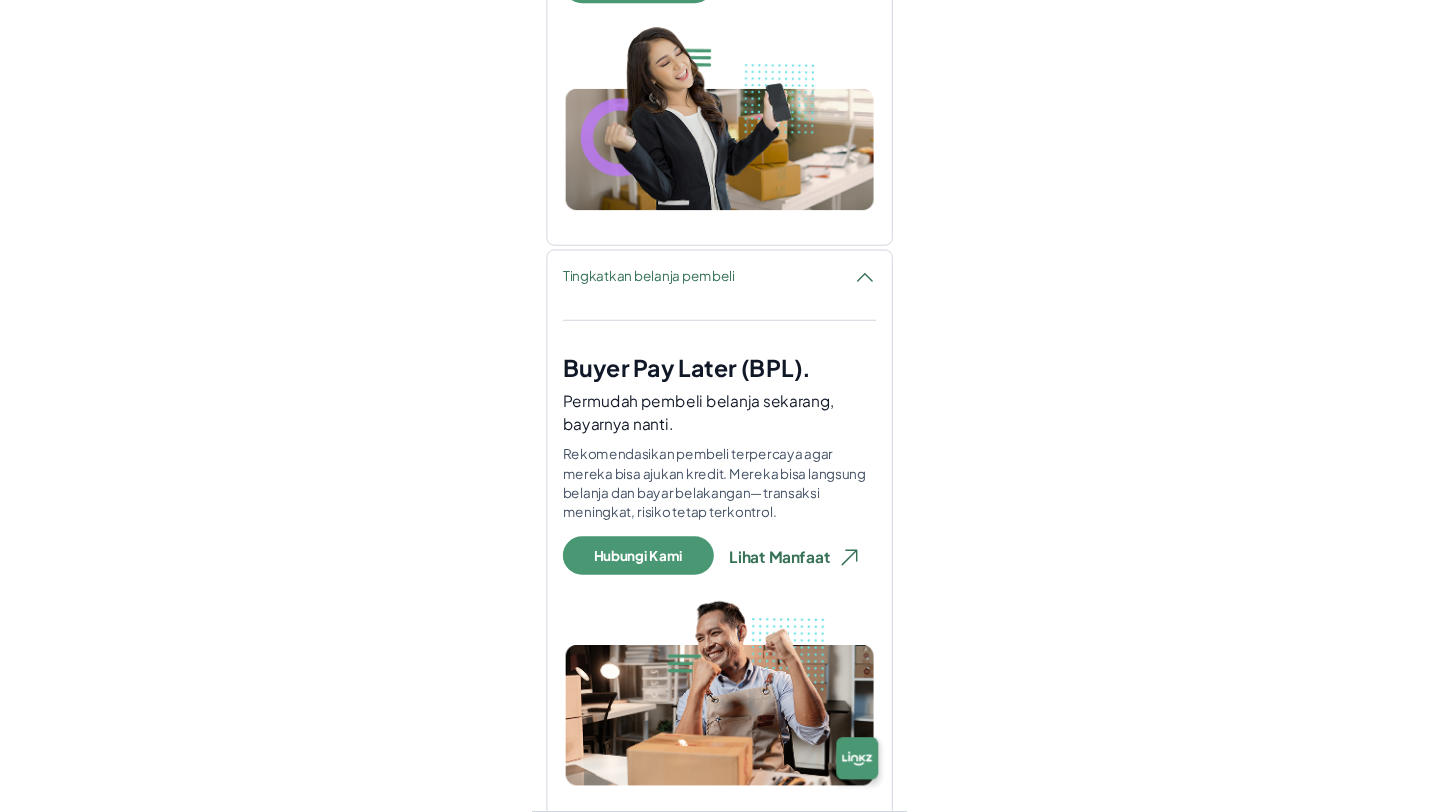 scroll, scrollTop: 1769, scrollLeft: 0, axis: vertical 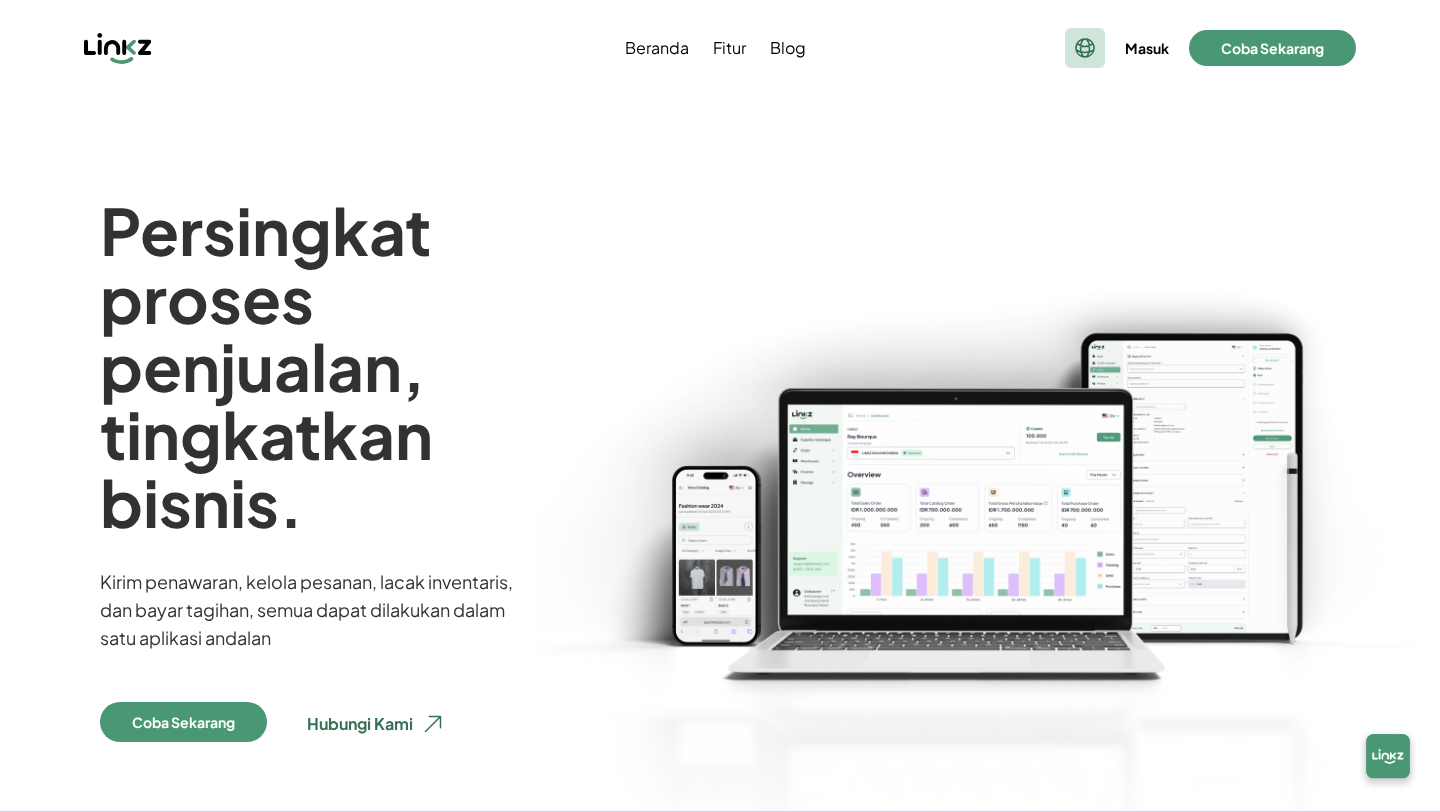 click 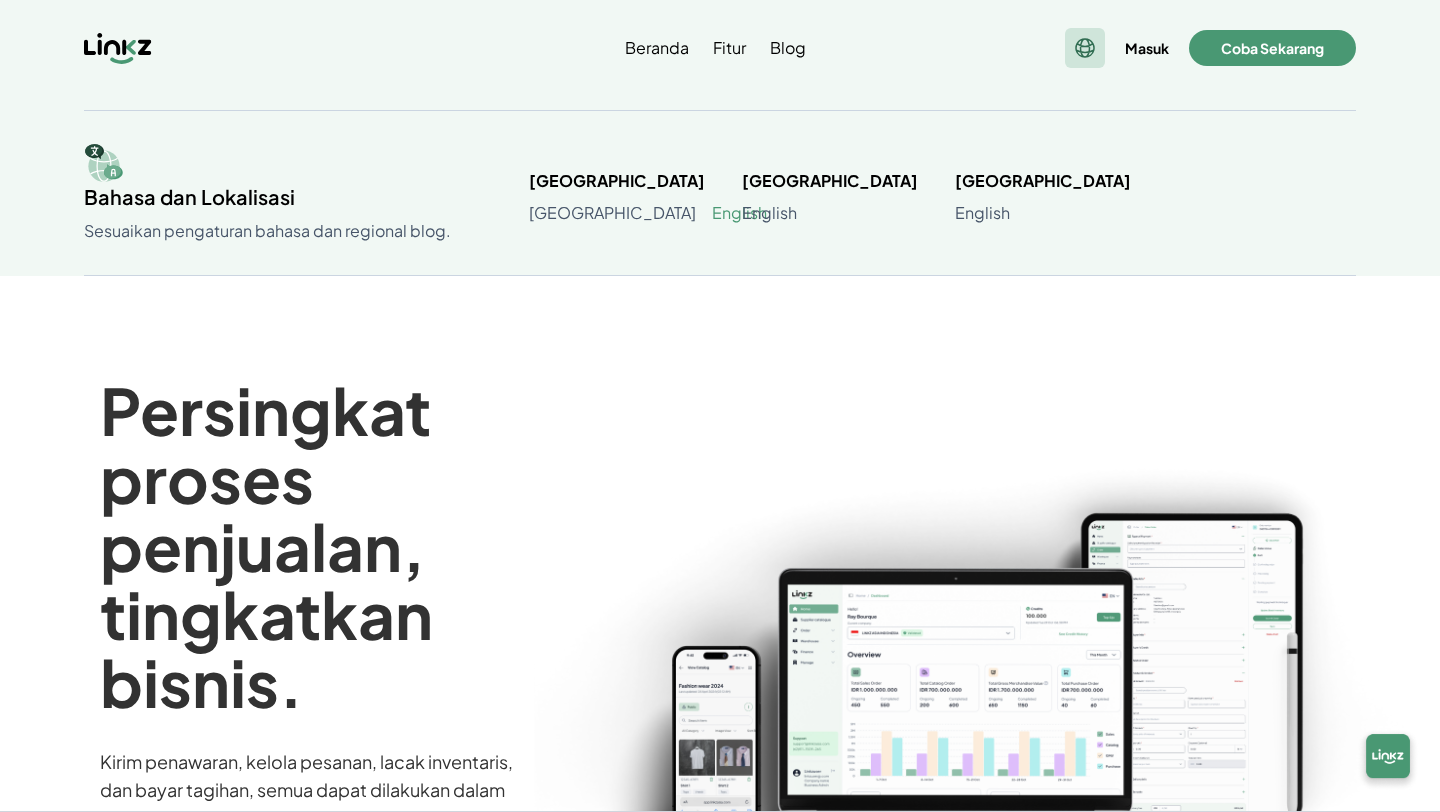 click on "English" at bounding box center [739, 213] 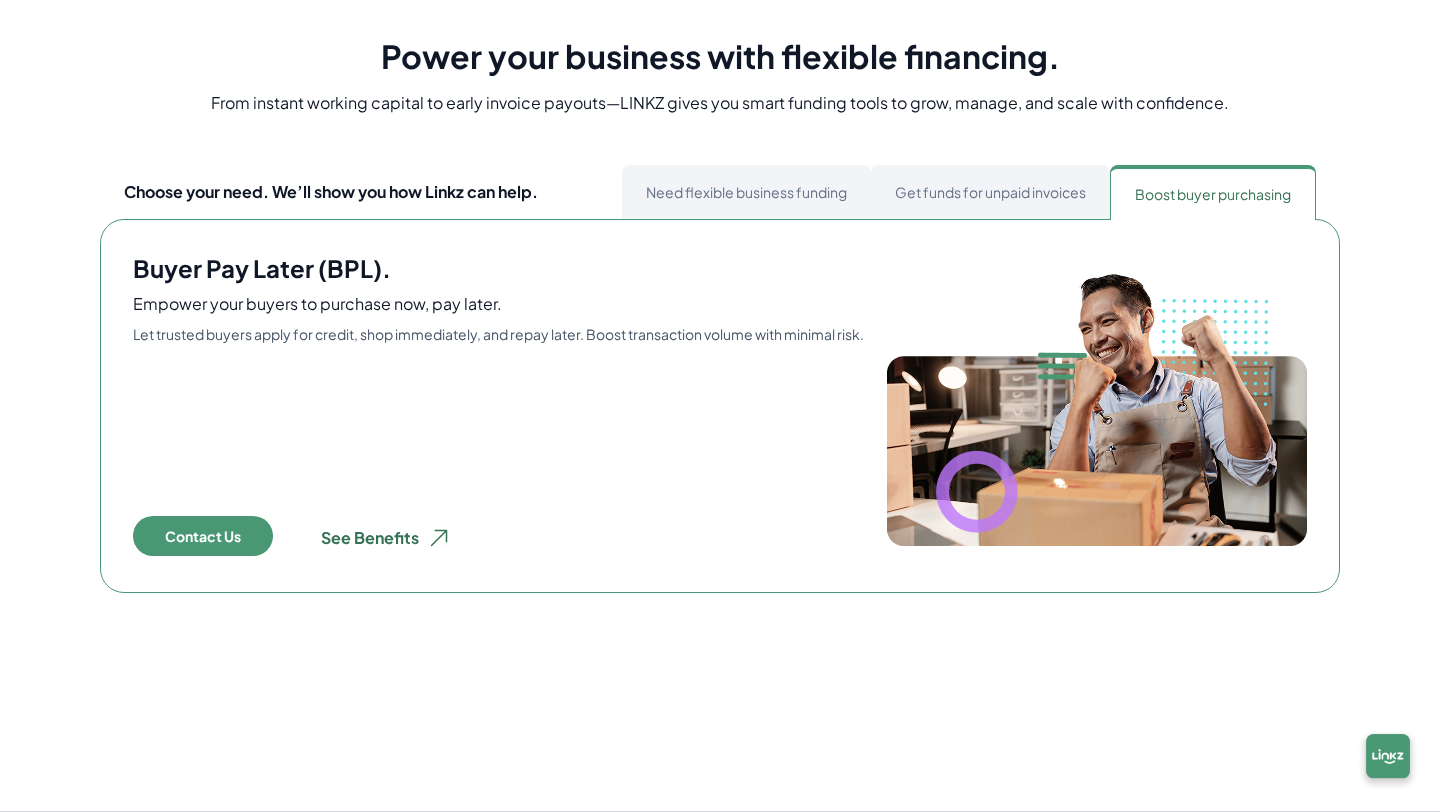 scroll, scrollTop: 921, scrollLeft: 0, axis: vertical 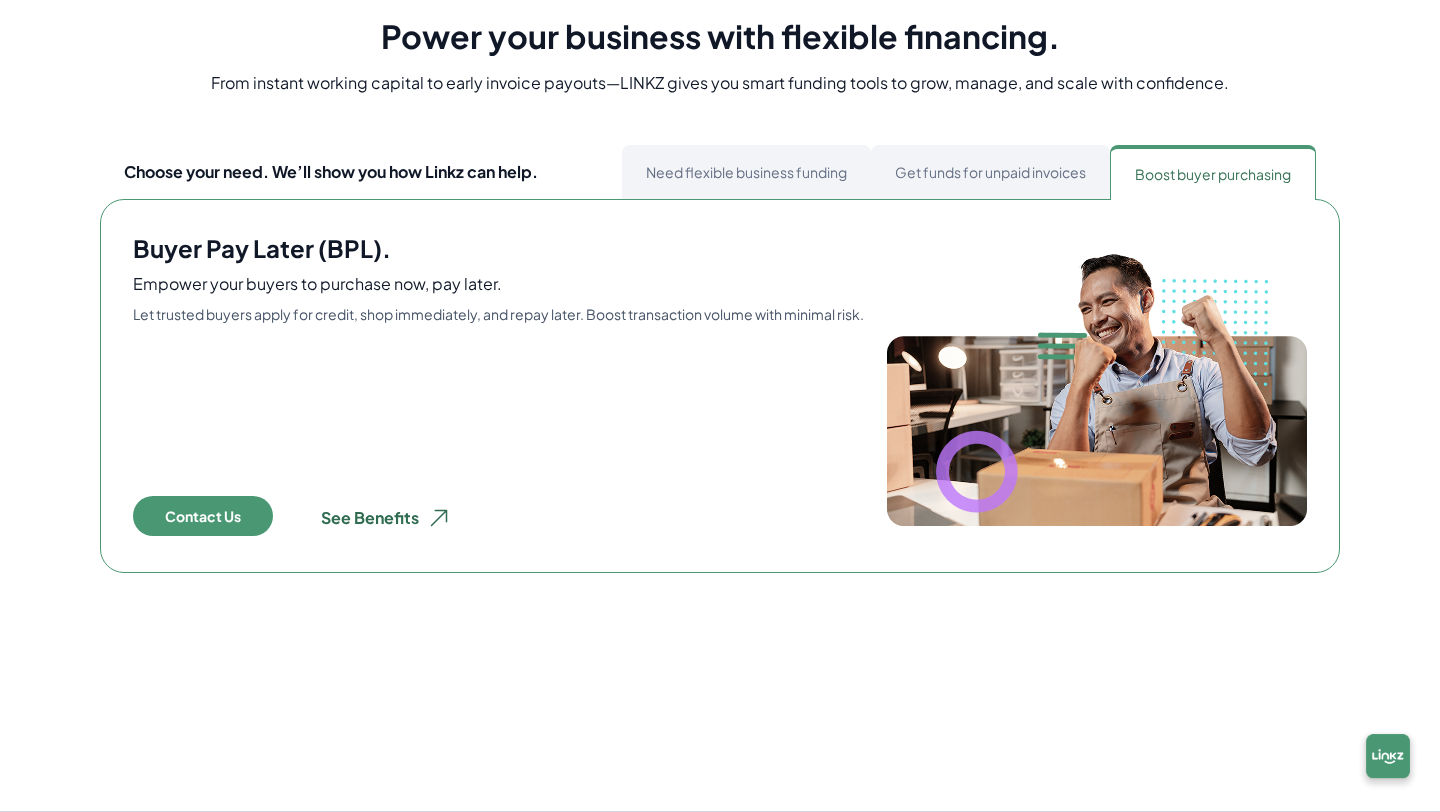 click on "See Benefits" at bounding box center (386, 518) 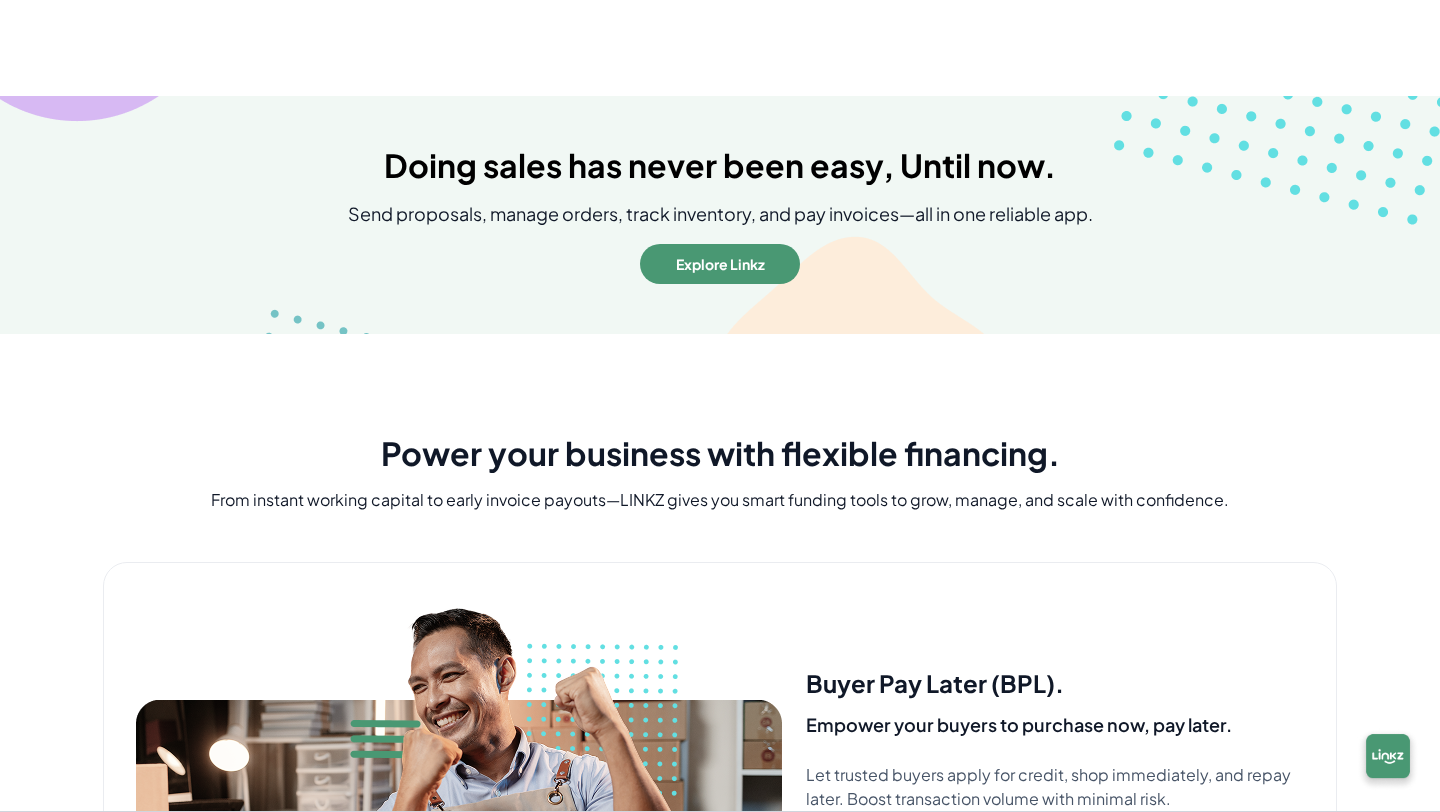 scroll, scrollTop: 522, scrollLeft: 0, axis: vertical 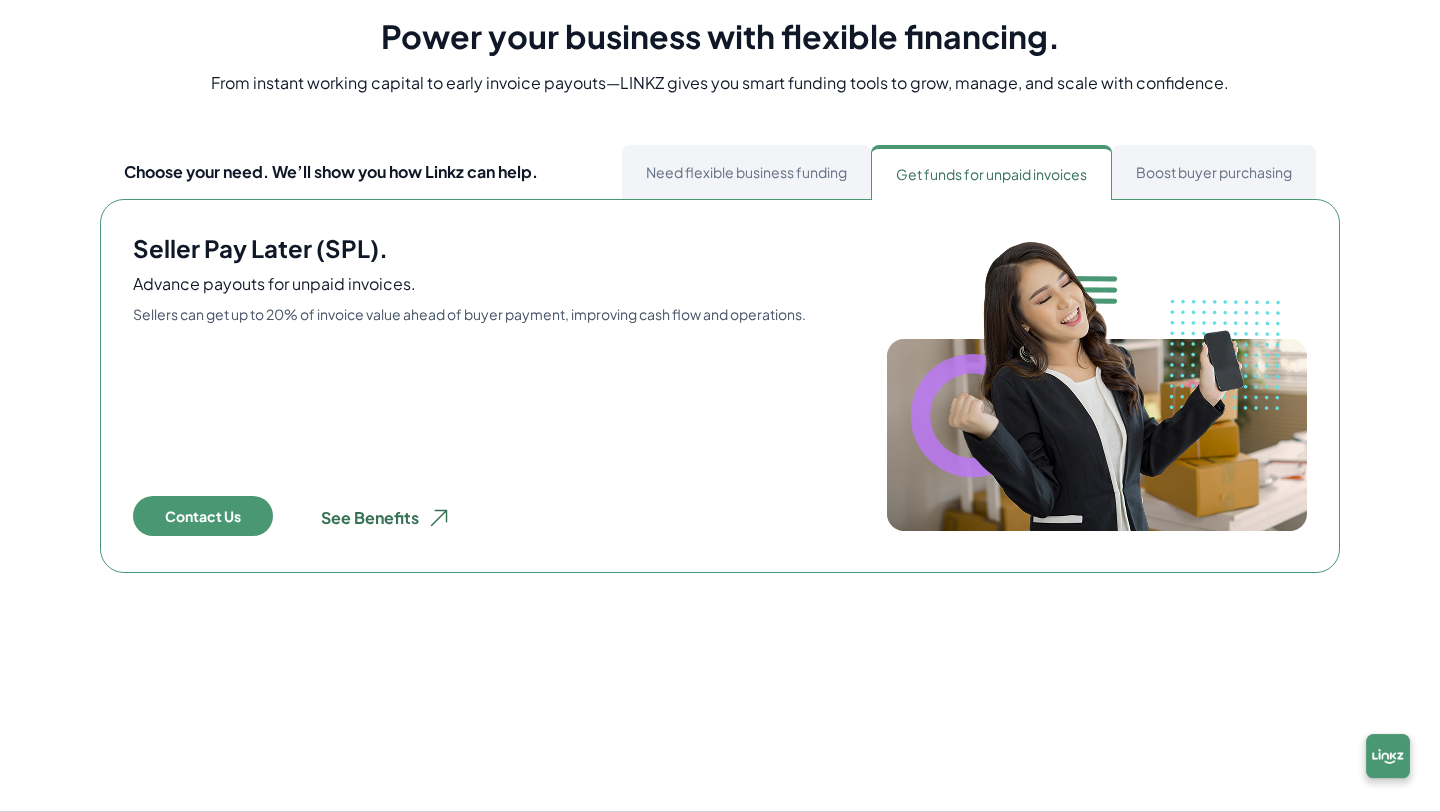 click on "Need flexible business funding" at bounding box center (746, 172) 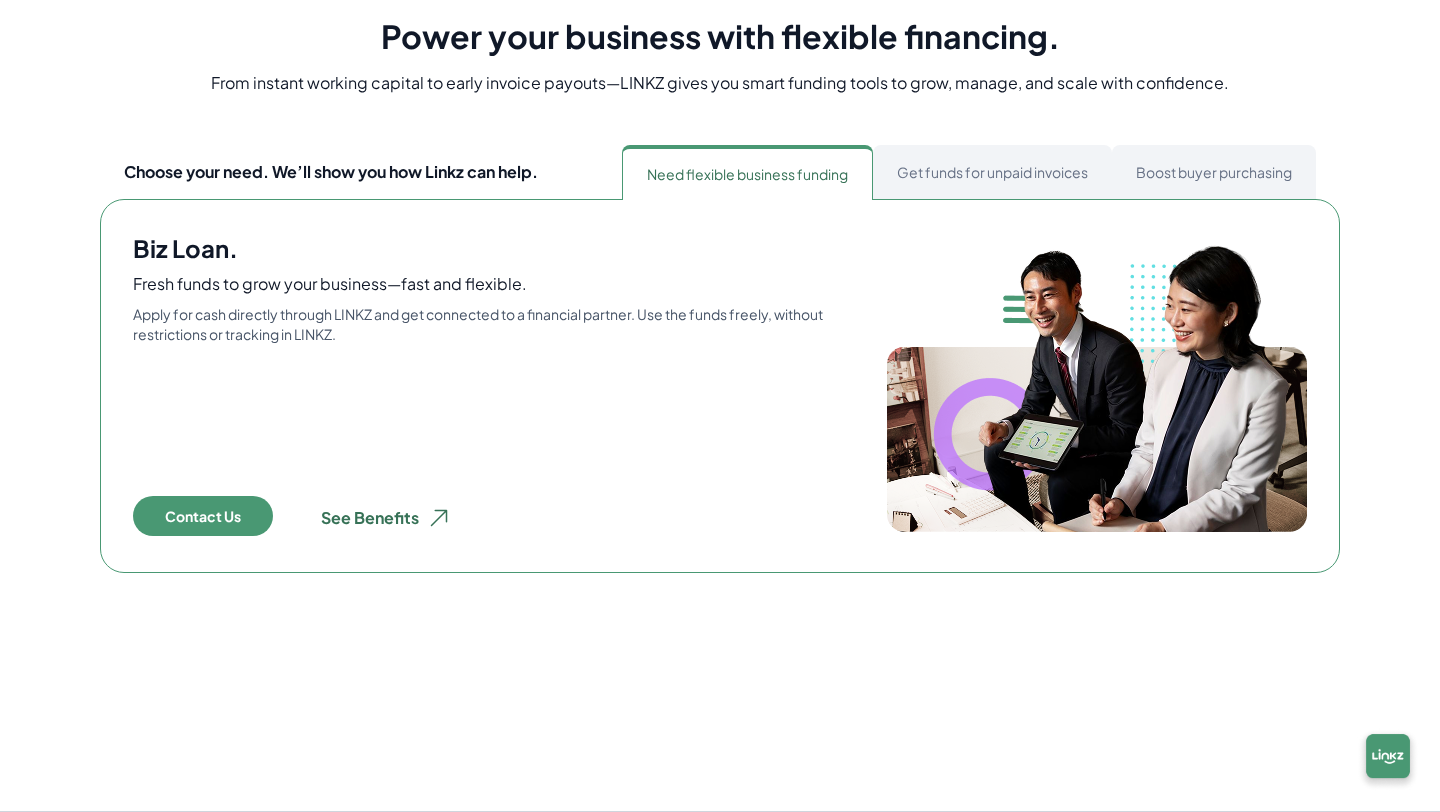 click on "Get funds for unpaid invoices" at bounding box center [992, 172] 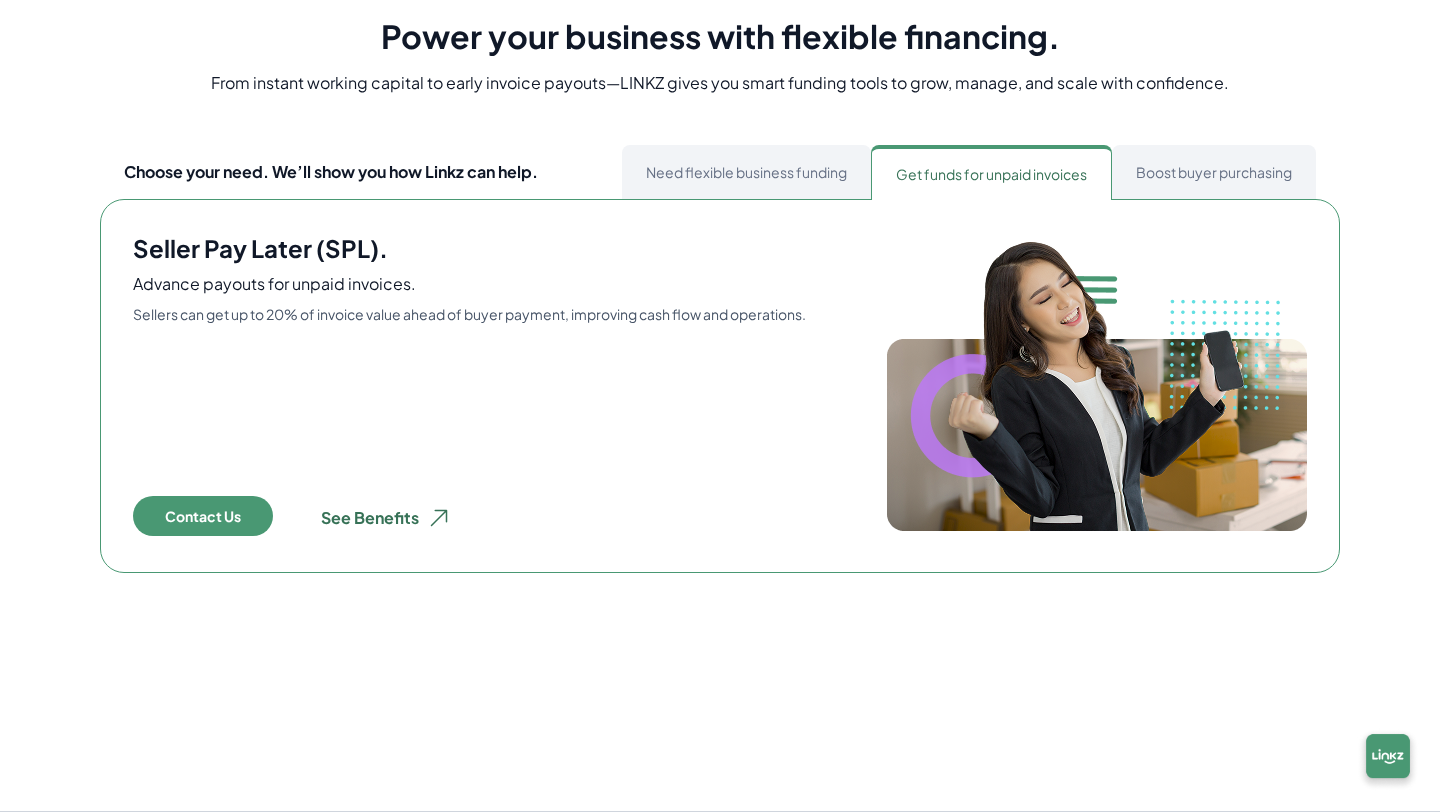 click on "Boost buyer purchasing" at bounding box center (1214, 172) 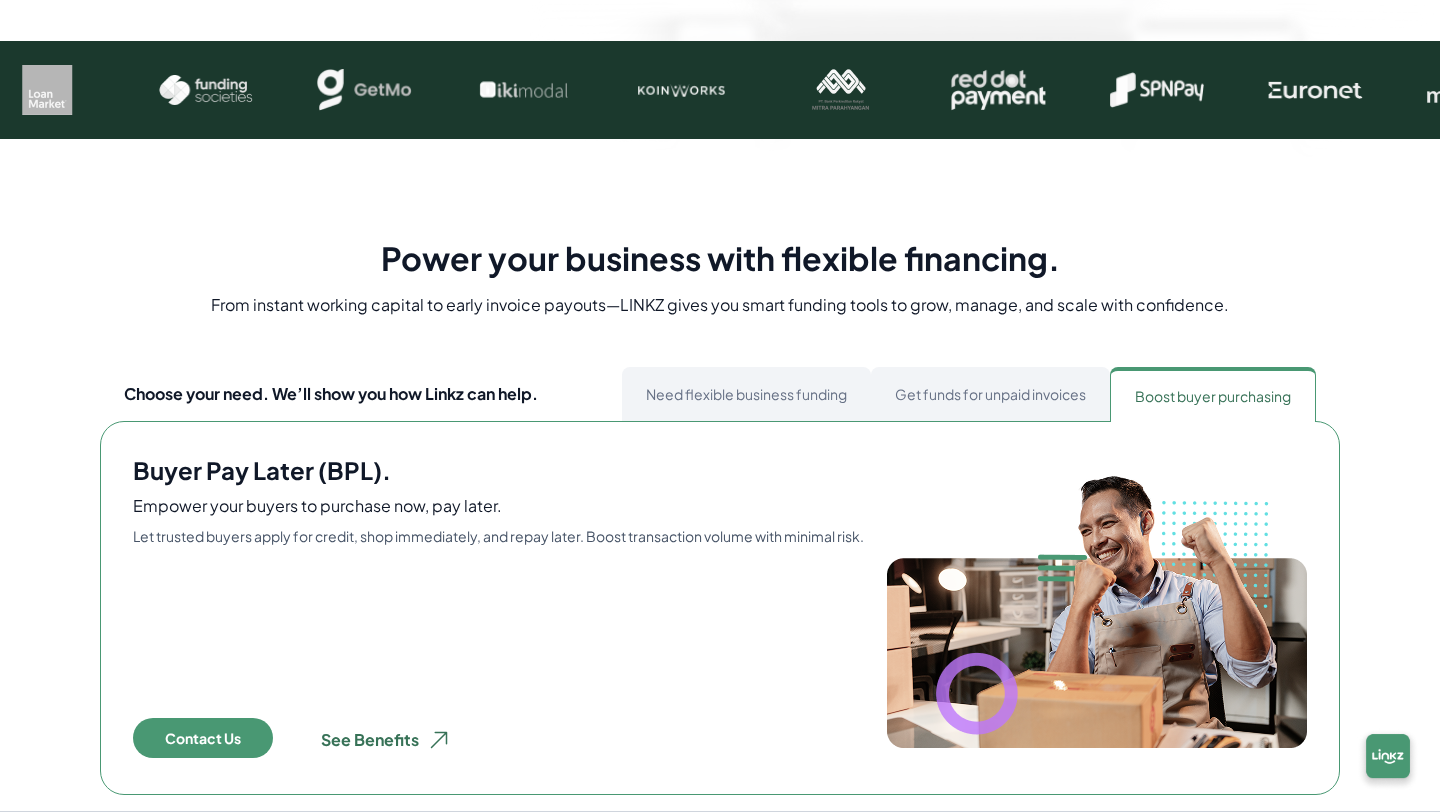 scroll, scrollTop: 802, scrollLeft: 0, axis: vertical 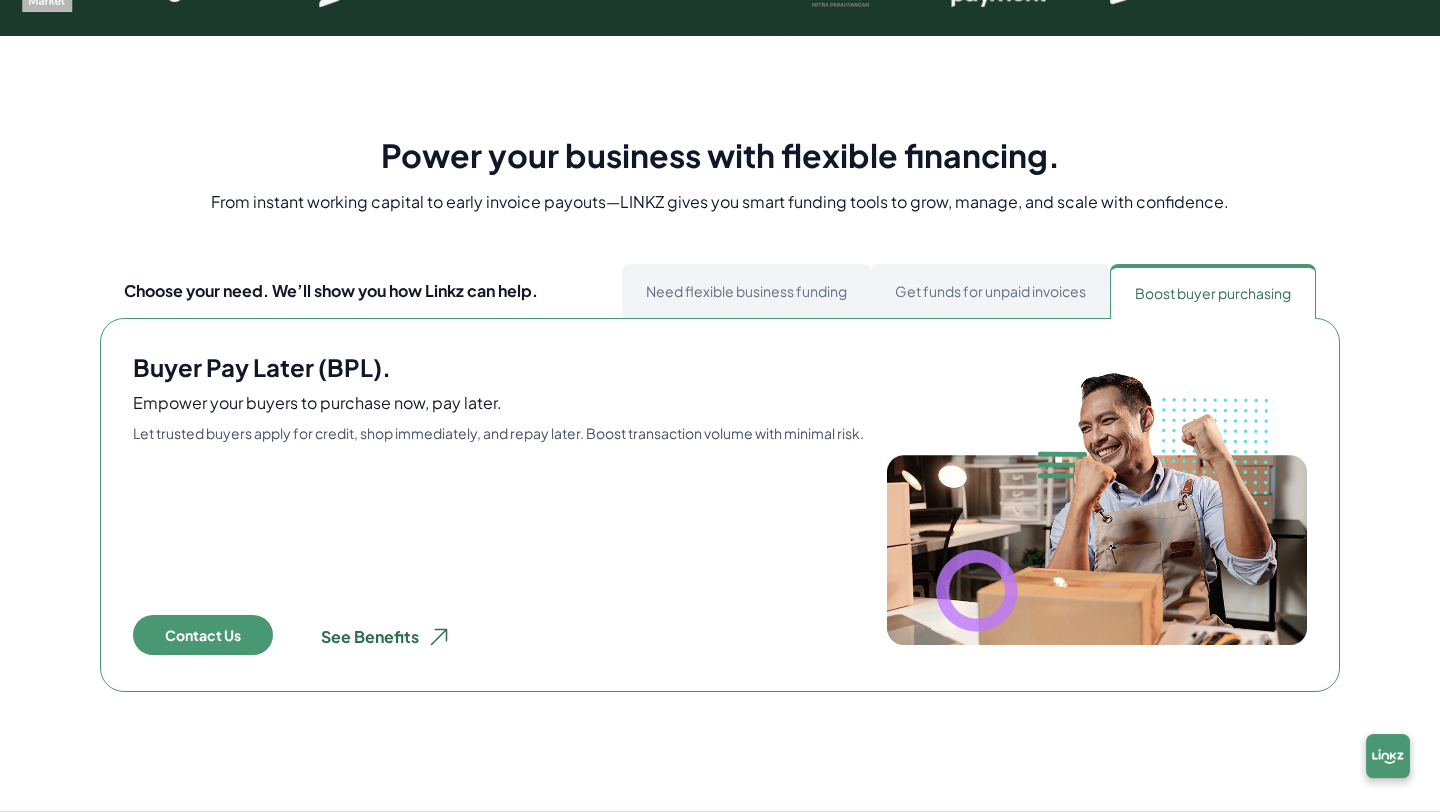 click on "See Benefits" at bounding box center (386, 637) 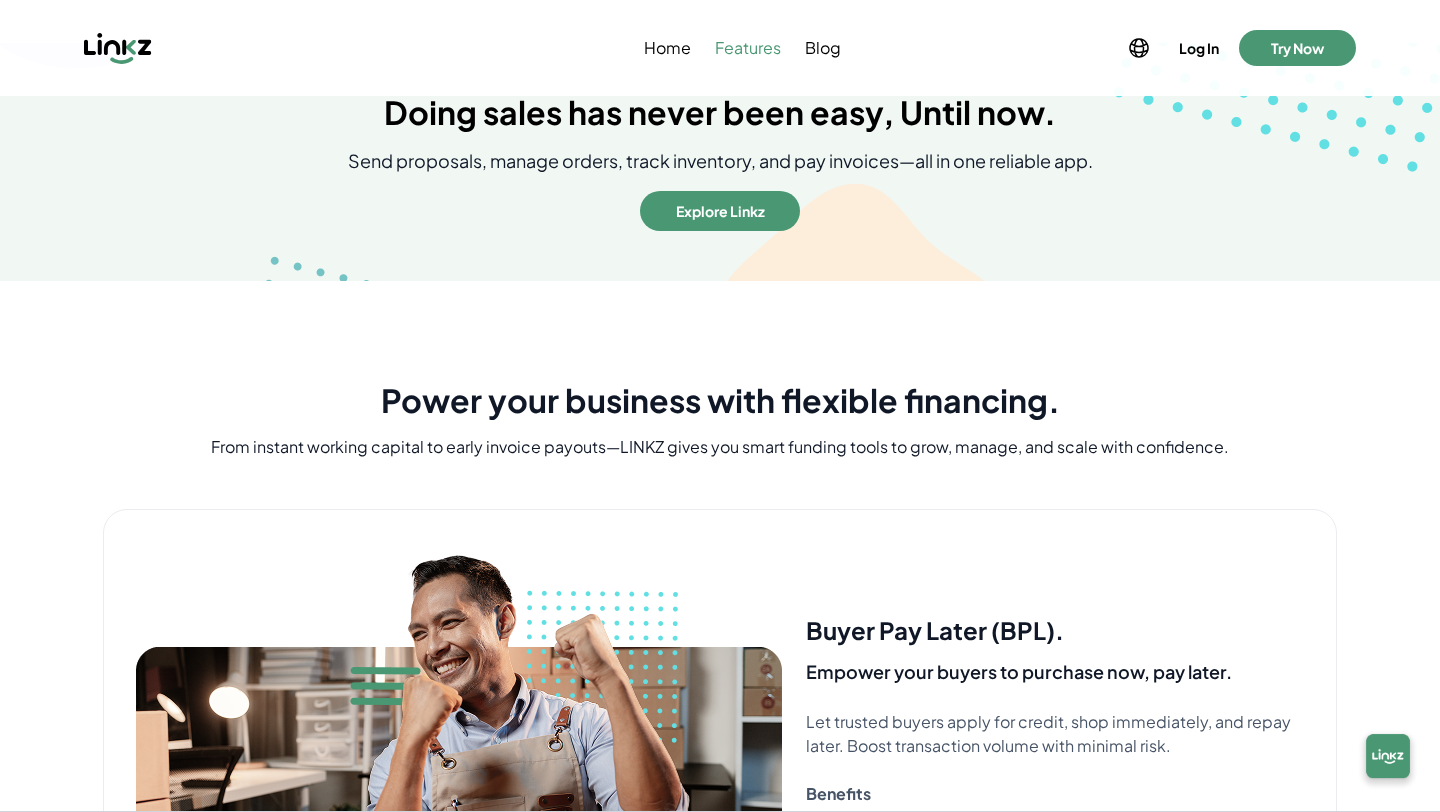 scroll, scrollTop: 0, scrollLeft: 0, axis: both 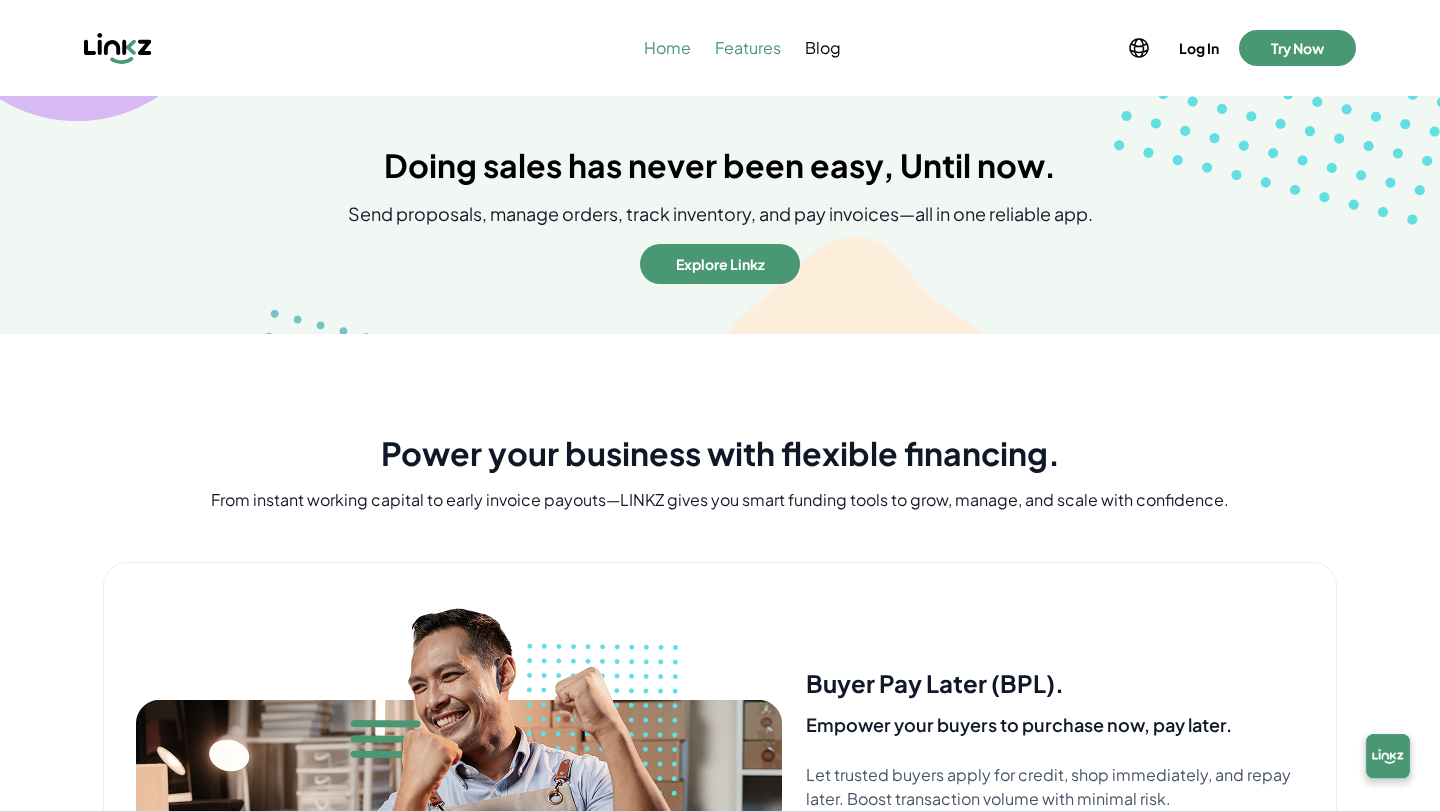 click on "Home" at bounding box center [667, 48] 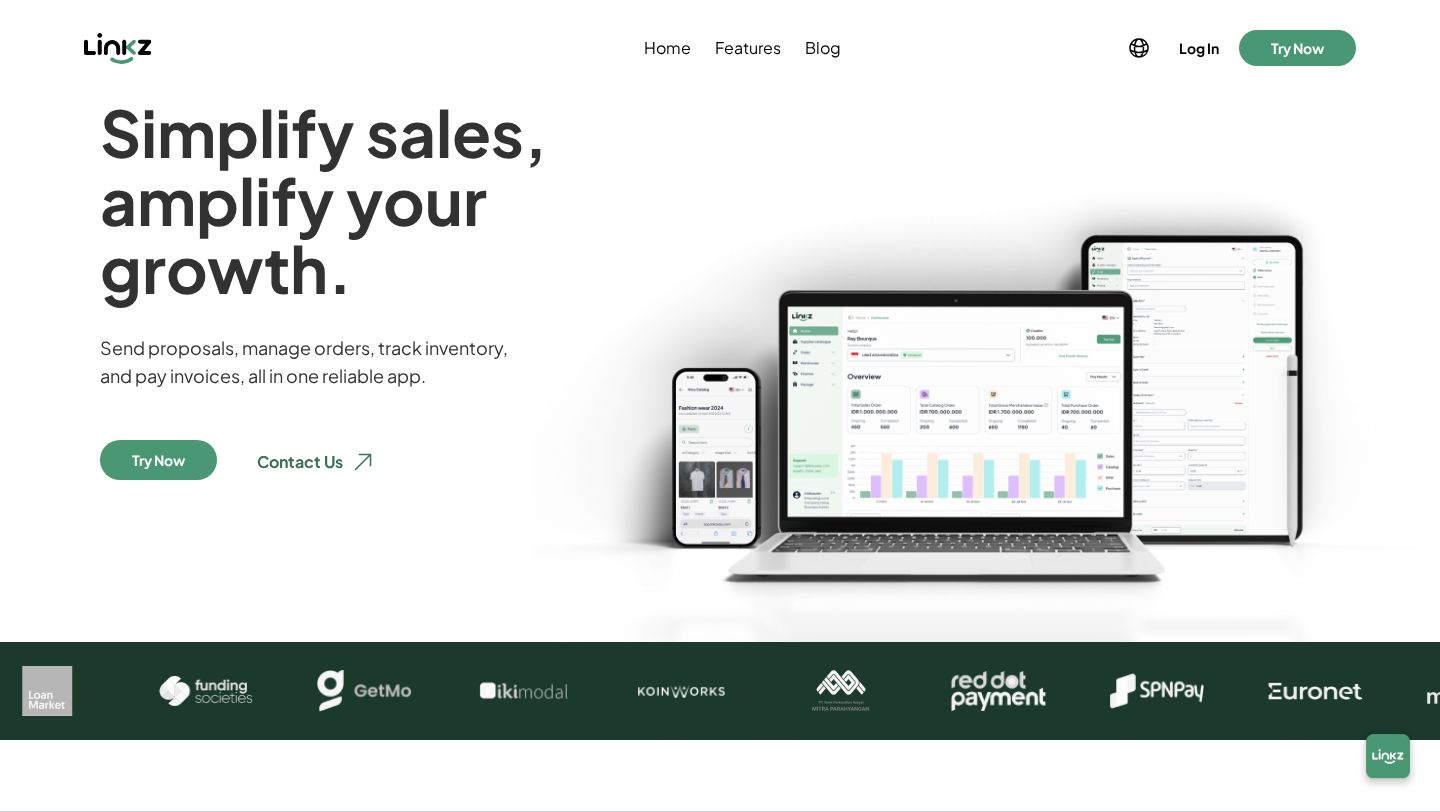 scroll, scrollTop: 0, scrollLeft: 0, axis: both 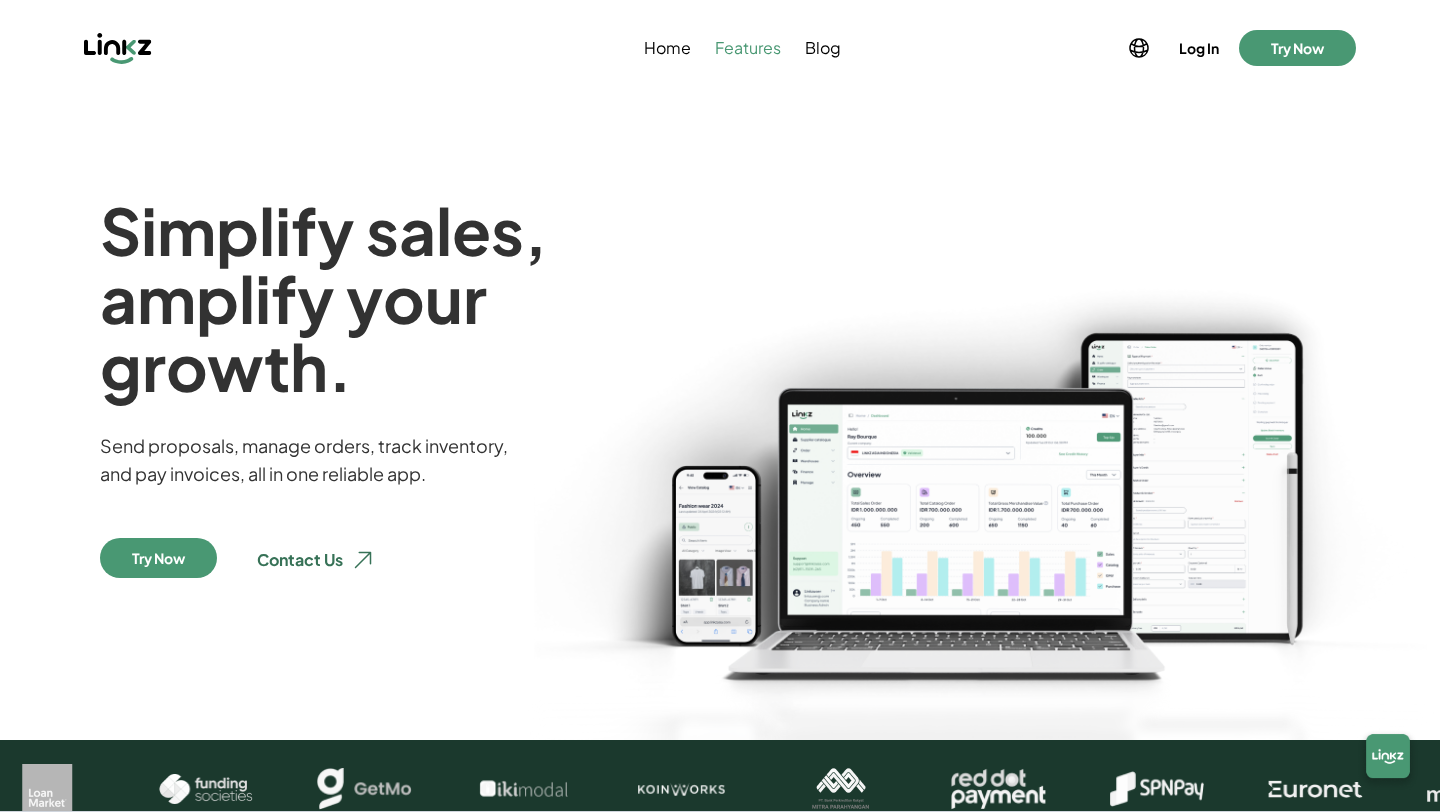 click on "Features" at bounding box center [748, 48] 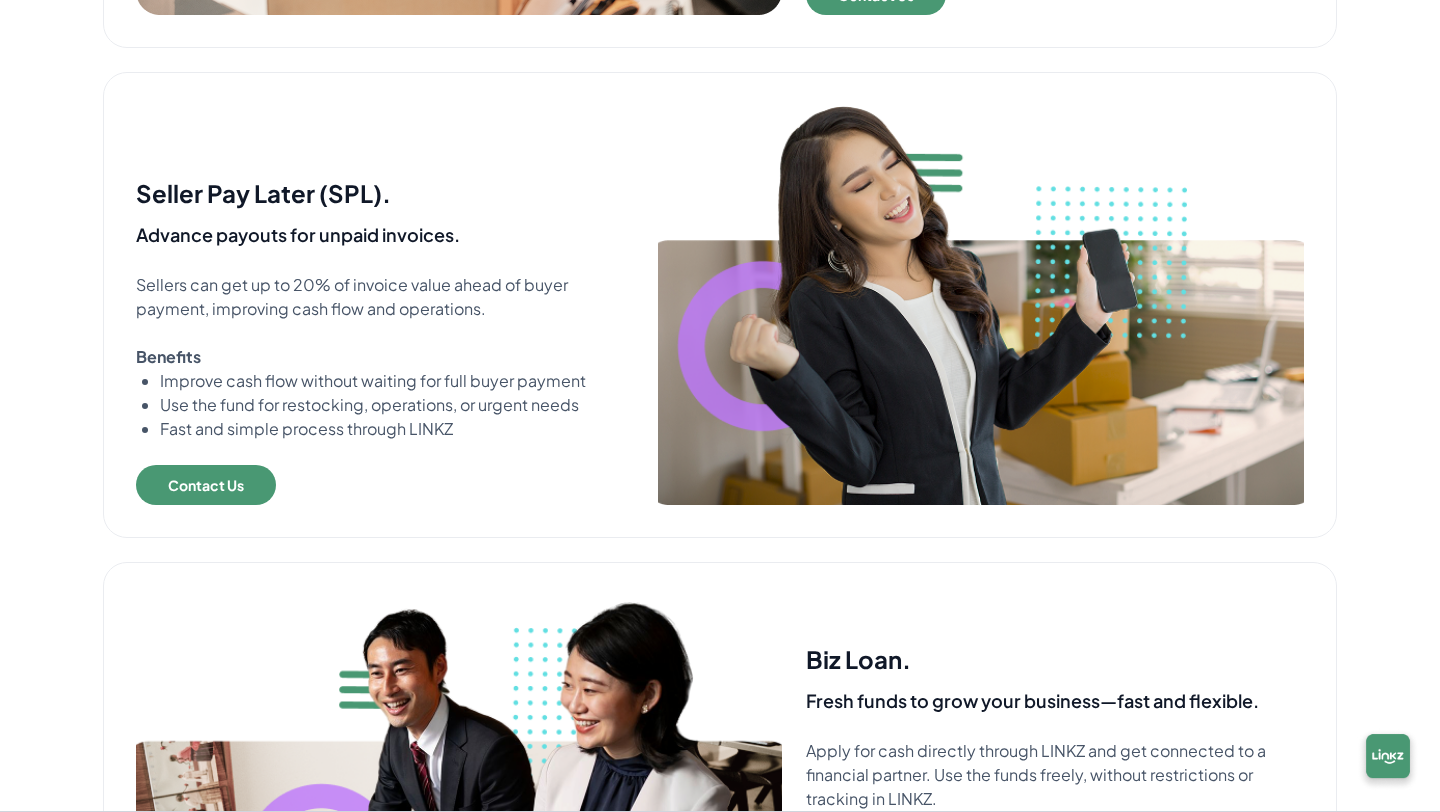 scroll, scrollTop: 1021, scrollLeft: 0, axis: vertical 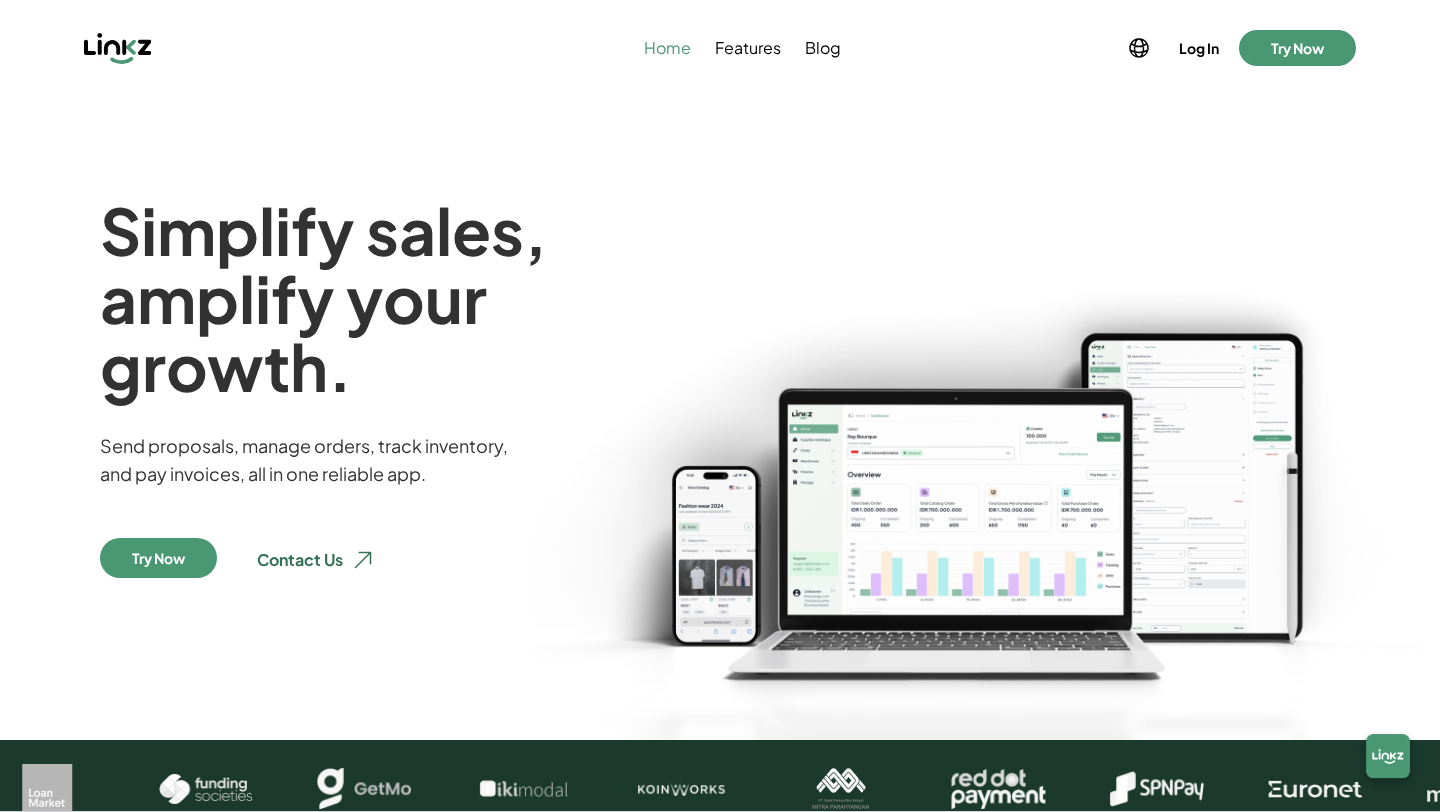 click on "Home" at bounding box center (667, 48) 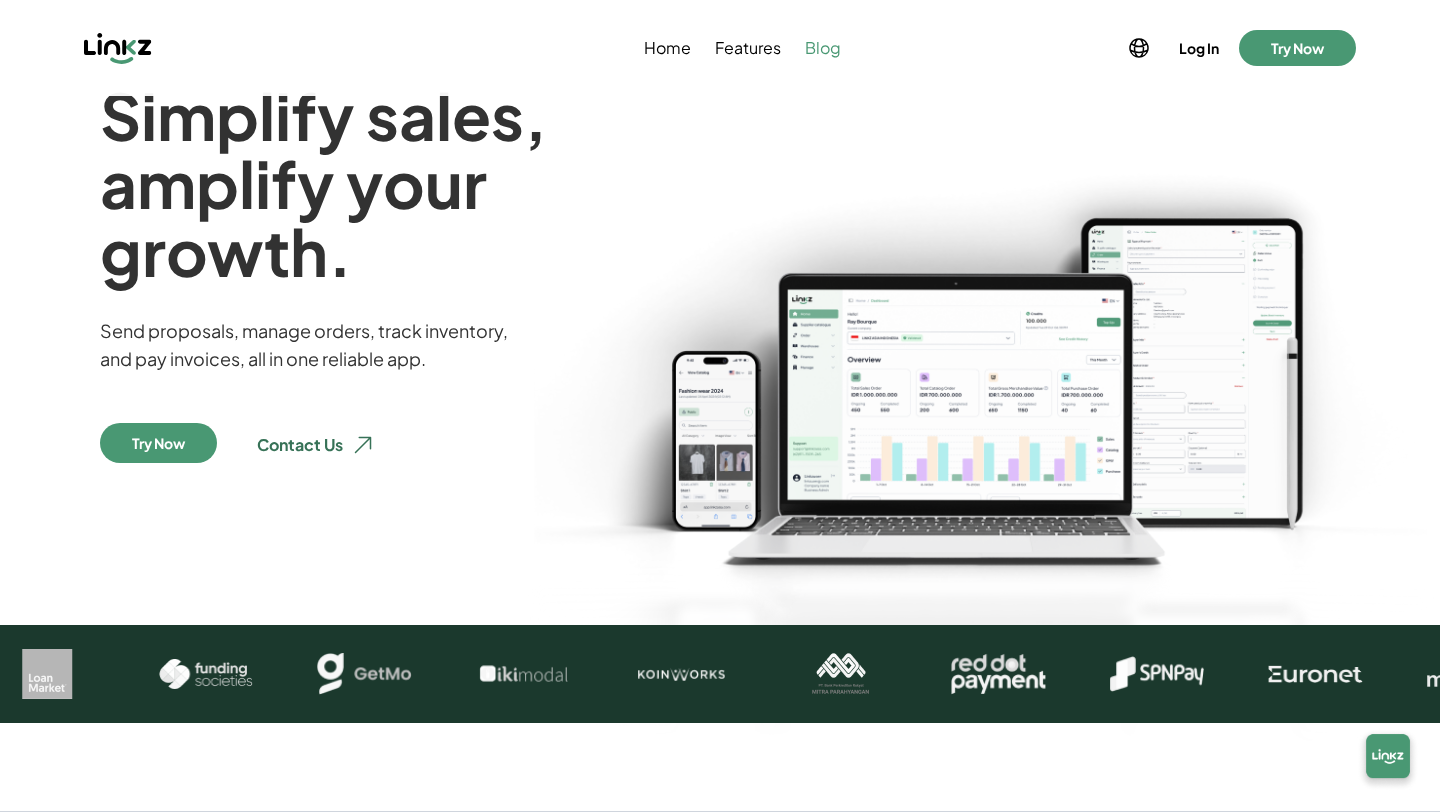 scroll, scrollTop: 0, scrollLeft: 0, axis: both 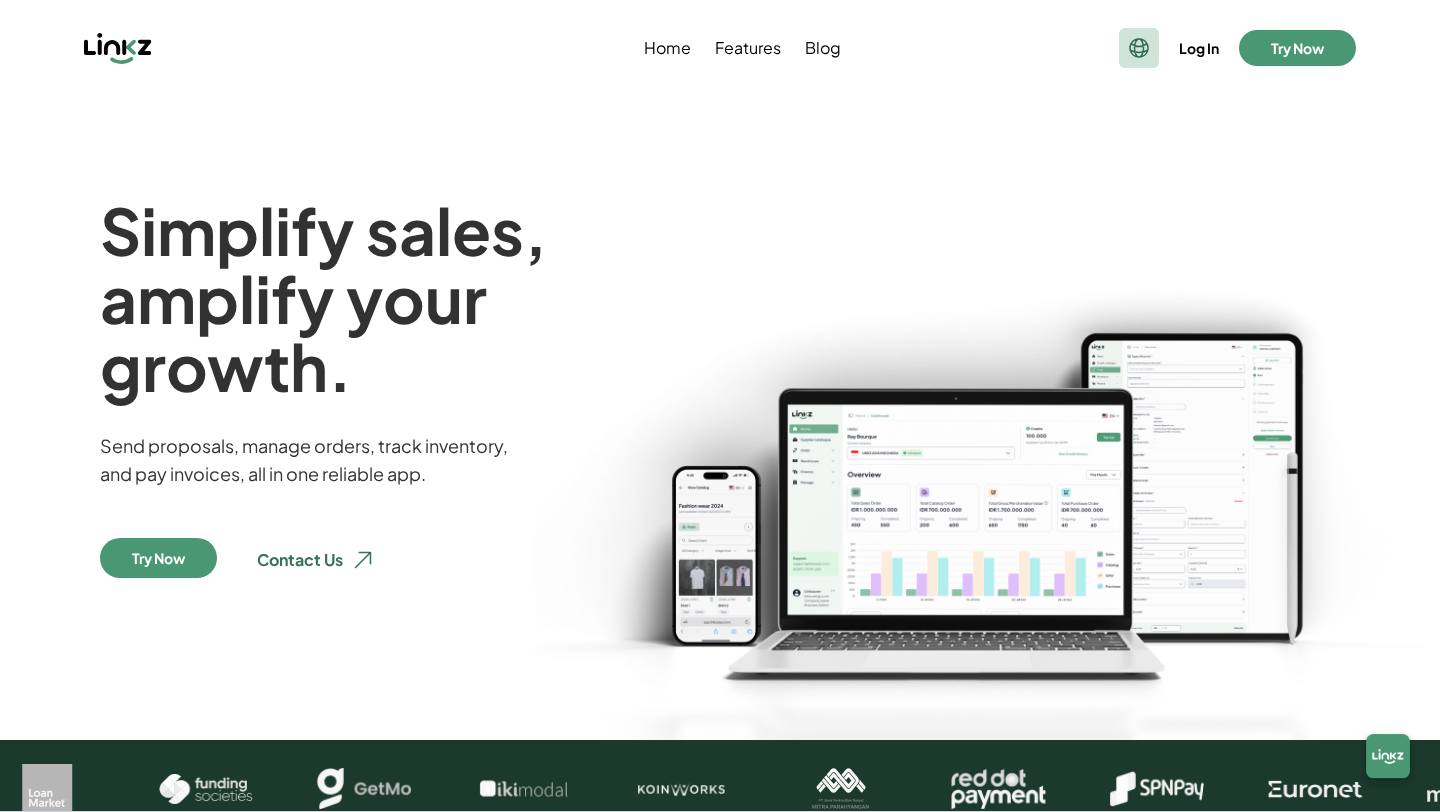 click 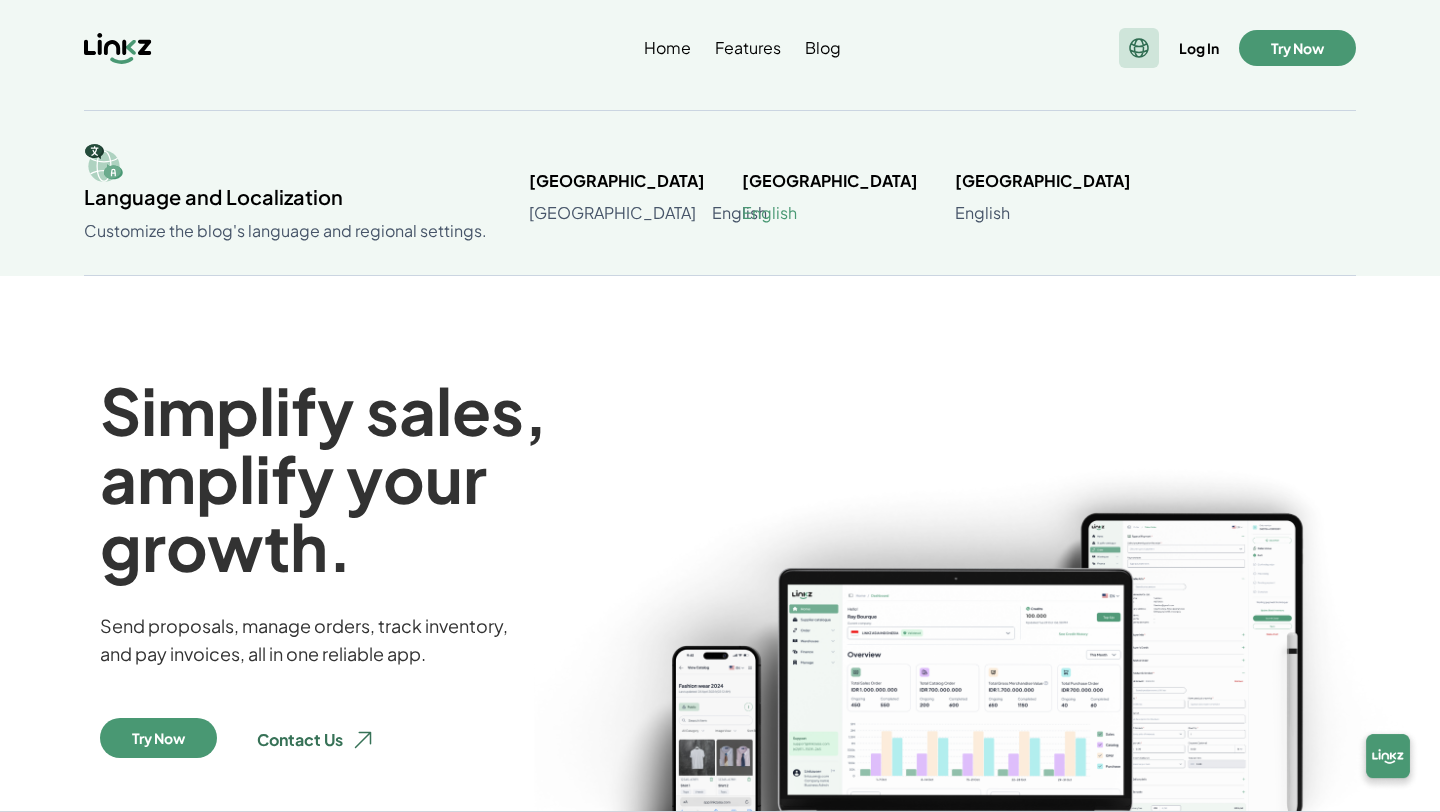 click on "English" at bounding box center (769, 213) 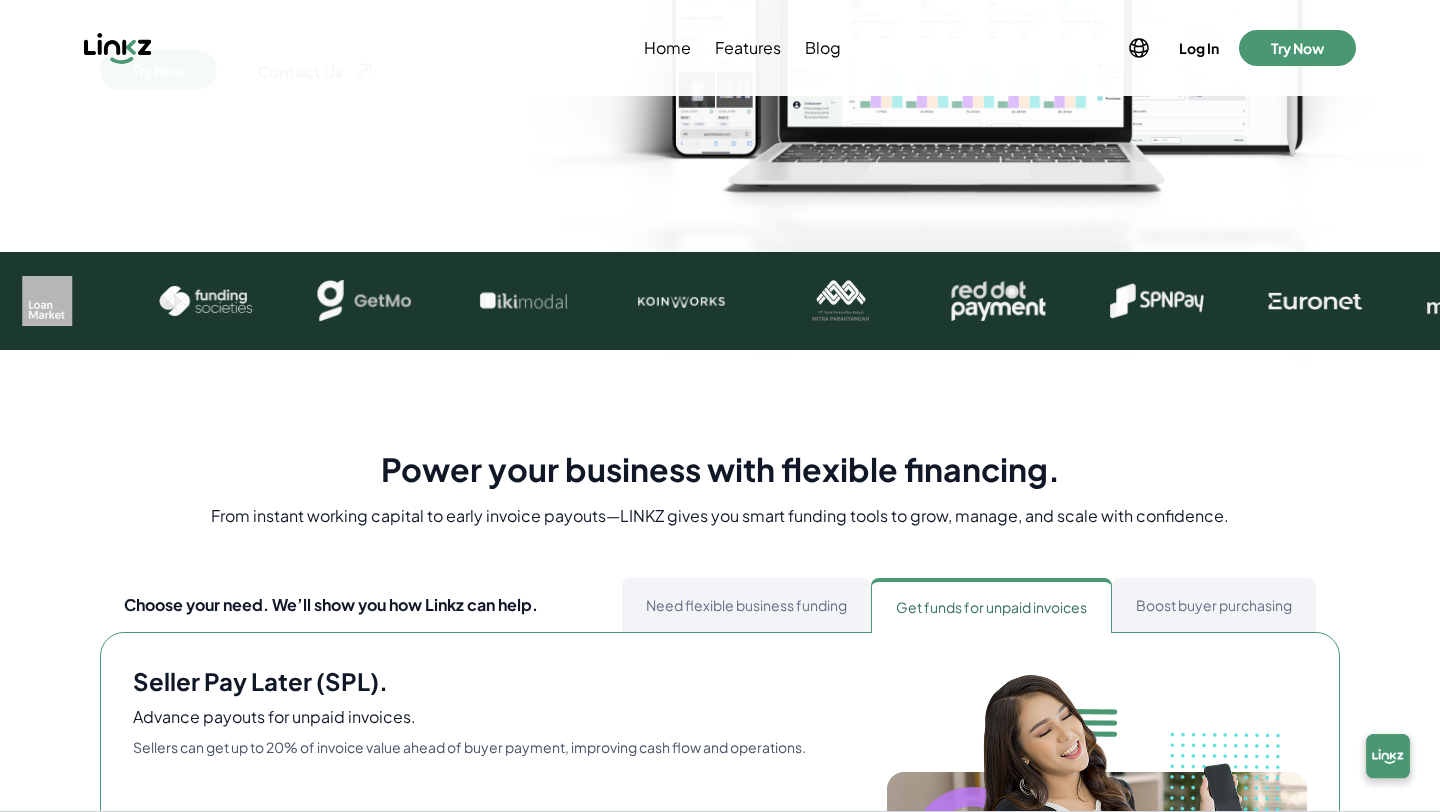 scroll, scrollTop: 771, scrollLeft: 0, axis: vertical 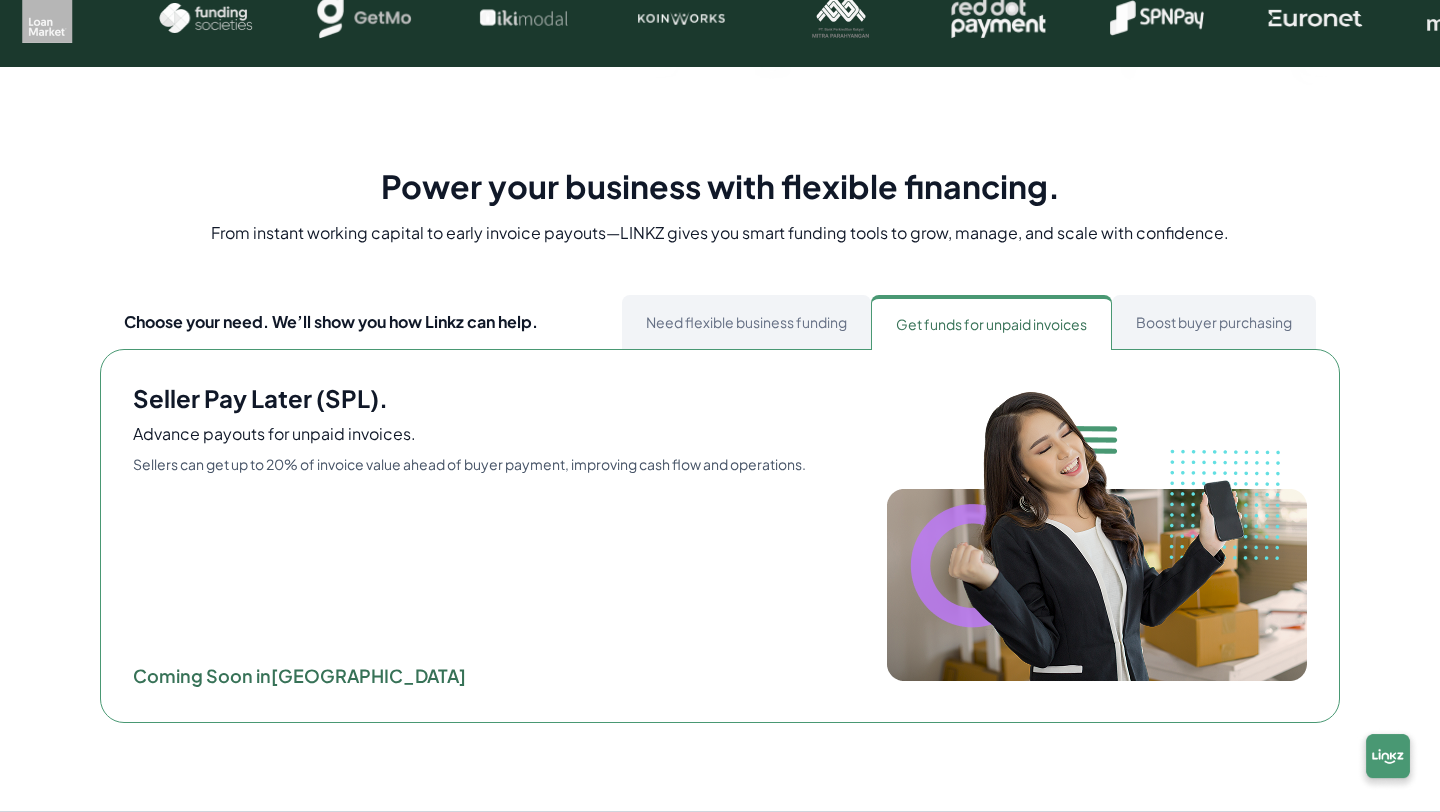 click on "Need flexible business funding" at bounding box center [746, 322] 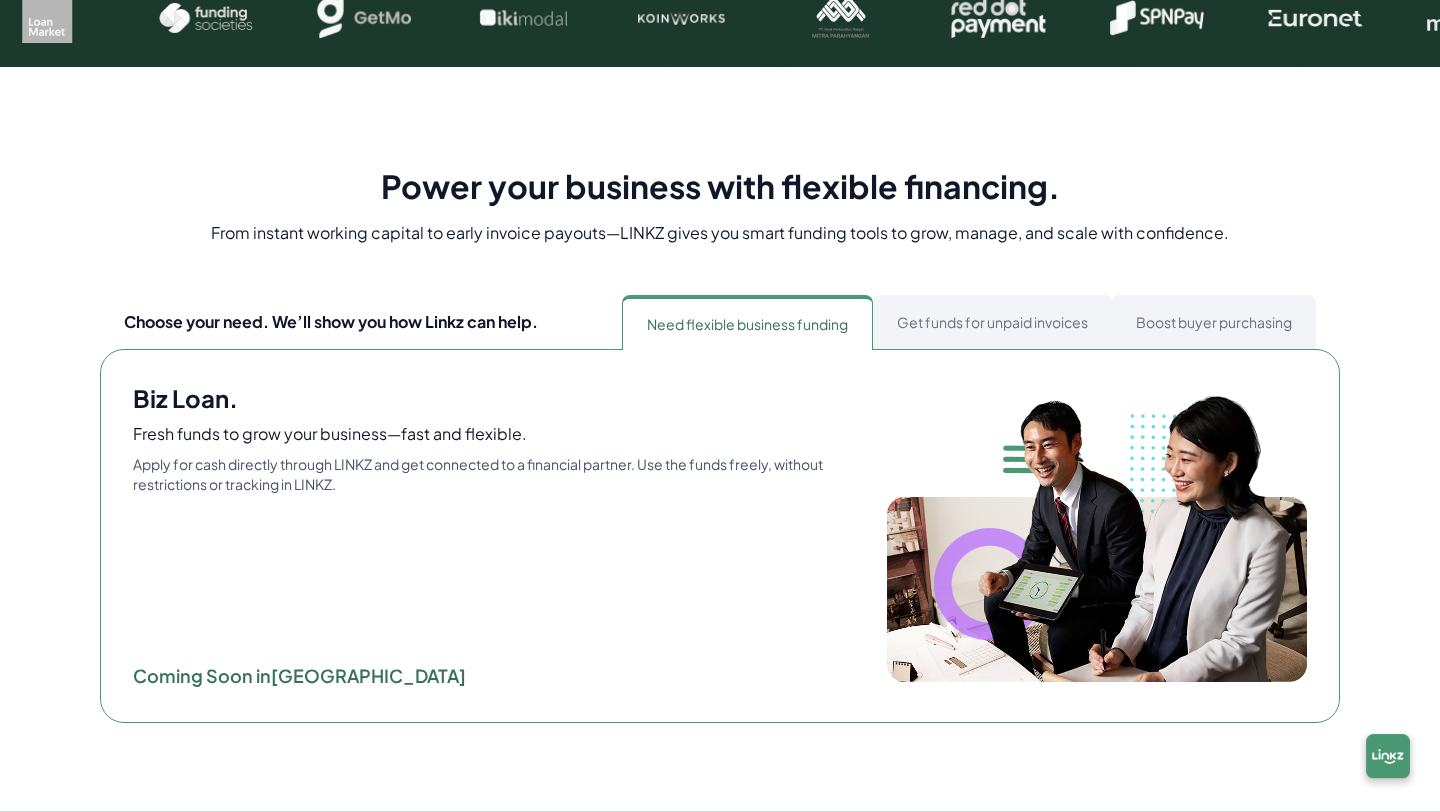 click on "Get funds for unpaid invoices" at bounding box center [992, 322] 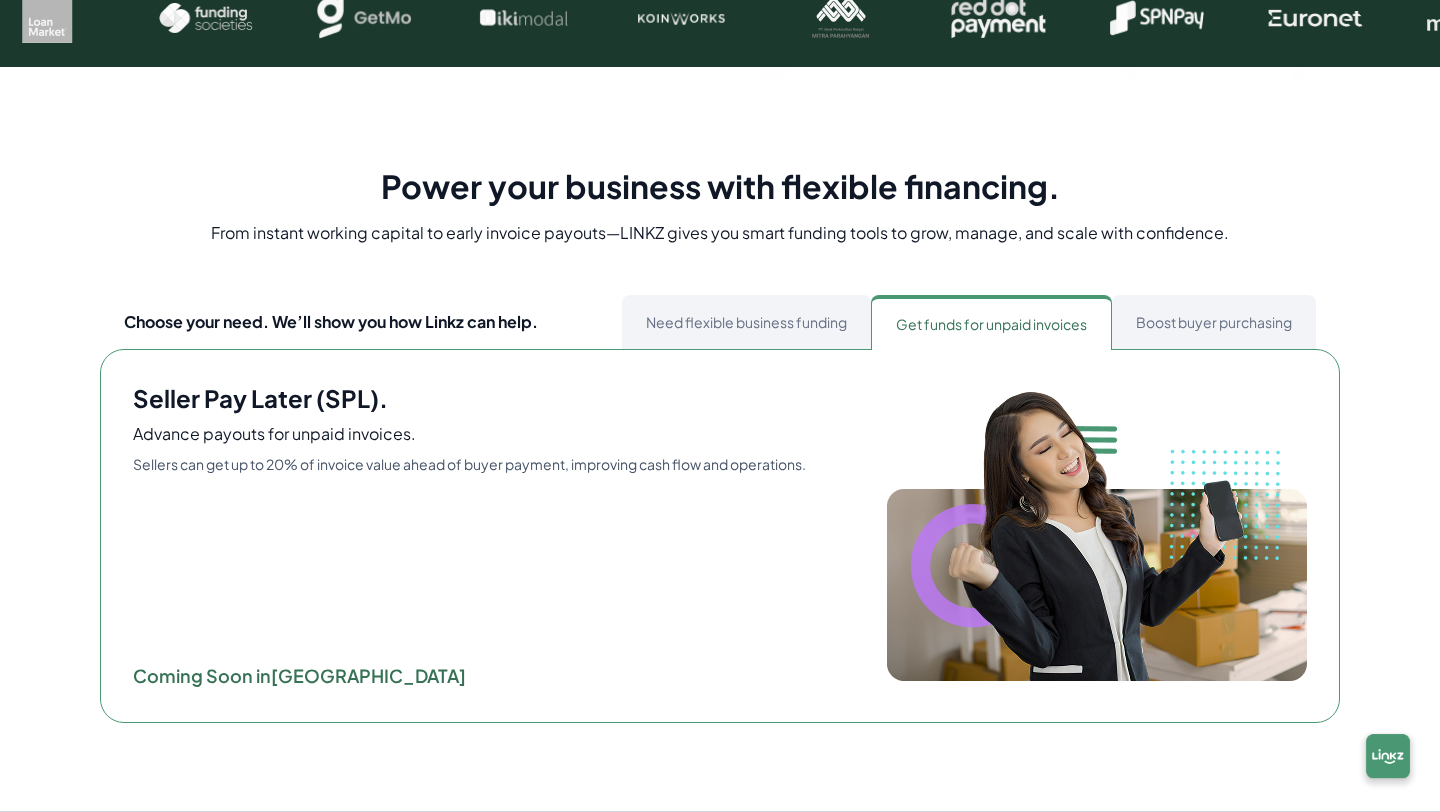 click on "Boost buyer purchasing" at bounding box center (1214, 322) 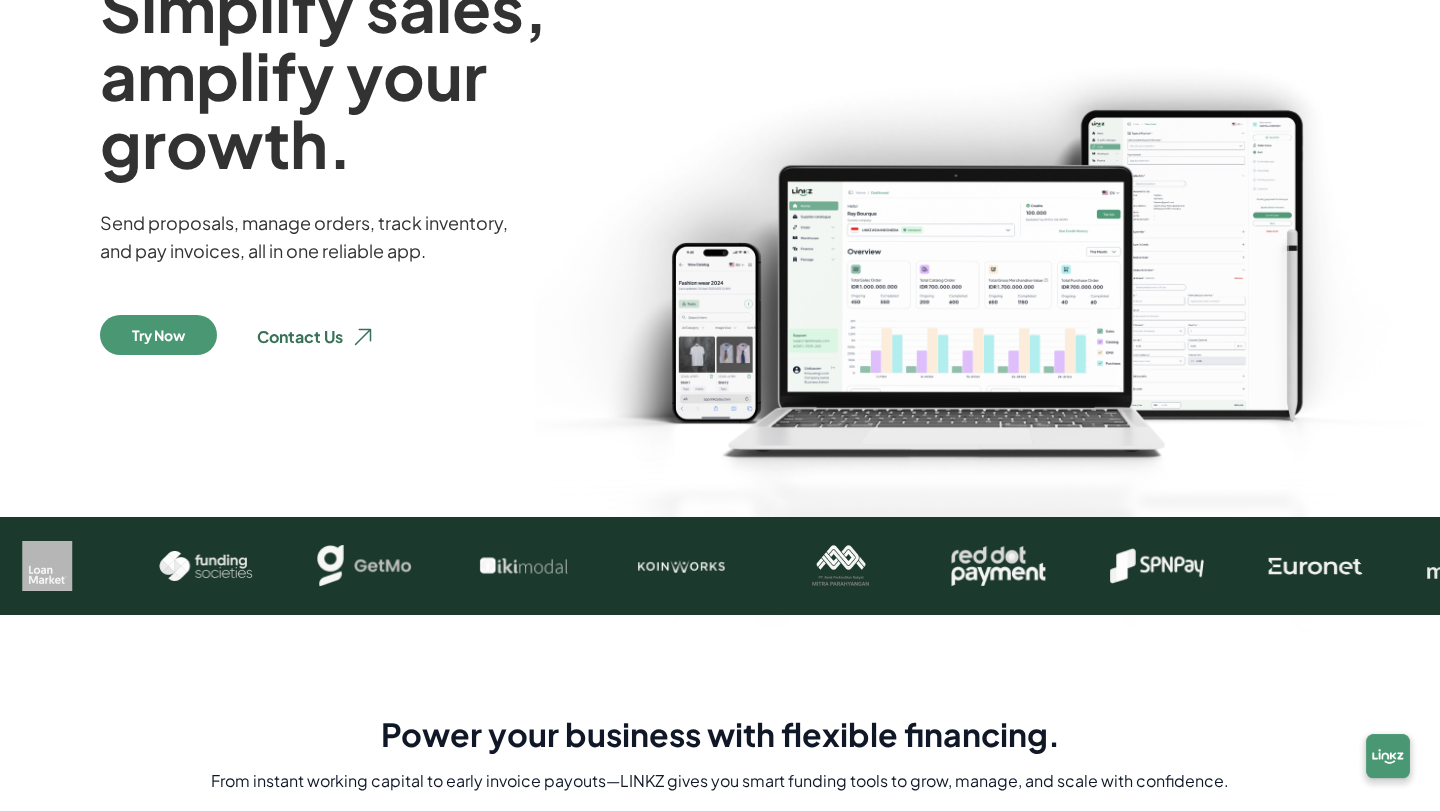 scroll, scrollTop: 0, scrollLeft: 0, axis: both 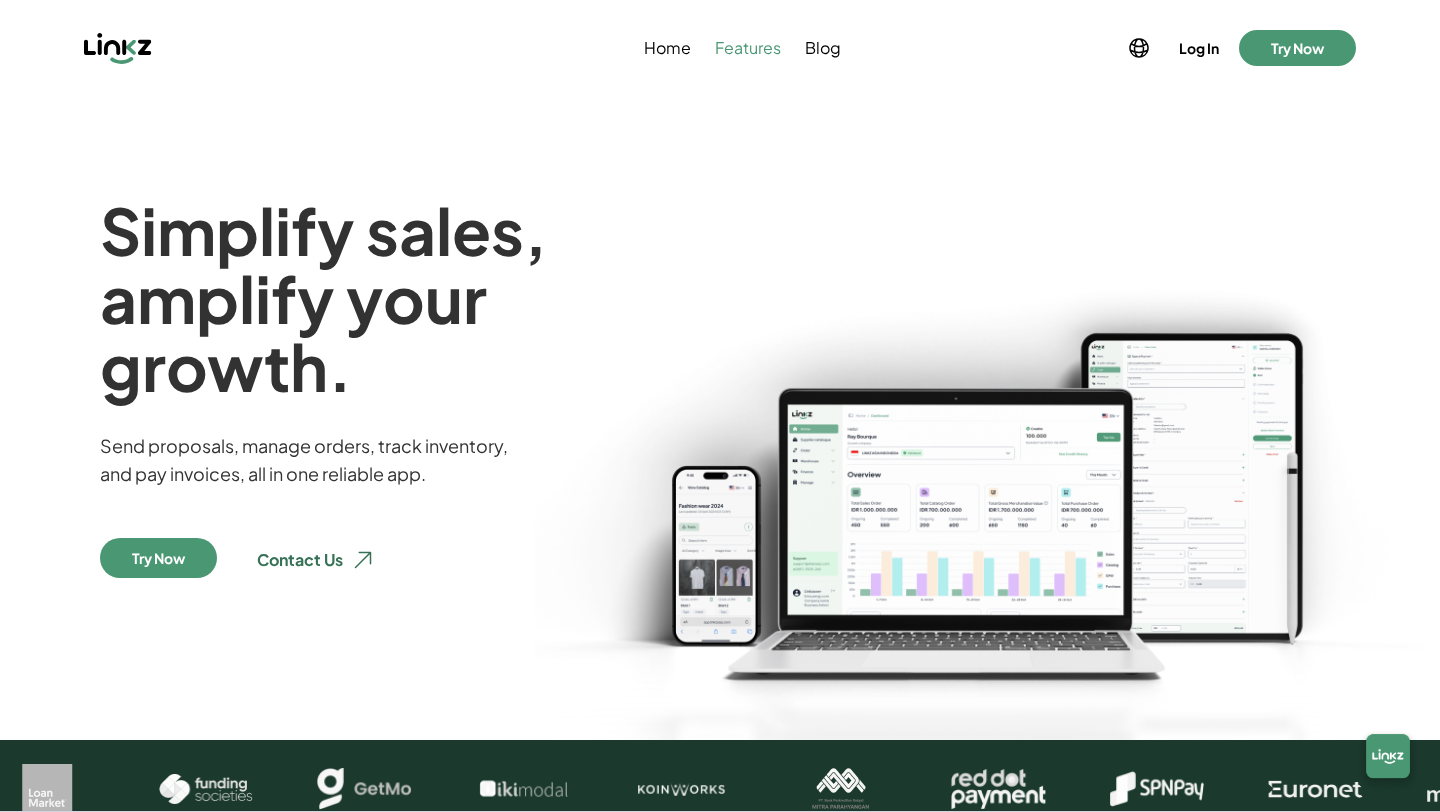 click on "Features" at bounding box center (748, 48) 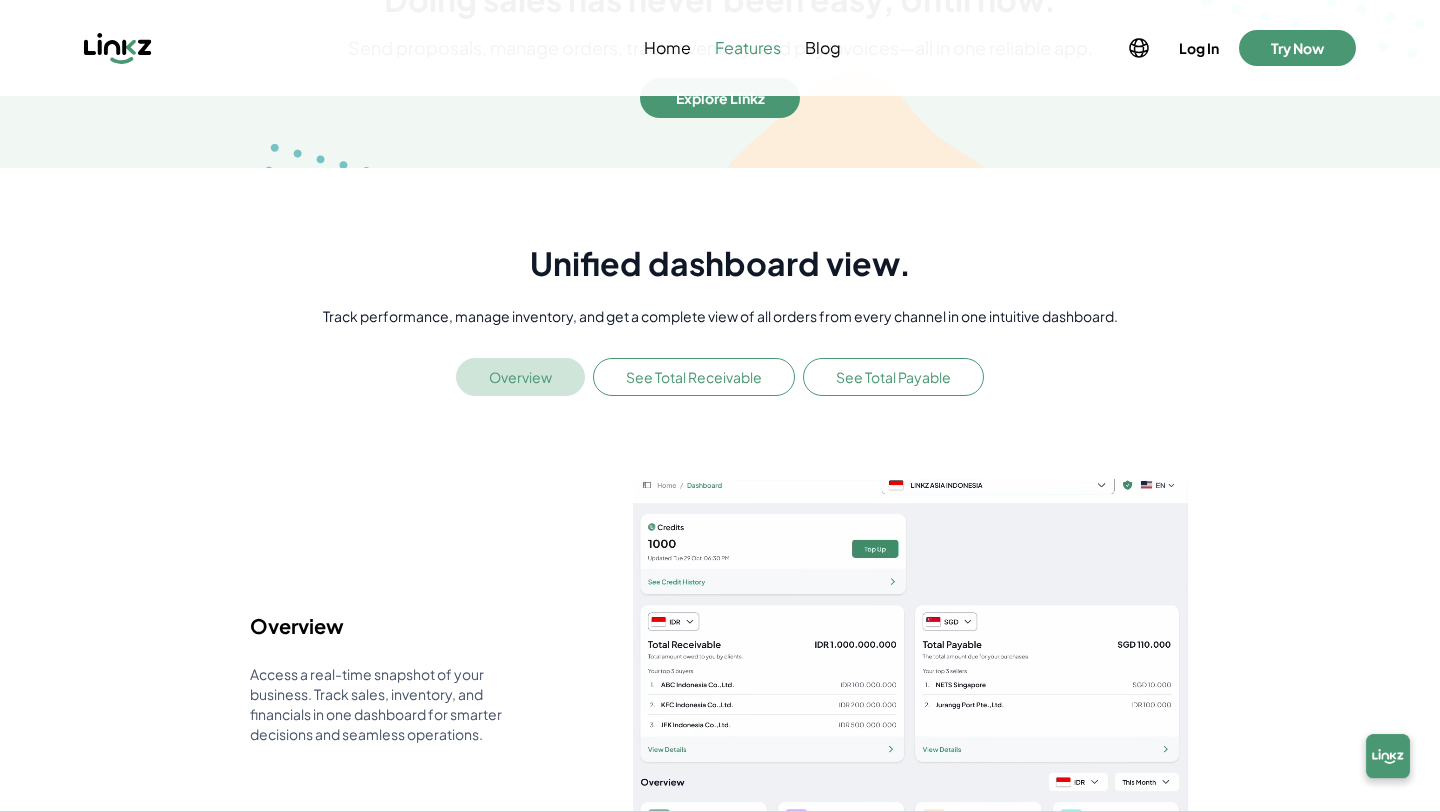 scroll, scrollTop: 0, scrollLeft: 0, axis: both 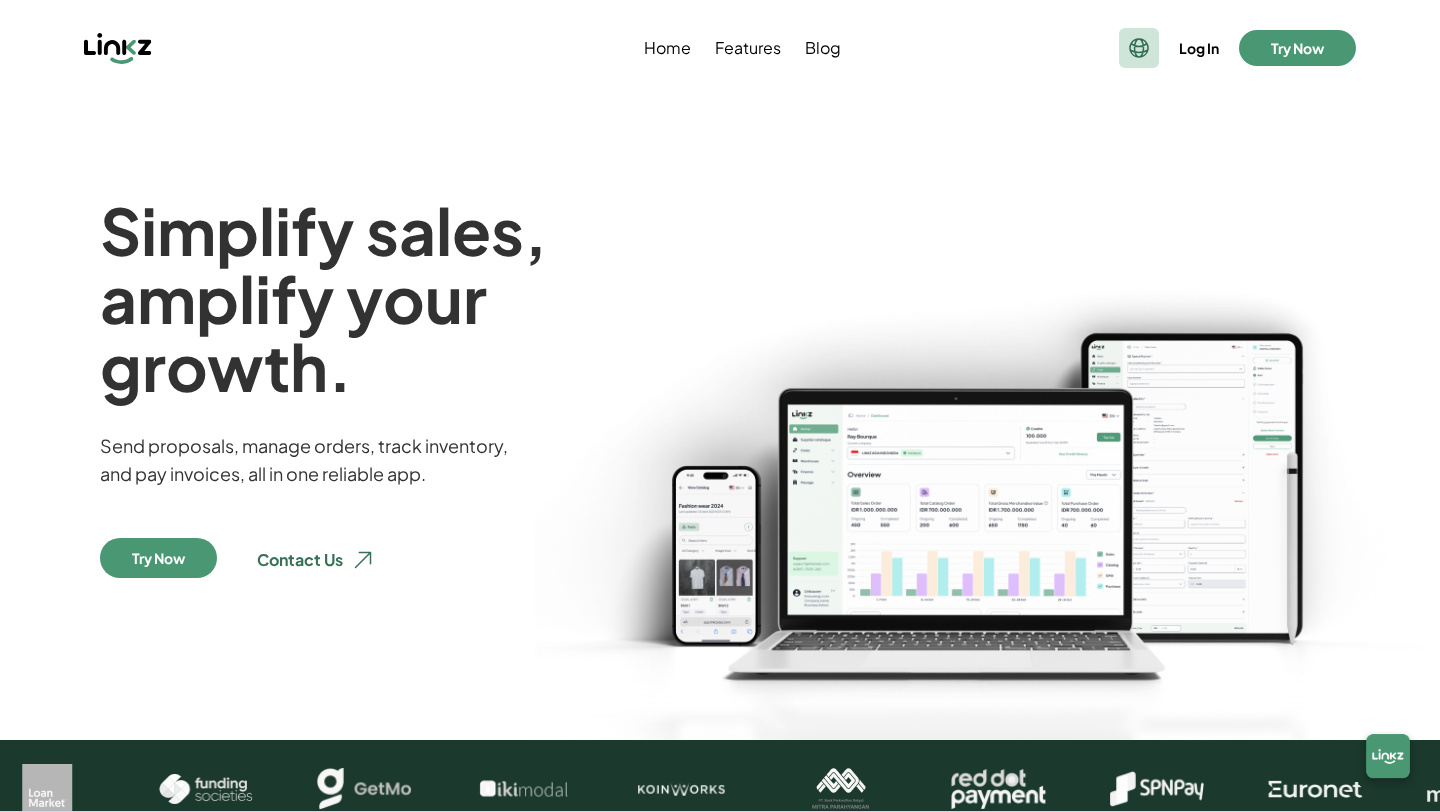 click 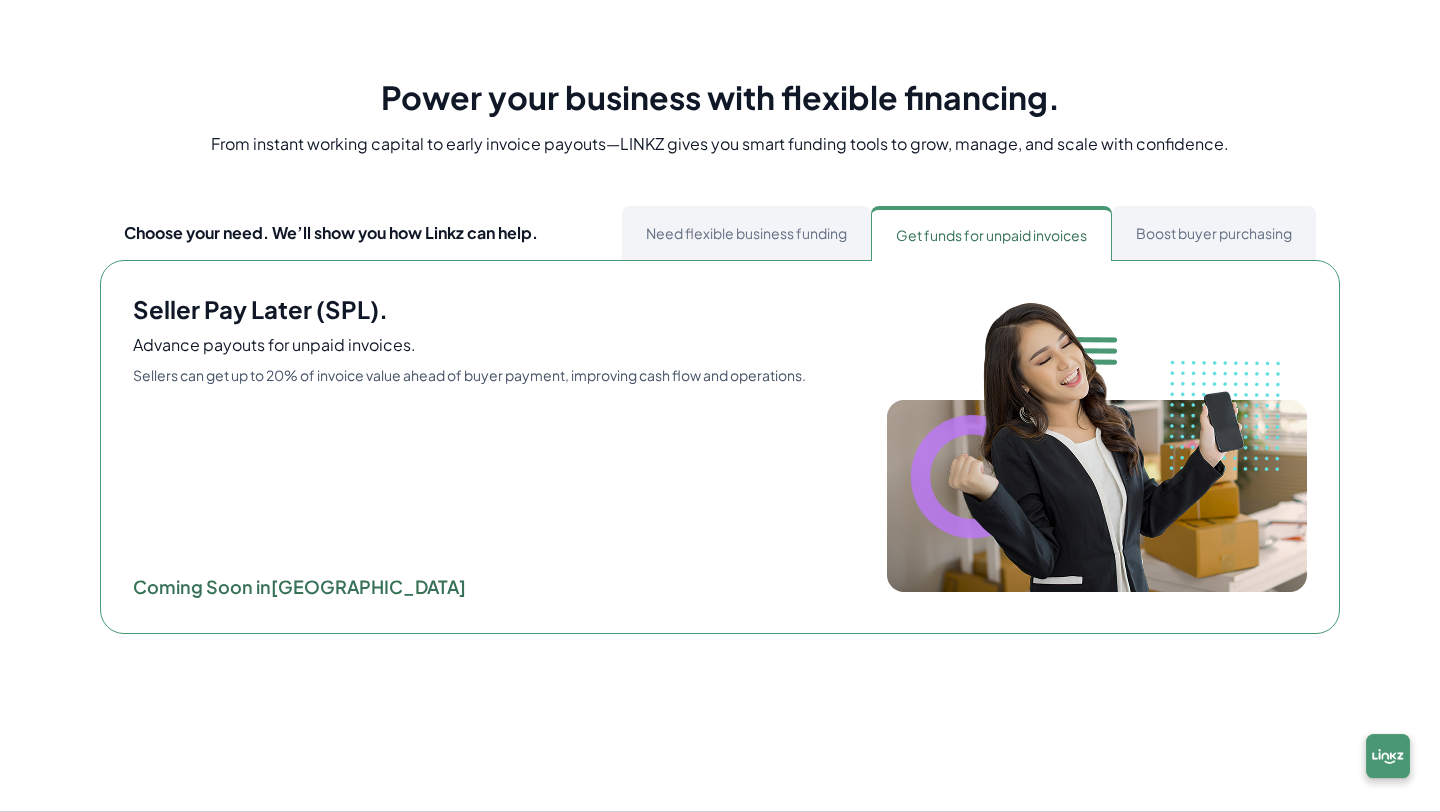 scroll, scrollTop: 1038, scrollLeft: 0, axis: vertical 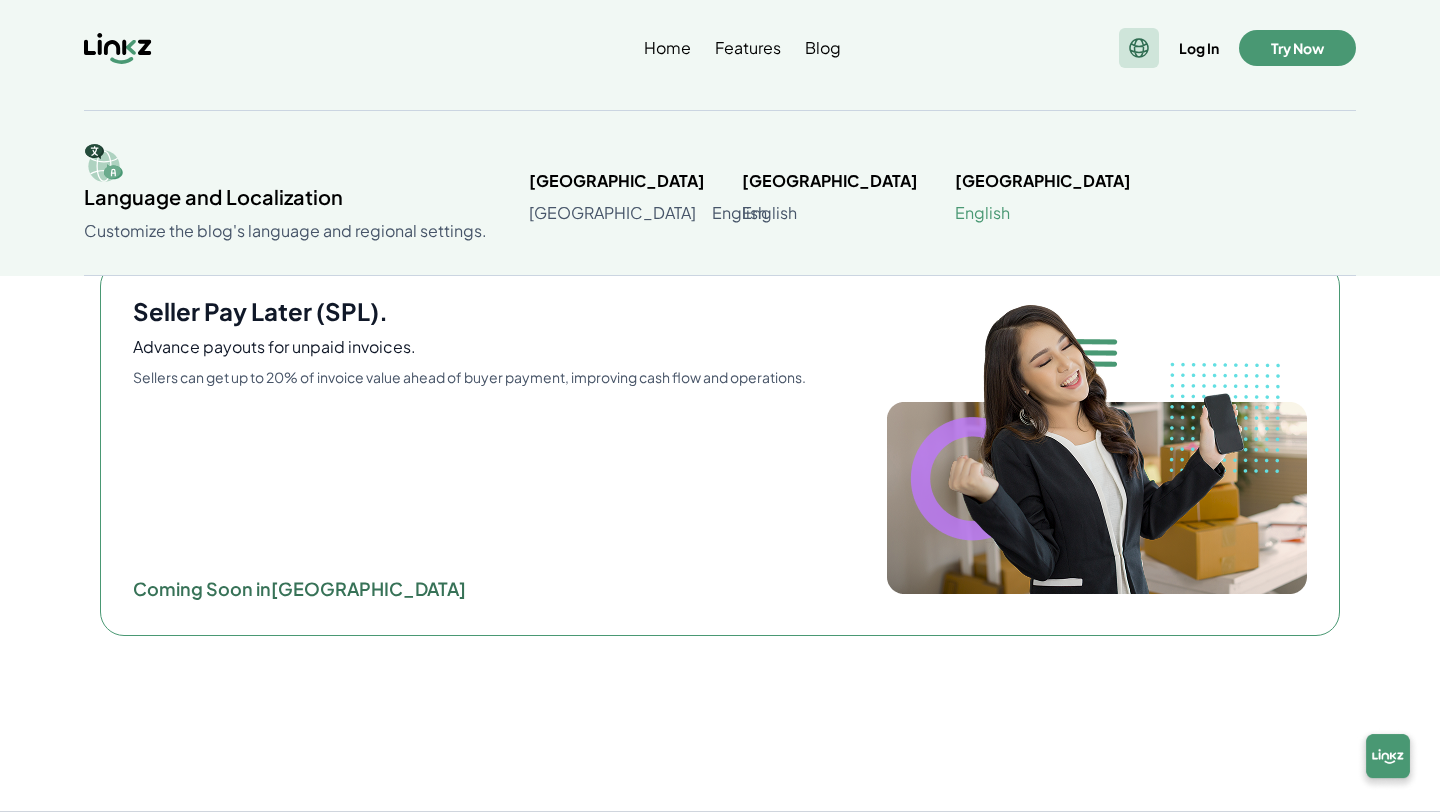 click on "English" at bounding box center [982, 213] 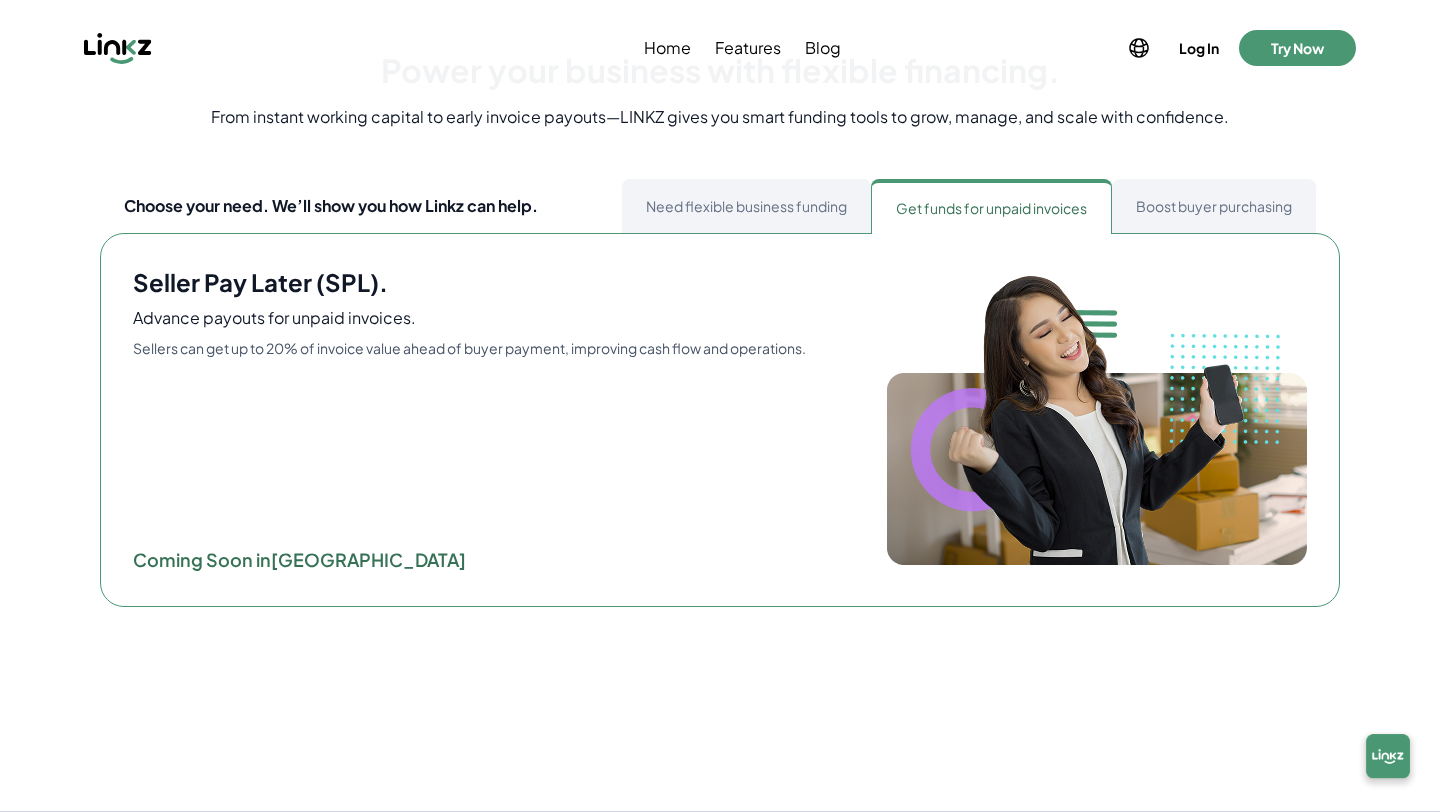 scroll, scrollTop: 877, scrollLeft: 0, axis: vertical 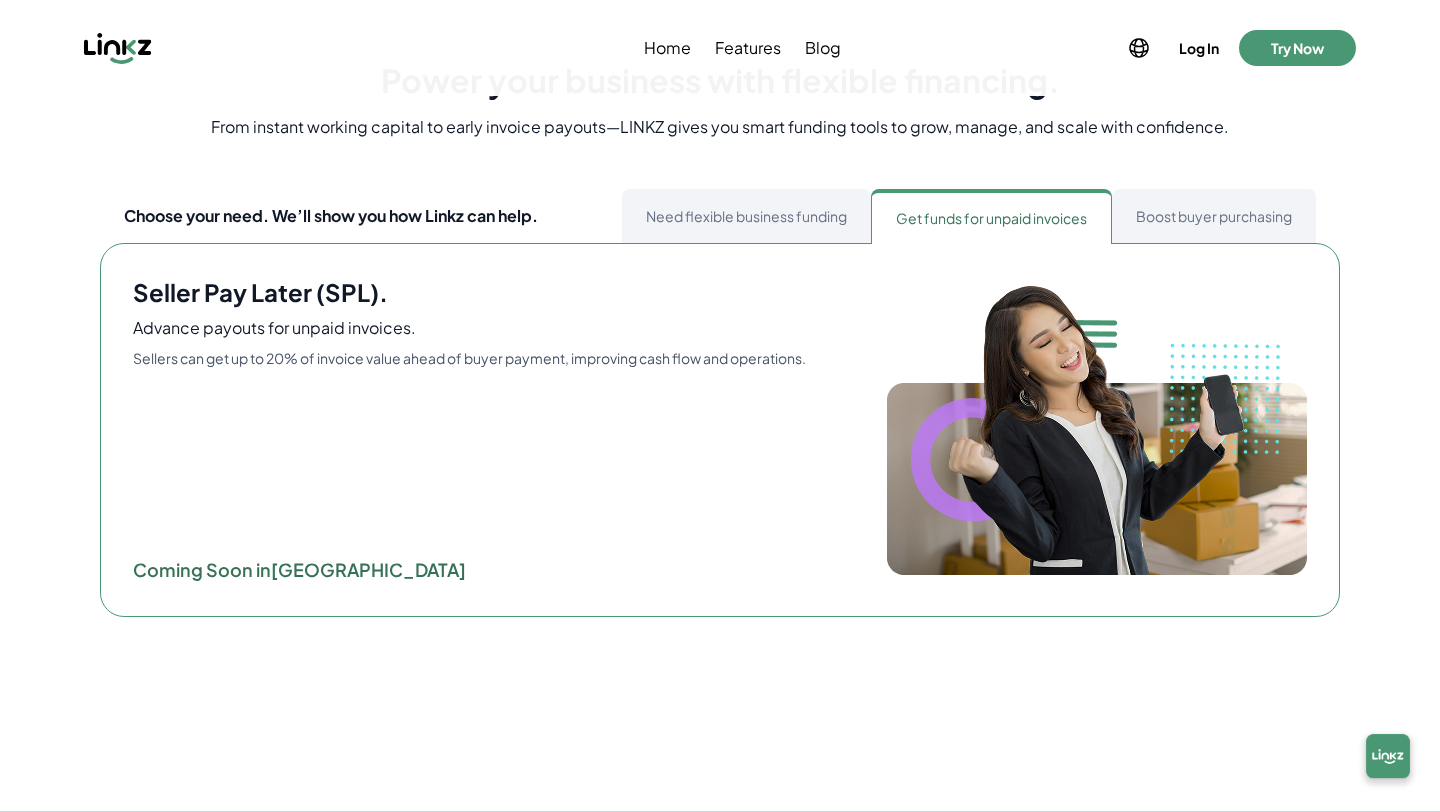 click on "Need flexible business funding" at bounding box center [746, 216] 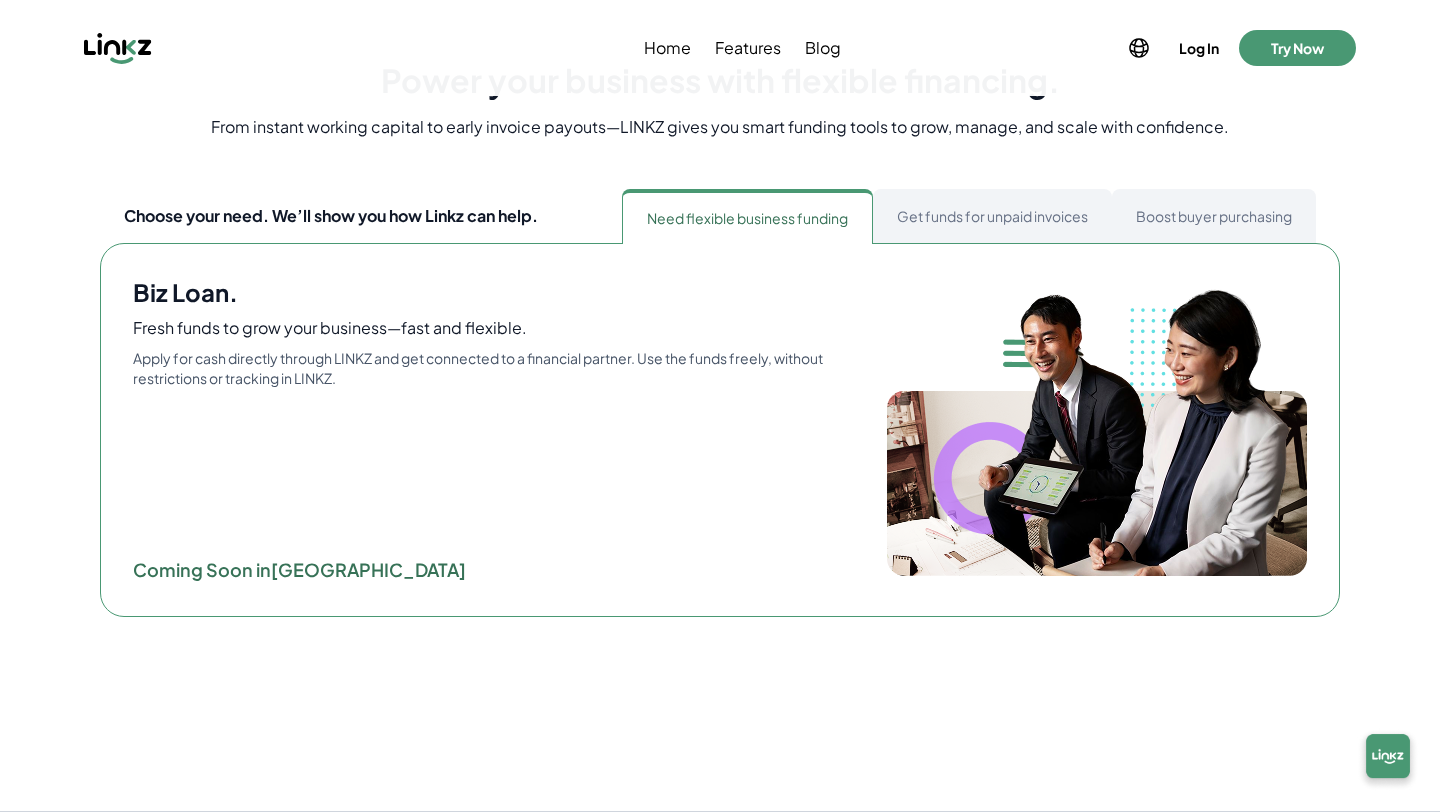 click on "Get funds for unpaid invoices" at bounding box center [992, 216] 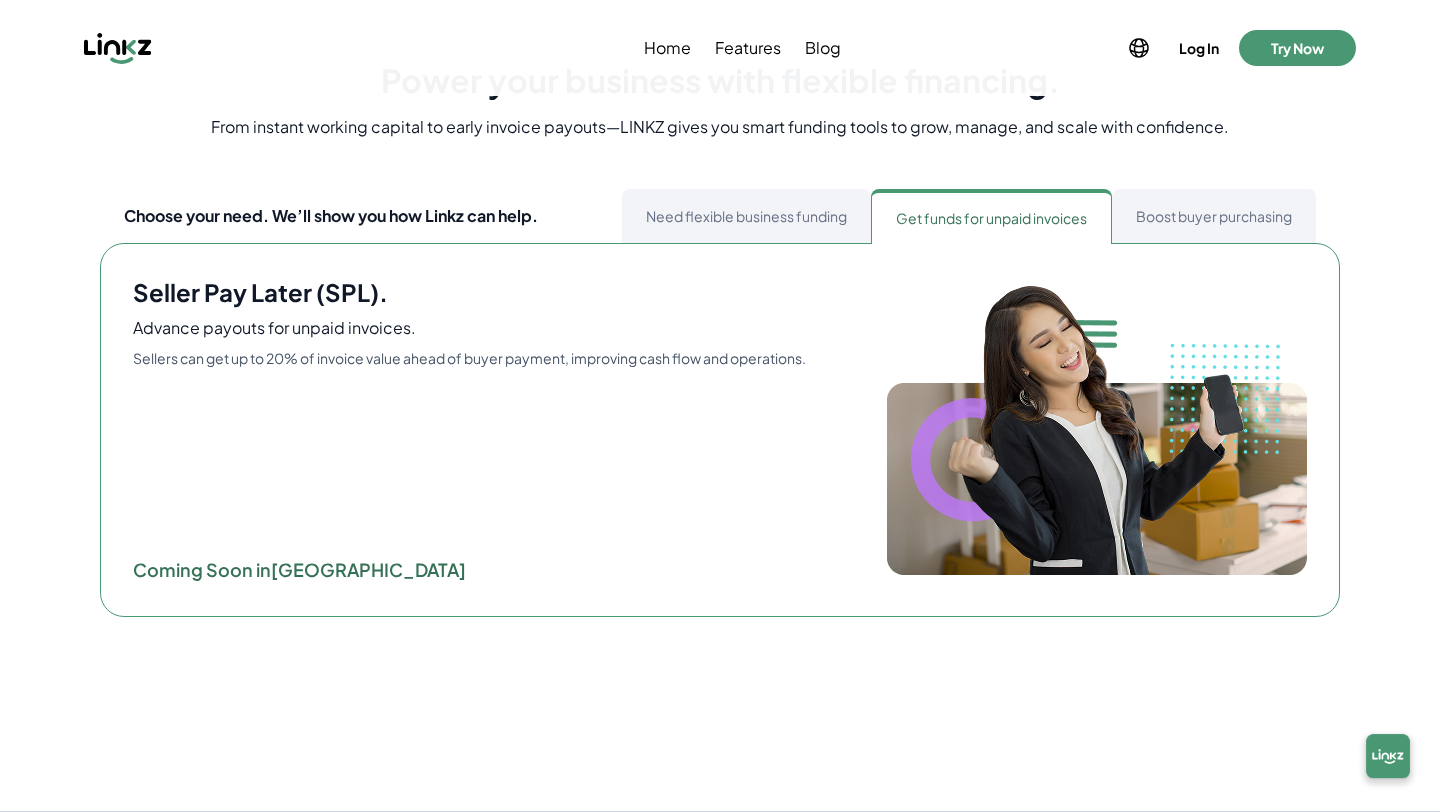 click on "Boost buyer purchasing" at bounding box center [1214, 216] 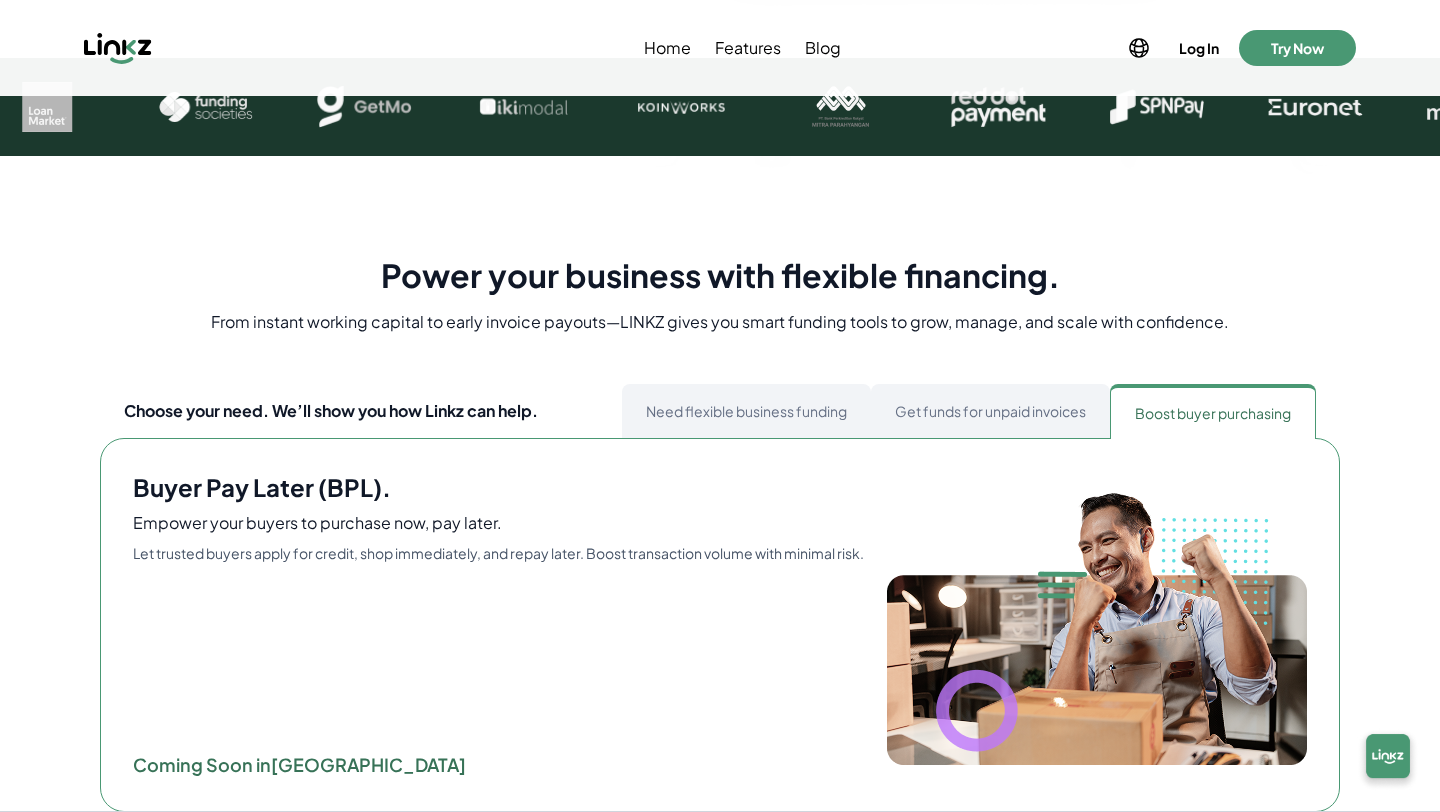 scroll, scrollTop: 600, scrollLeft: 0, axis: vertical 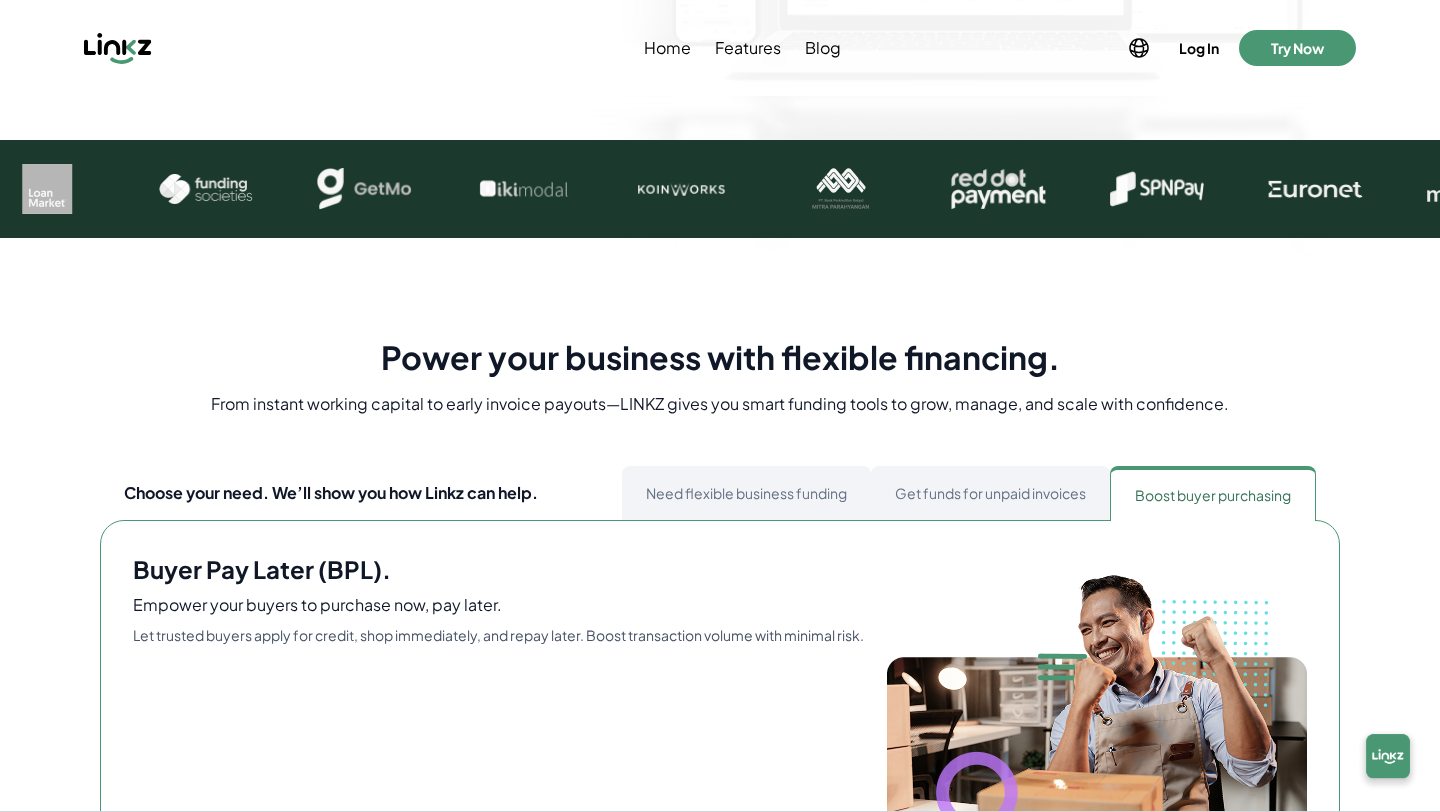 click on "Home Features Blog Login Create Account Log In Try Now" at bounding box center [720, 48] 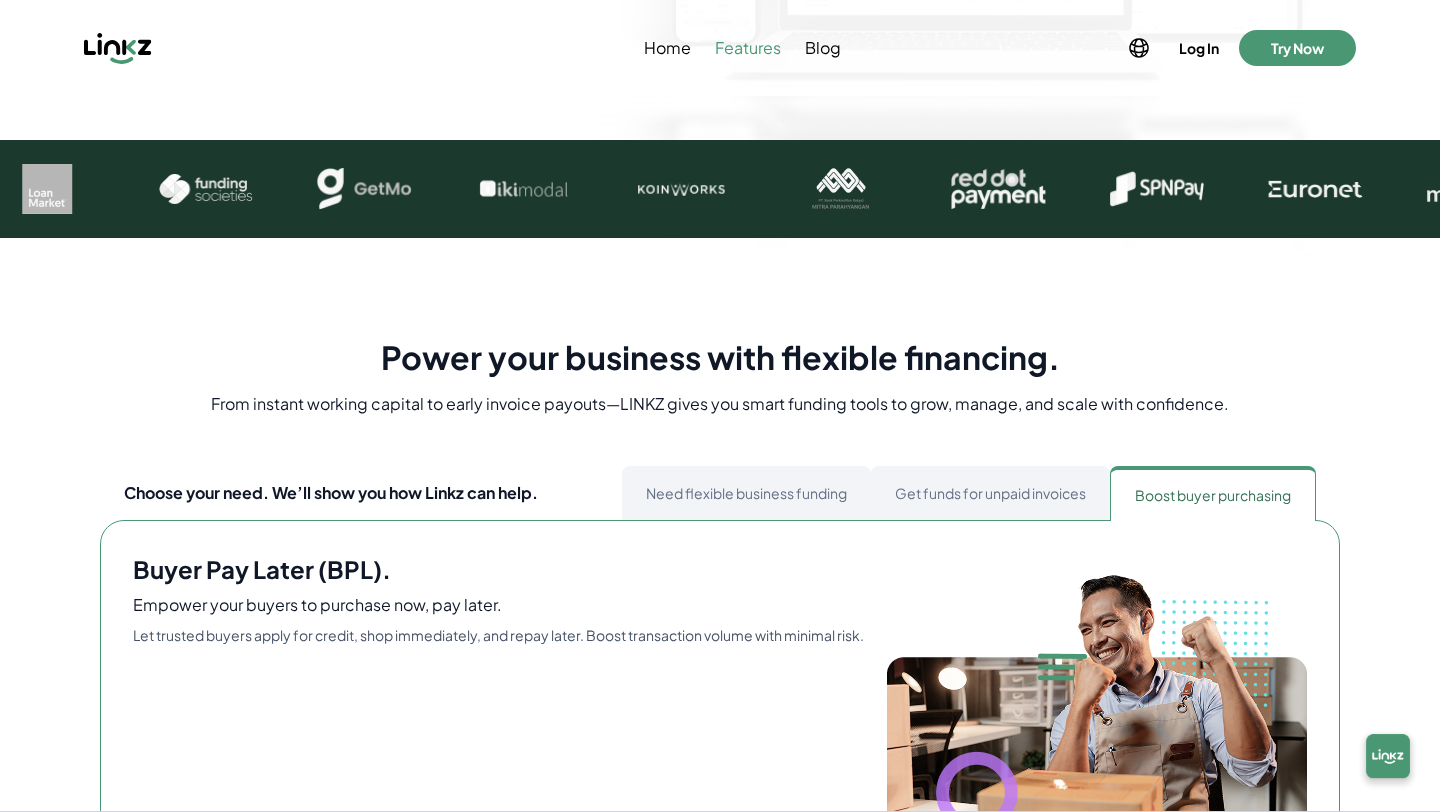 click on "Features" at bounding box center [748, 48] 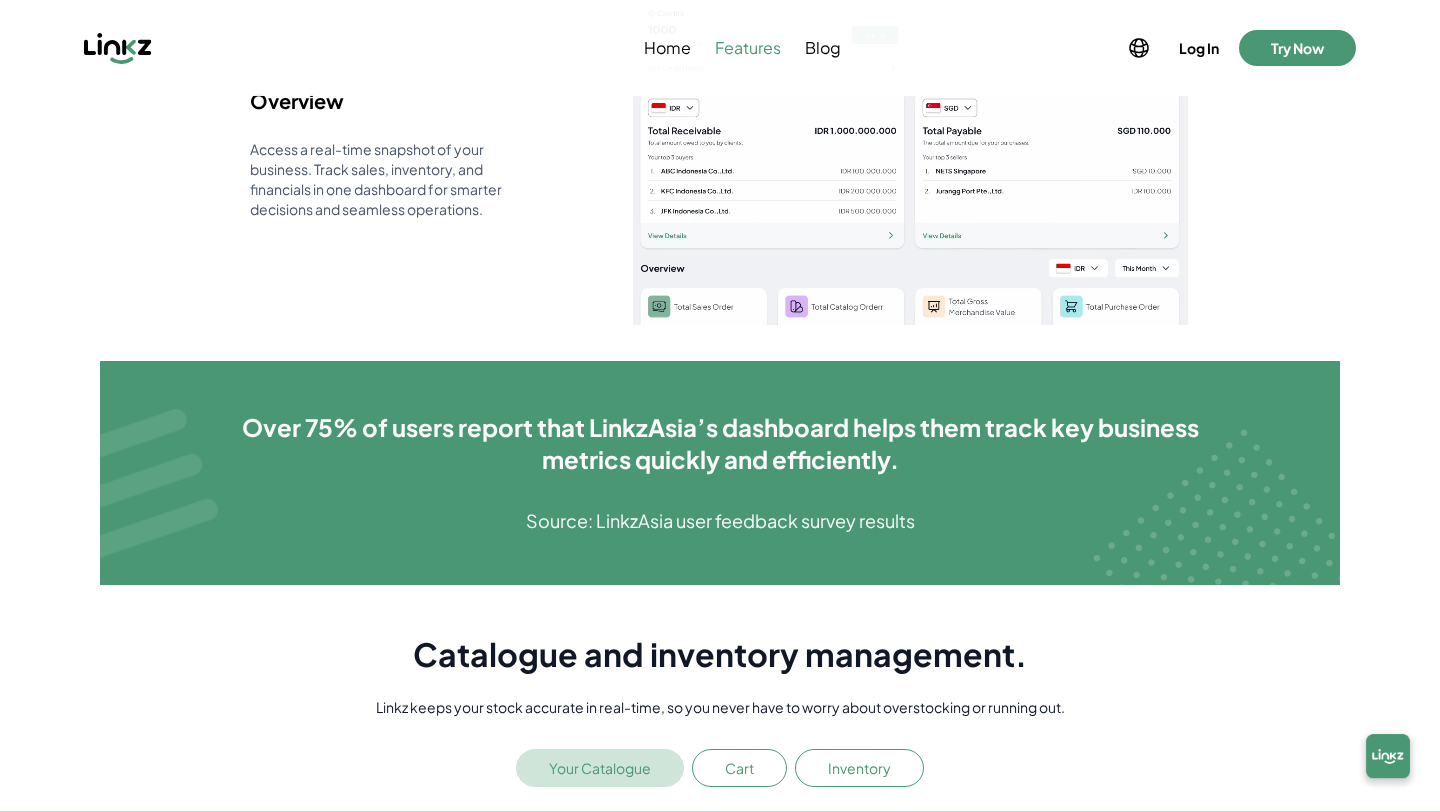 scroll, scrollTop: 0, scrollLeft: 0, axis: both 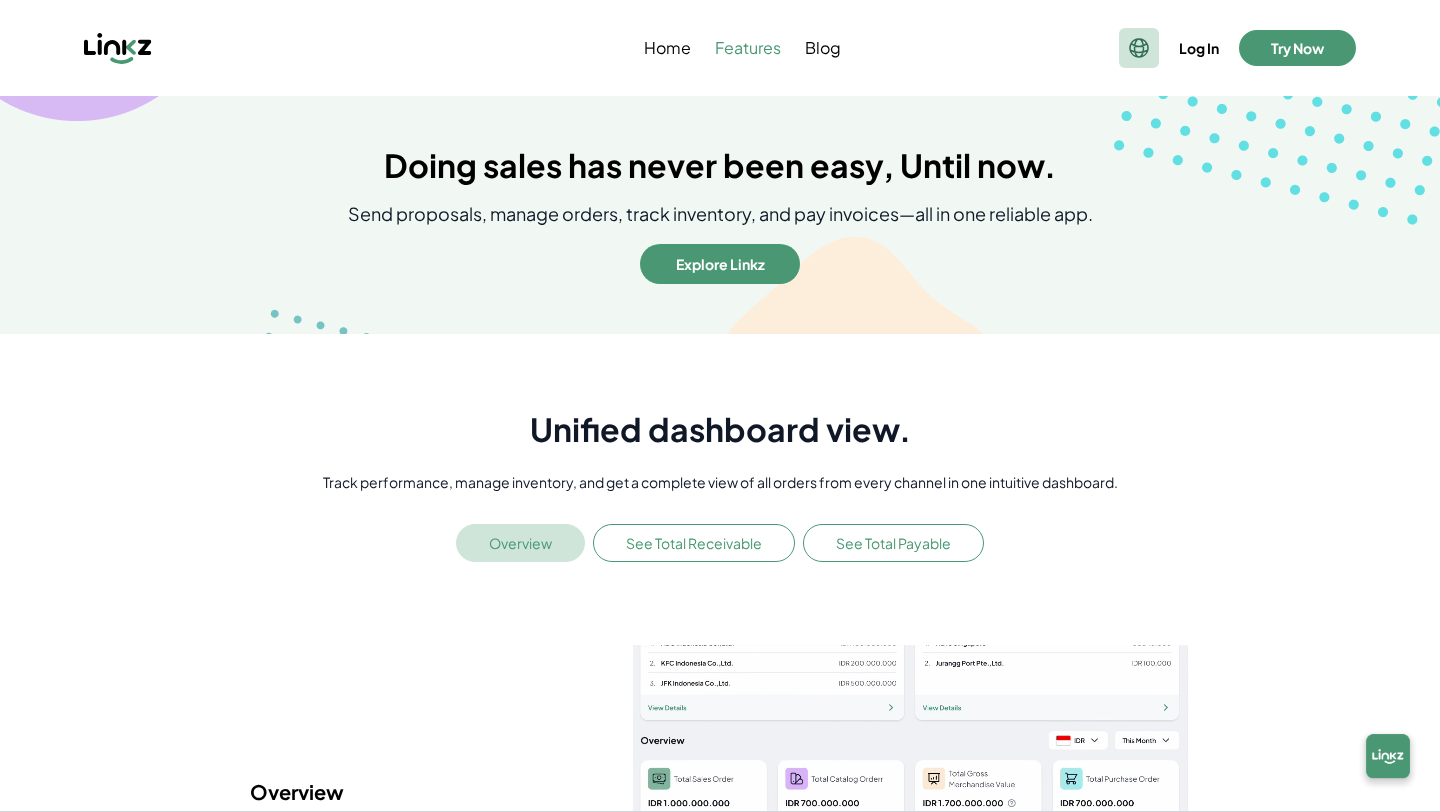 click 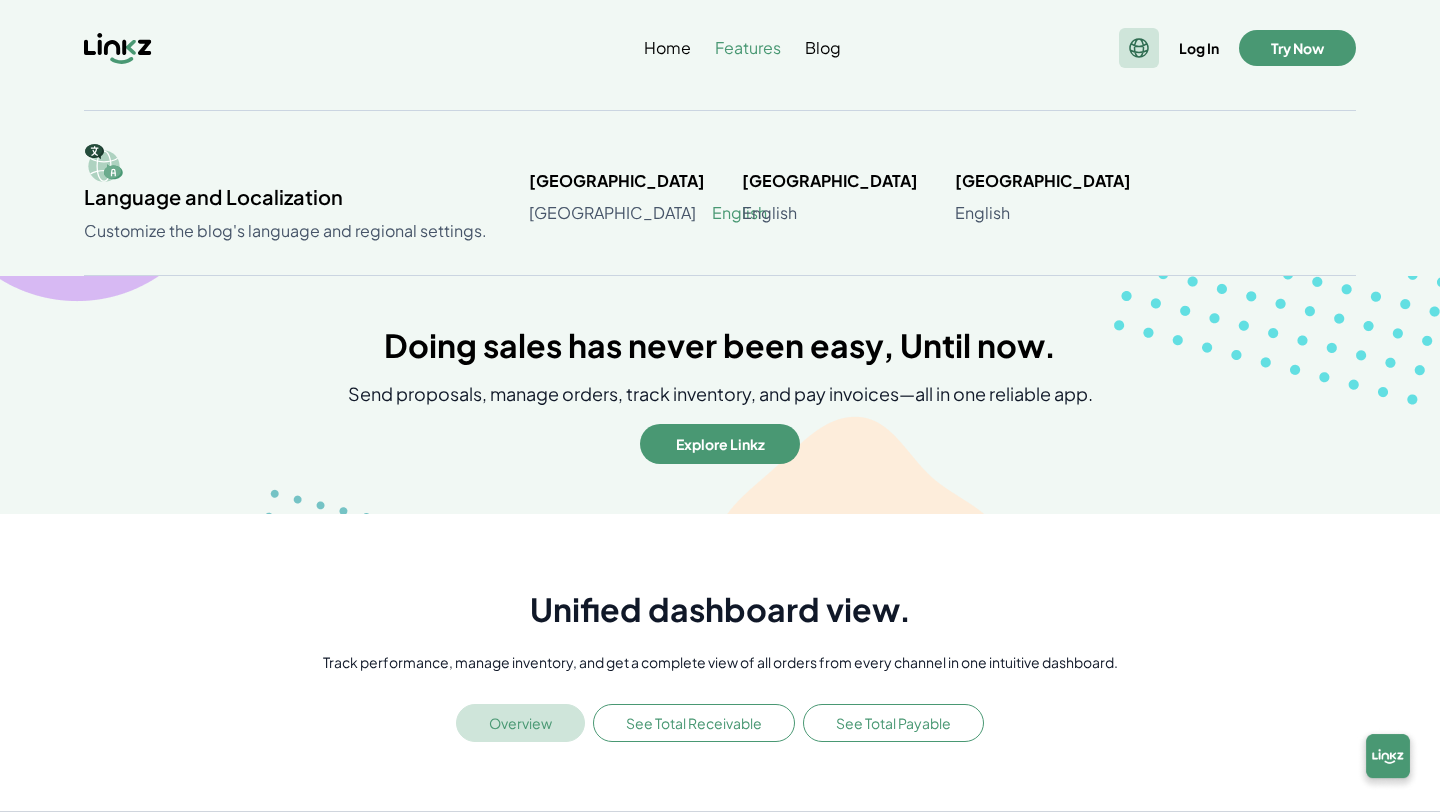 click on "English" at bounding box center (739, 213) 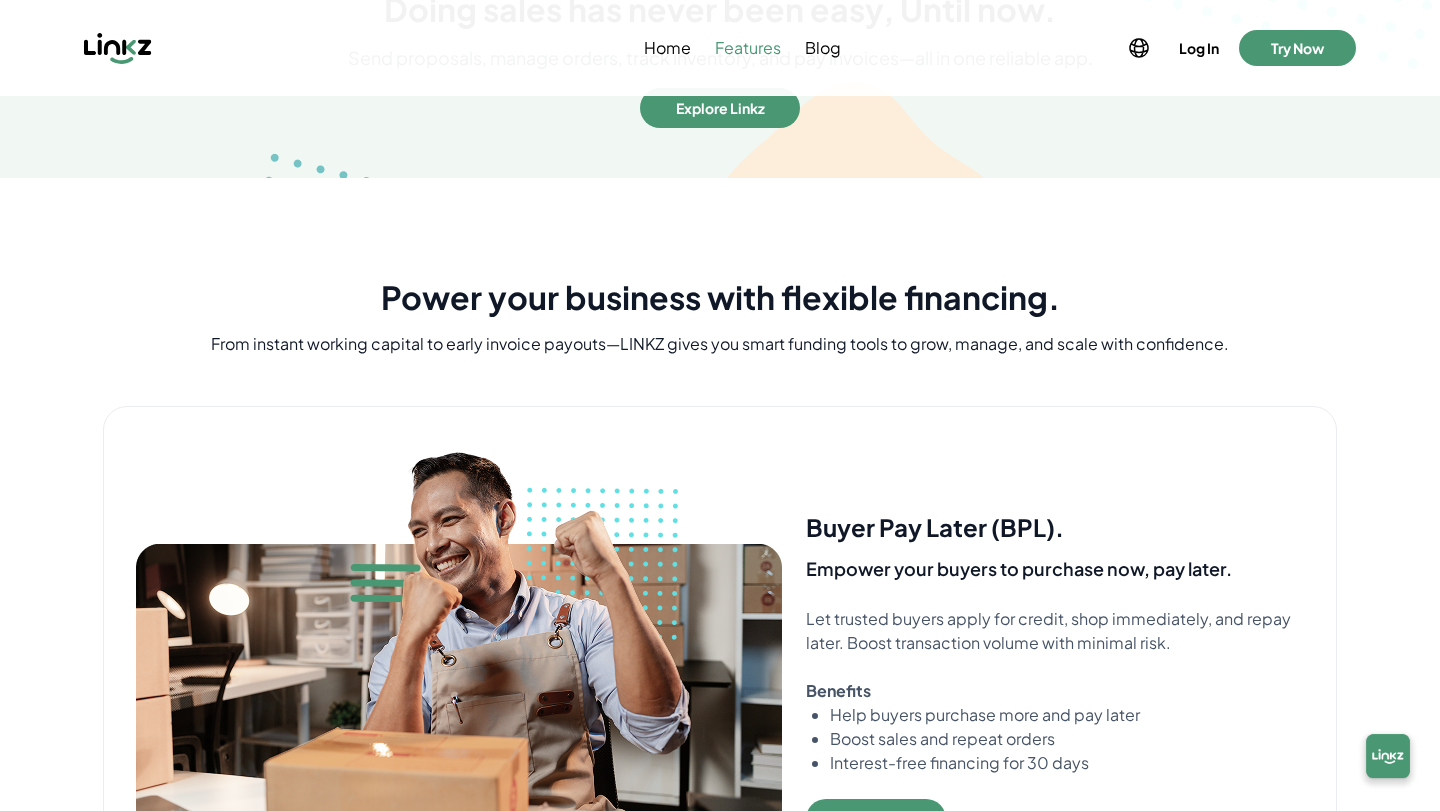 scroll, scrollTop: 0, scrollLeft: 0, axis: both 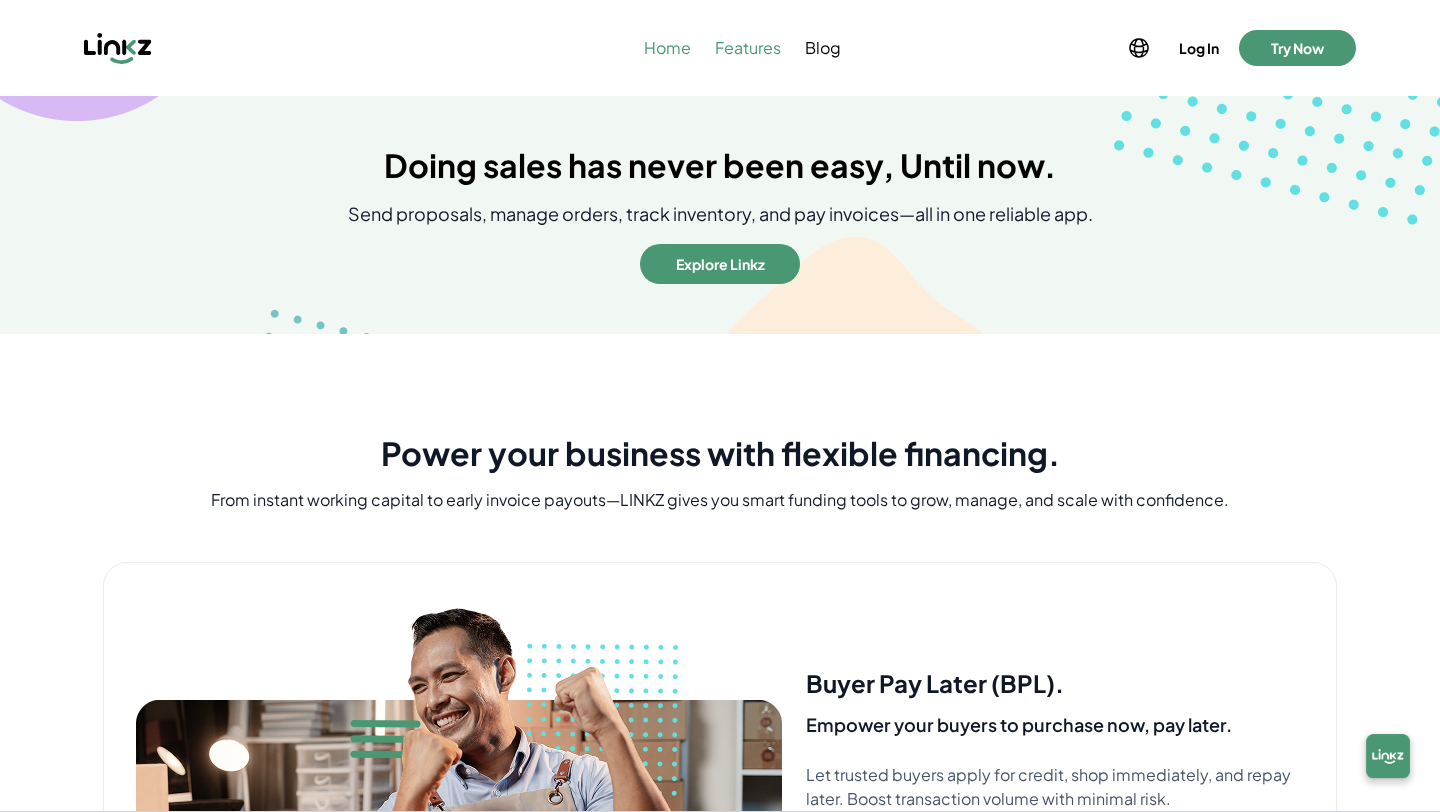 click on "Home" at bounding box center [667, 48] 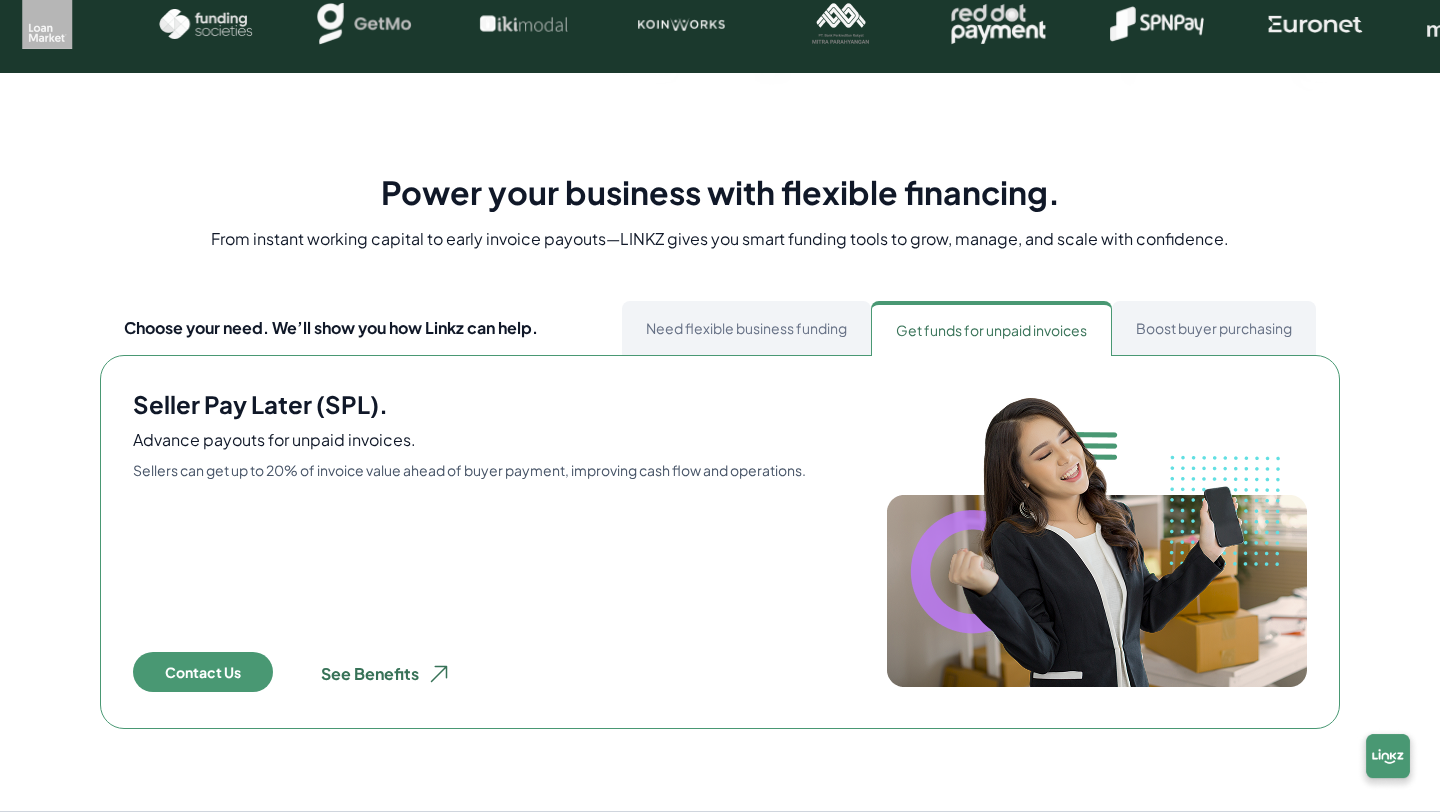 scroll, scrollTop: 780, scrollLeft: 0, axis: vertical 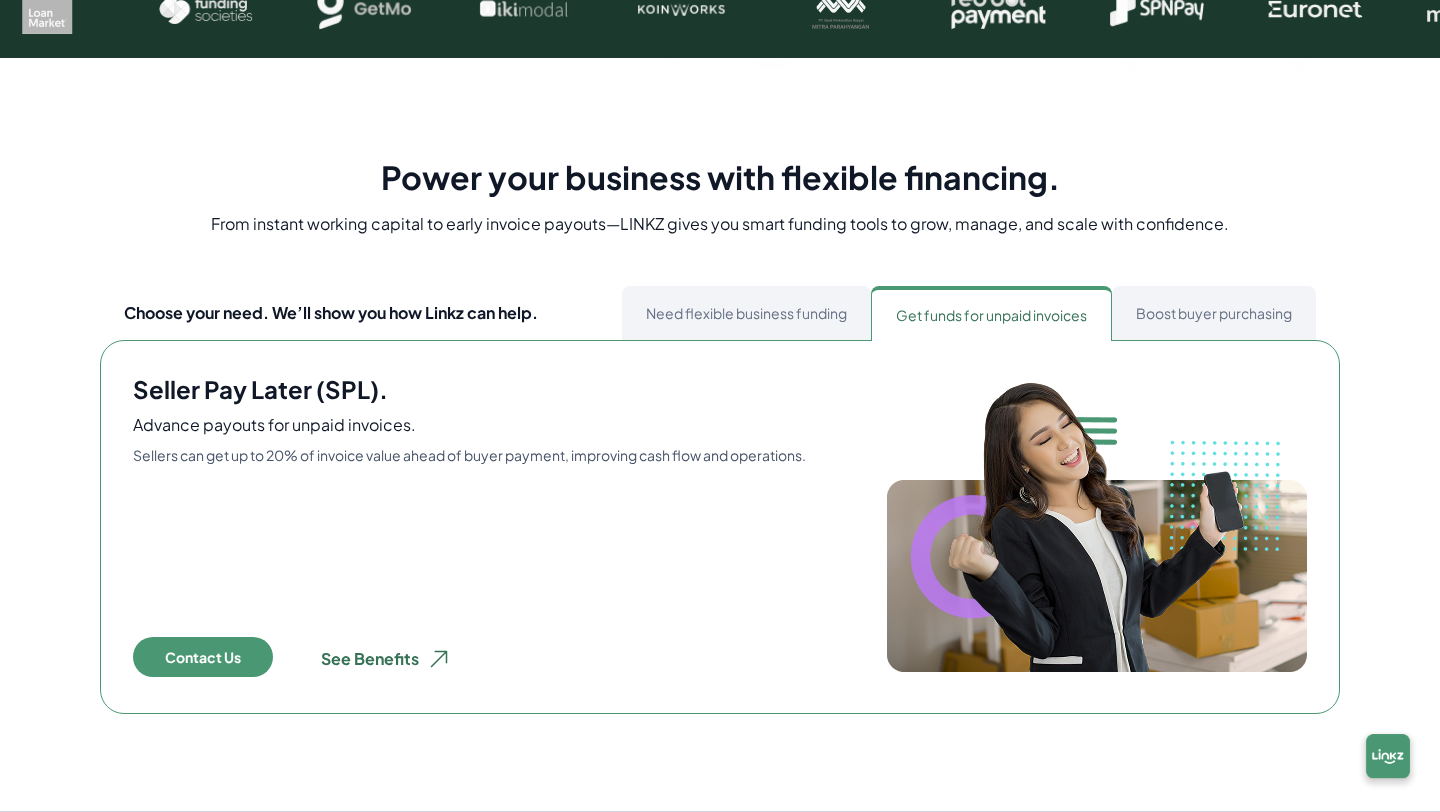click on "Need flexible business funding" at bounding box center [746, 313] 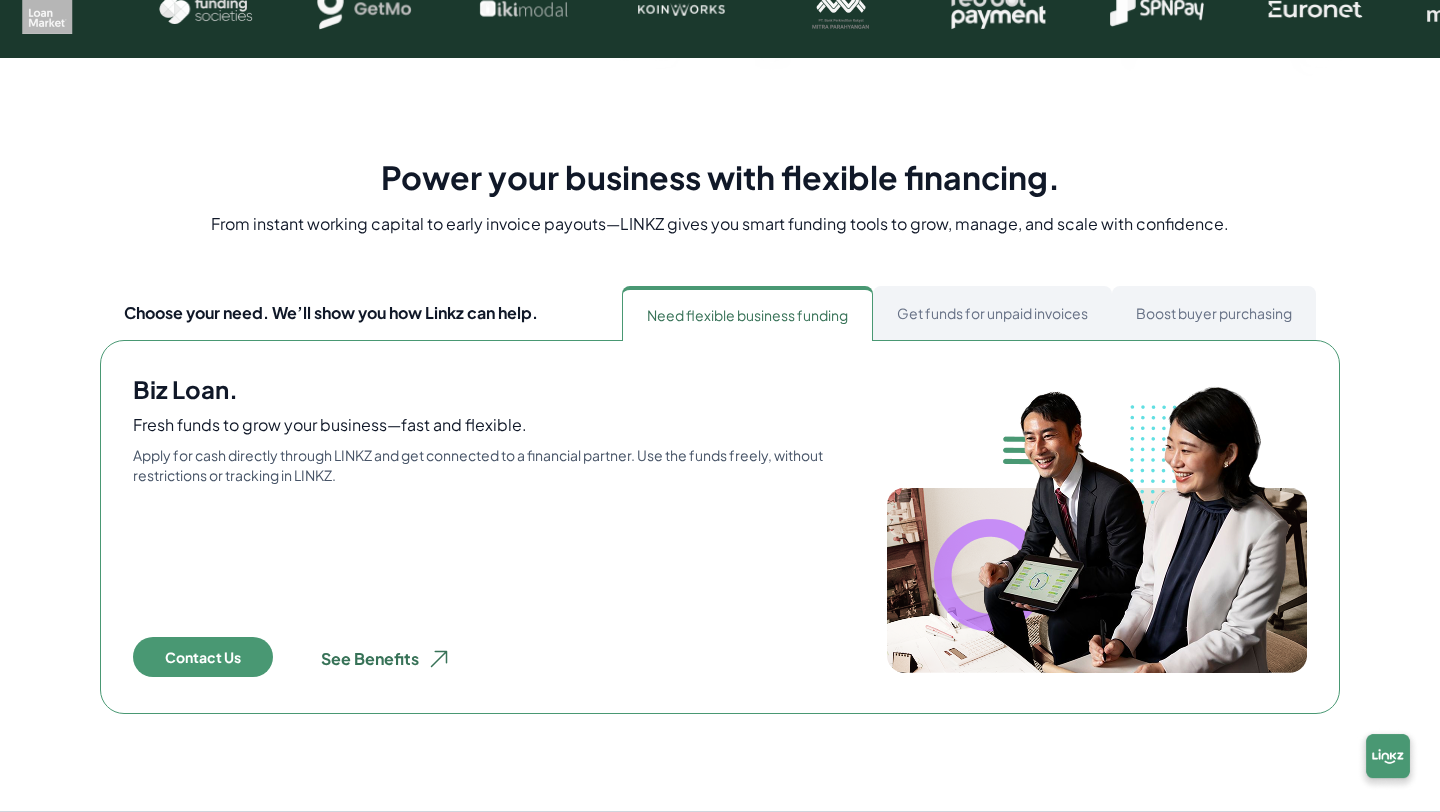 click on "Get funds for unpaid invoices" at bounding box center [992, 313] 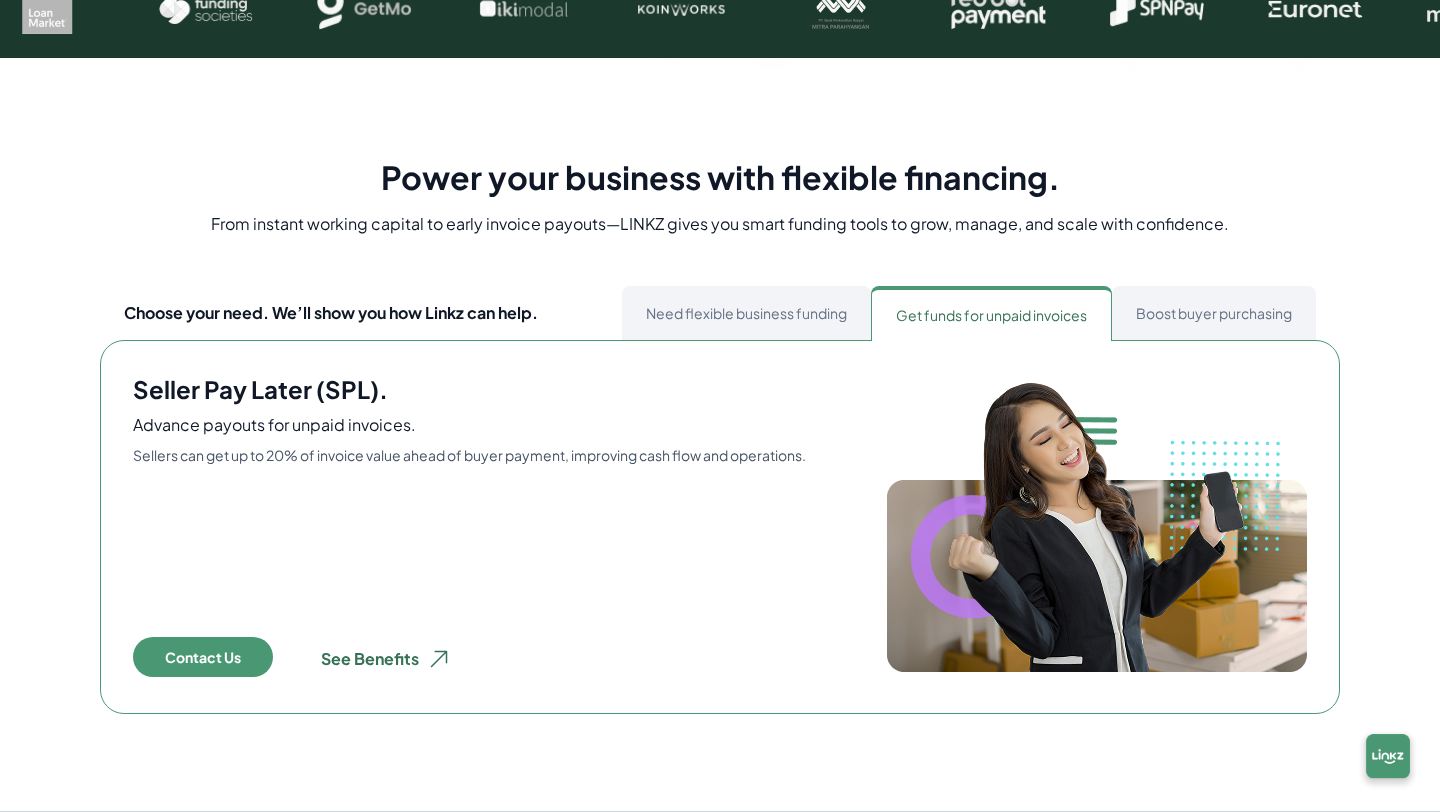 click on "Boost buyer purchasing" at bounding box center [1214, 313] 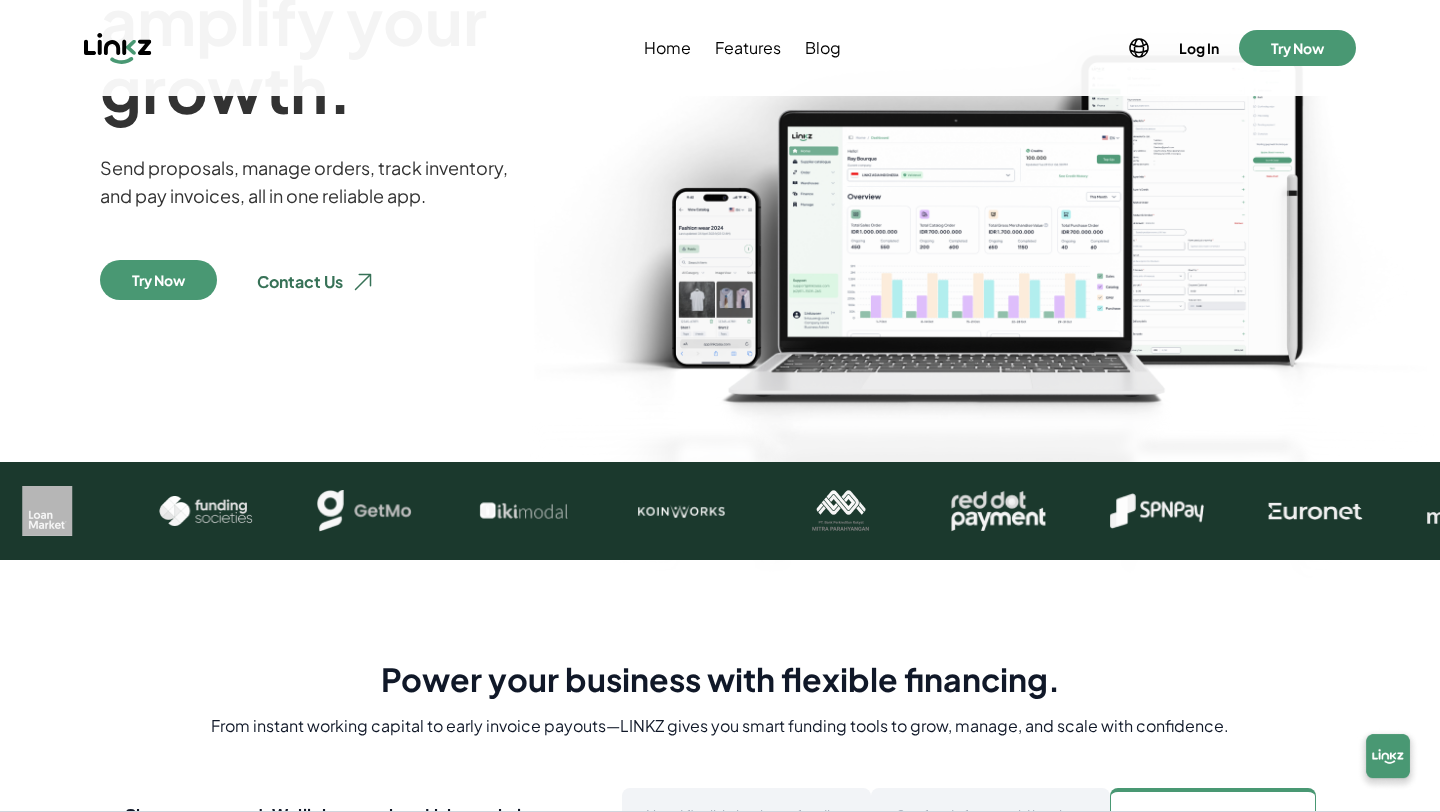 scroll, scrollTop: 0, scrollLeft: 0, axis: both 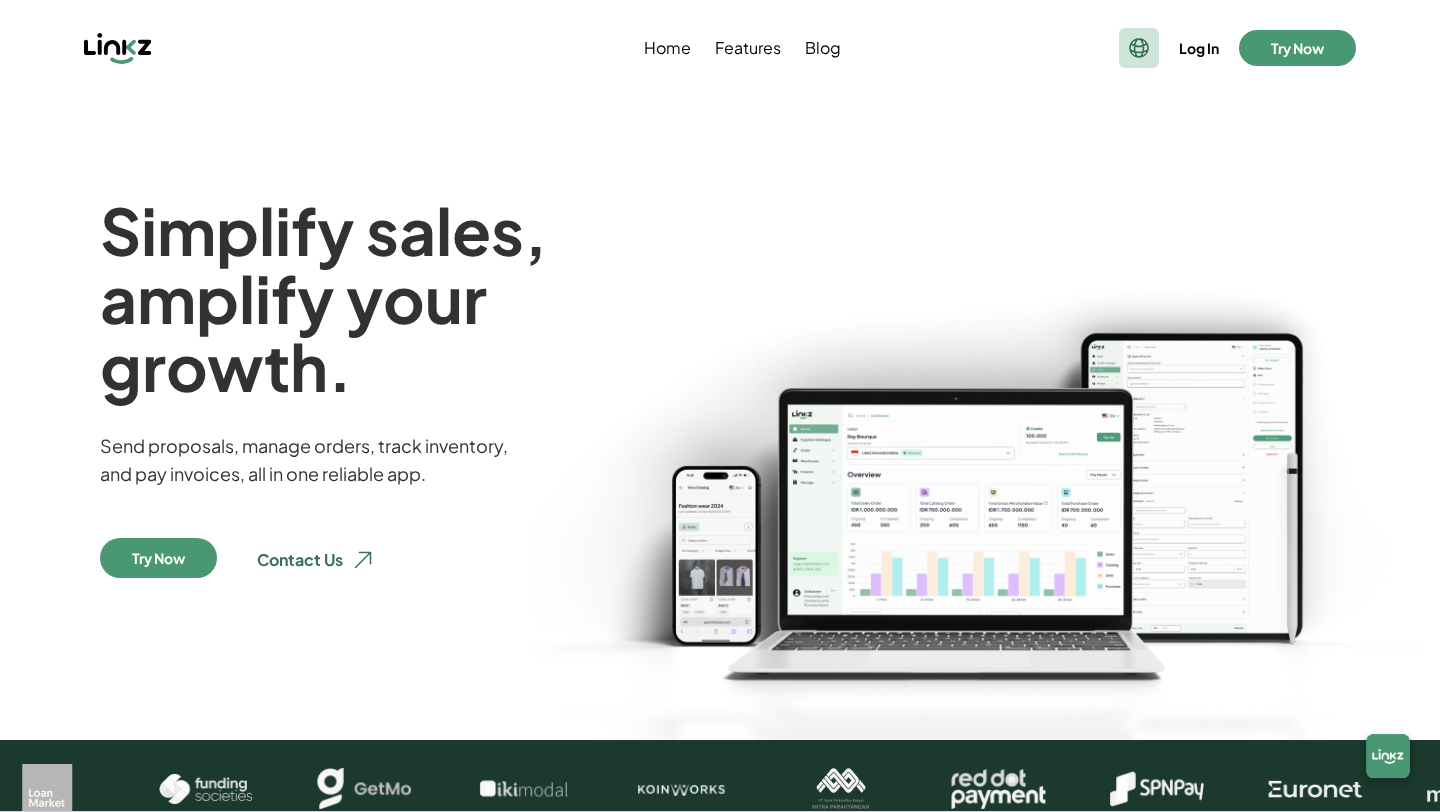 click at bounding box center (1139, 48) 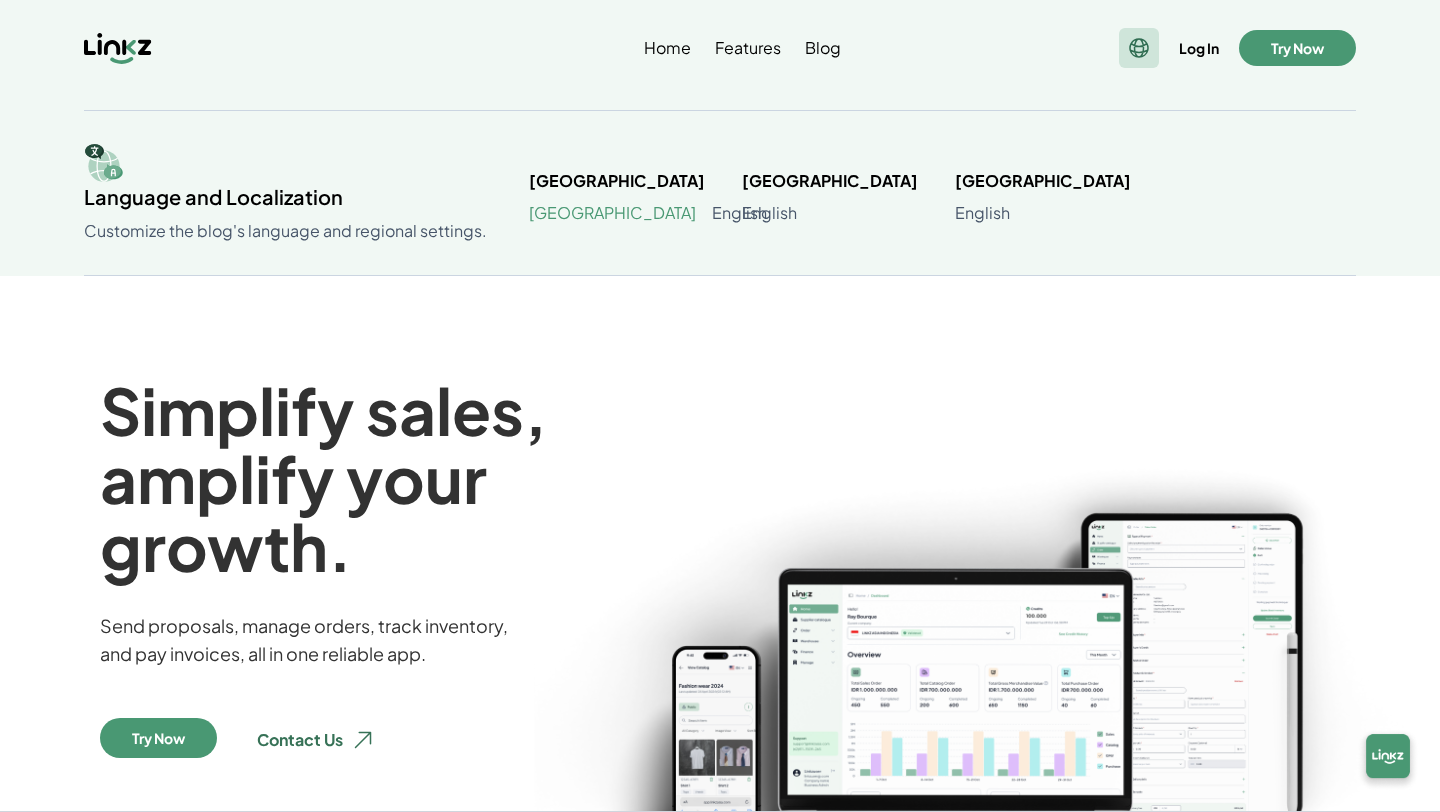 click on "[GEOGRAPHIC_DATA]" at bounding box center (612, 213) 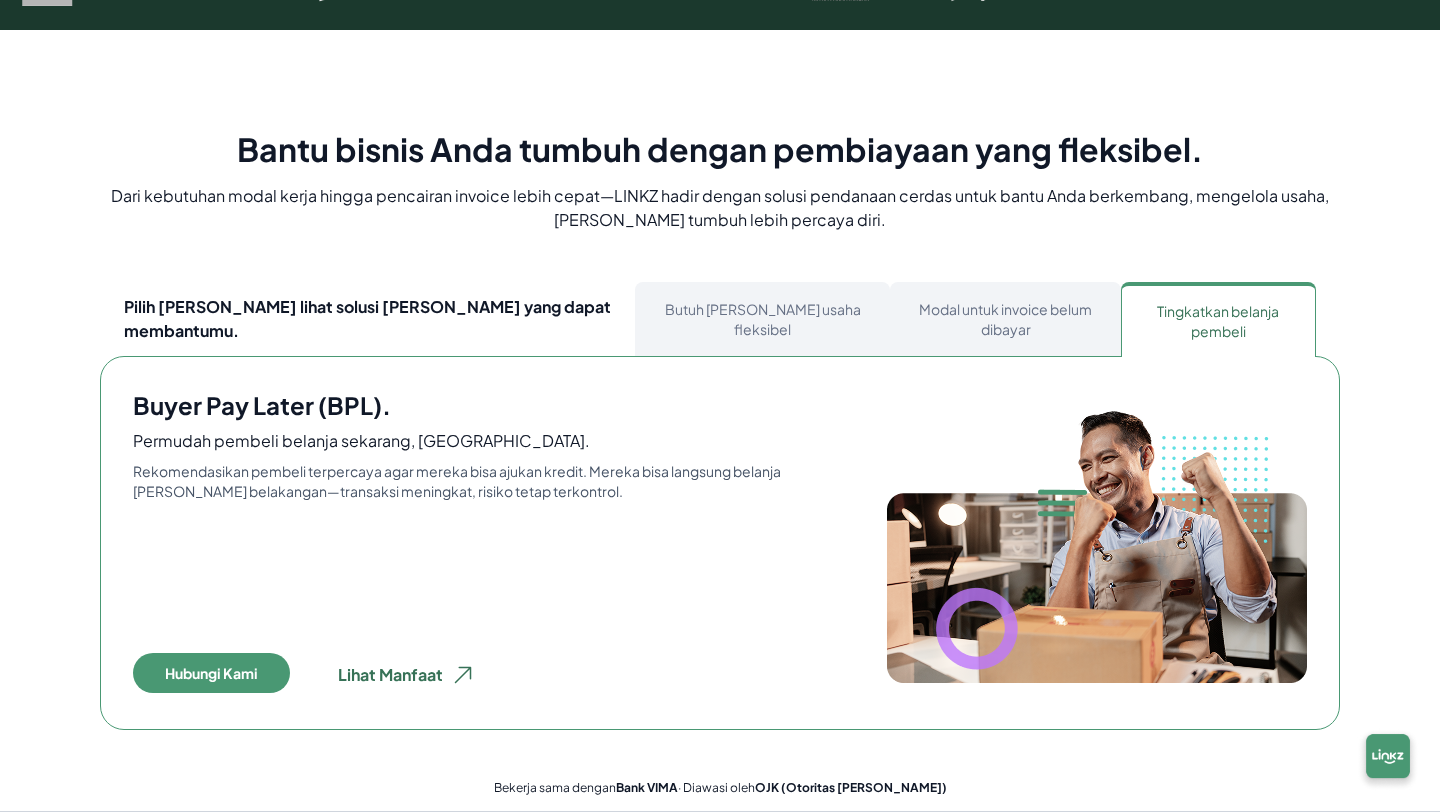 scroll, scrollTop: 1075, scrollLeft: 0, axis: vertical 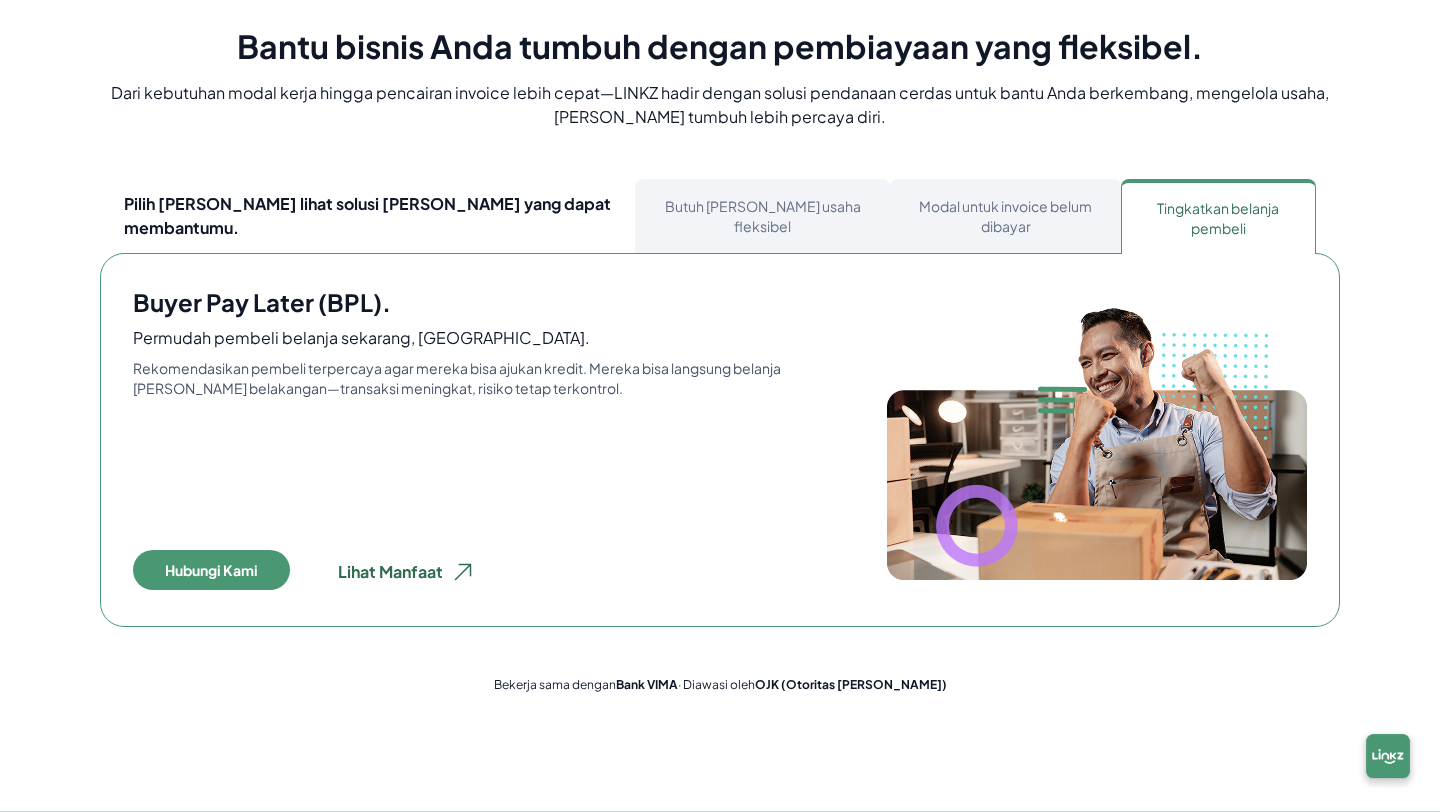 click 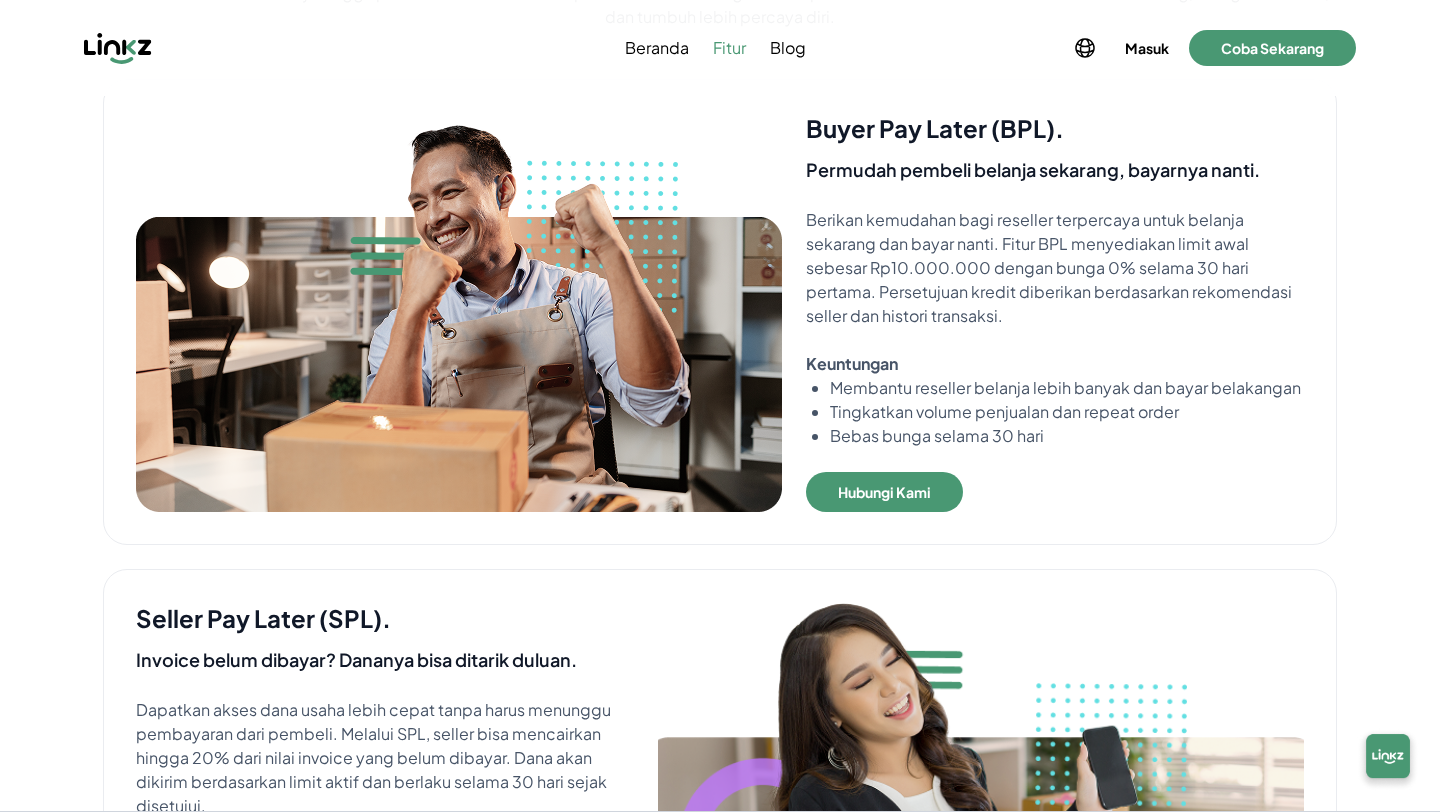 scroll, scrollTop: 0, scrollLeft: 0, axis: both 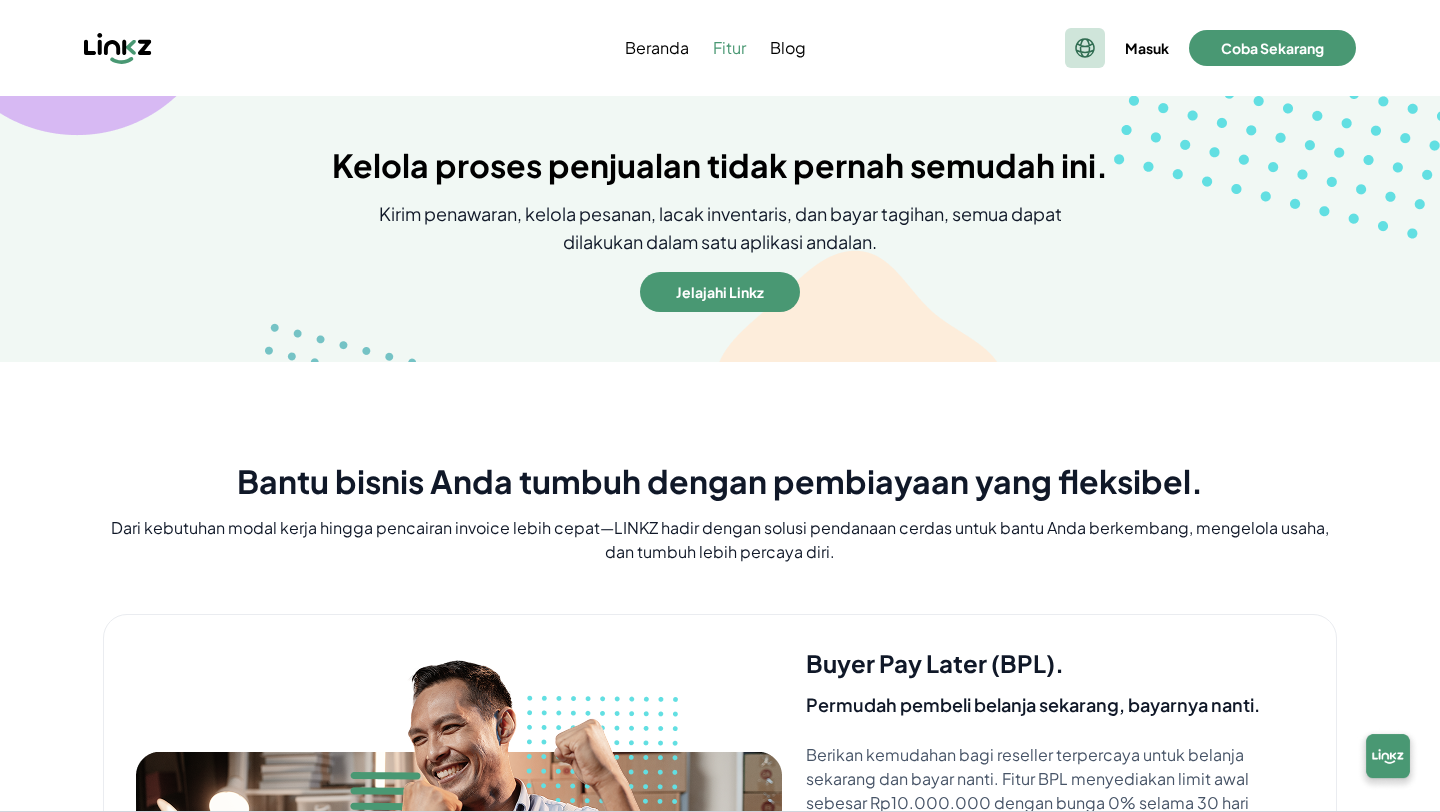 click 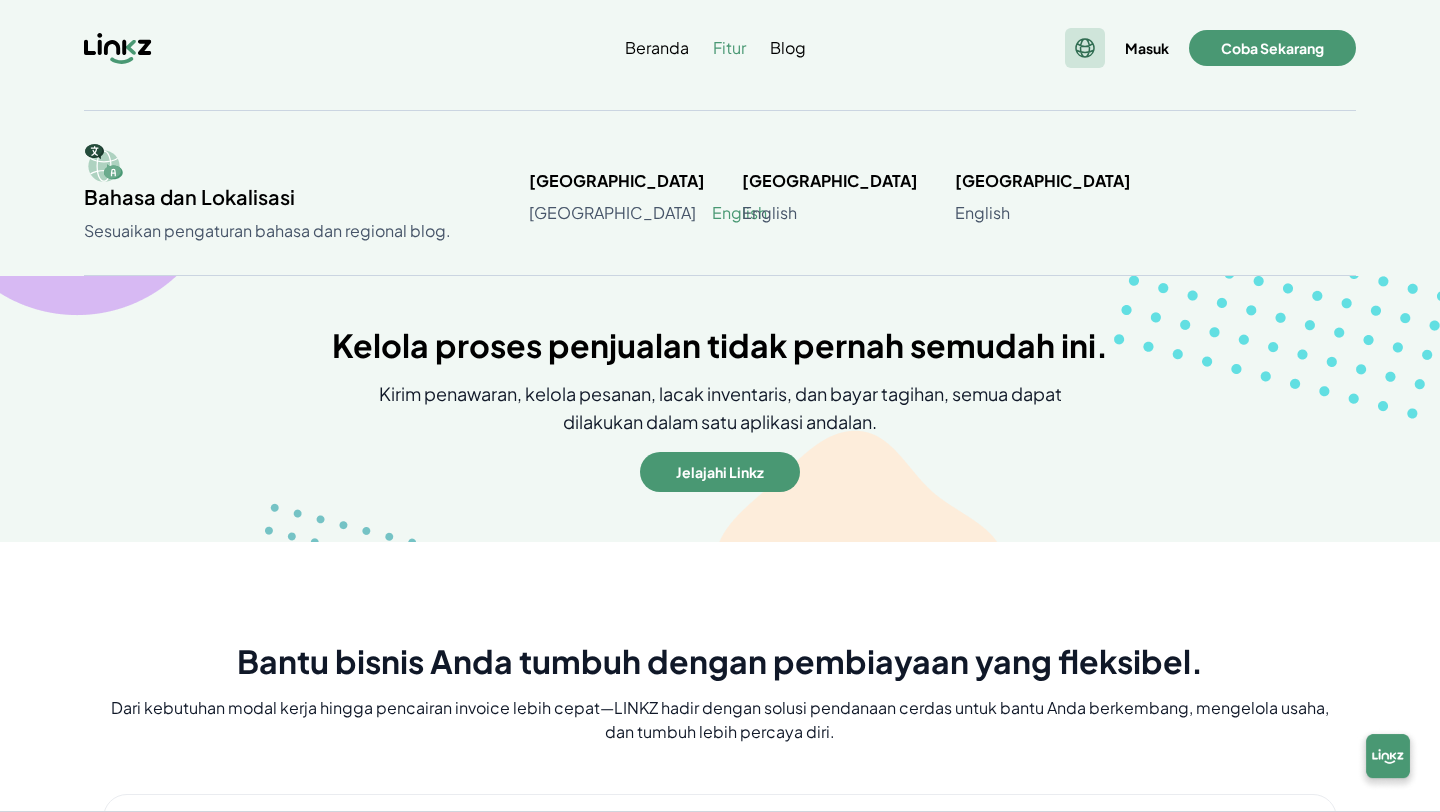click on "English" at bounding box center (739, 213) 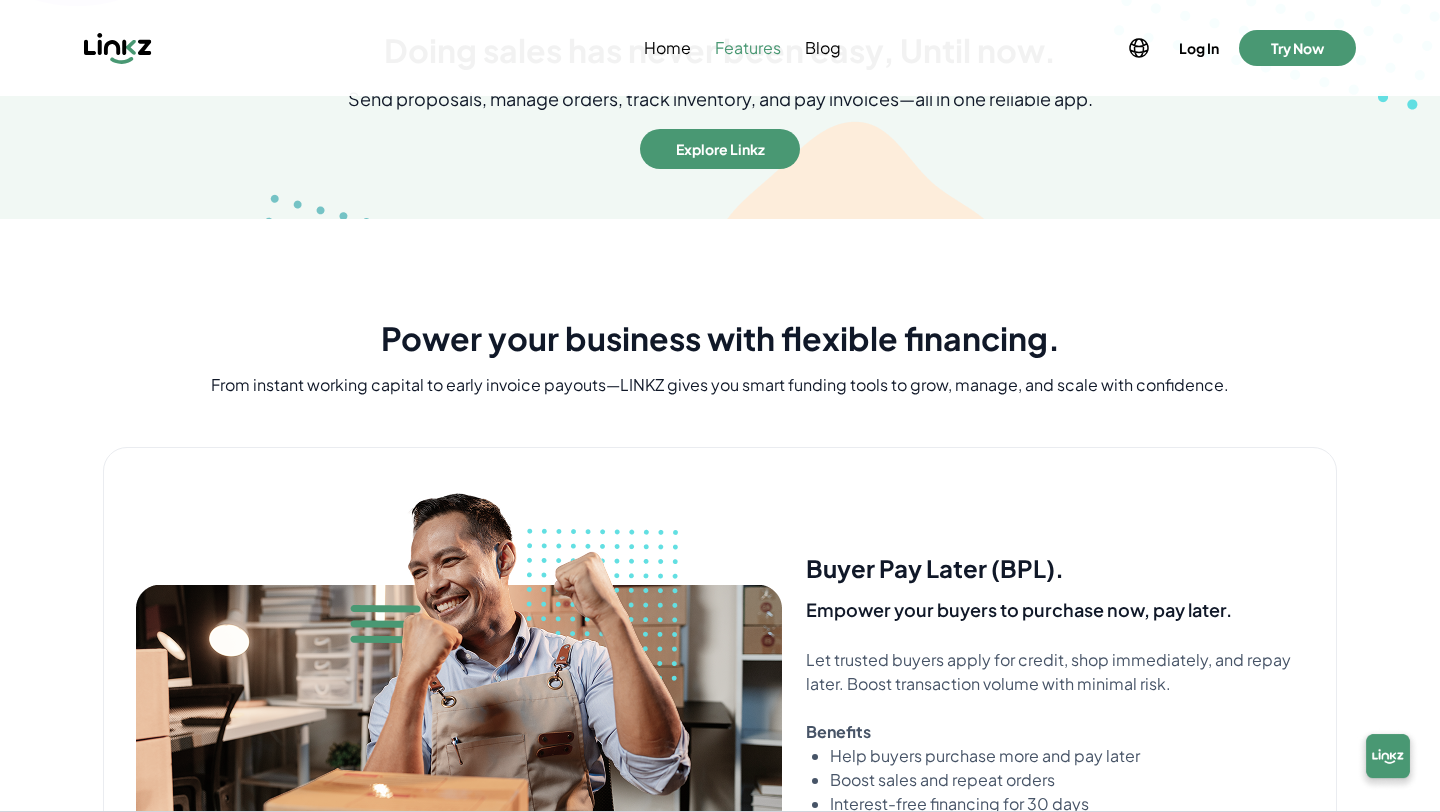 scroll, scrollTop: 0, scrollLeft: 0, axis: both 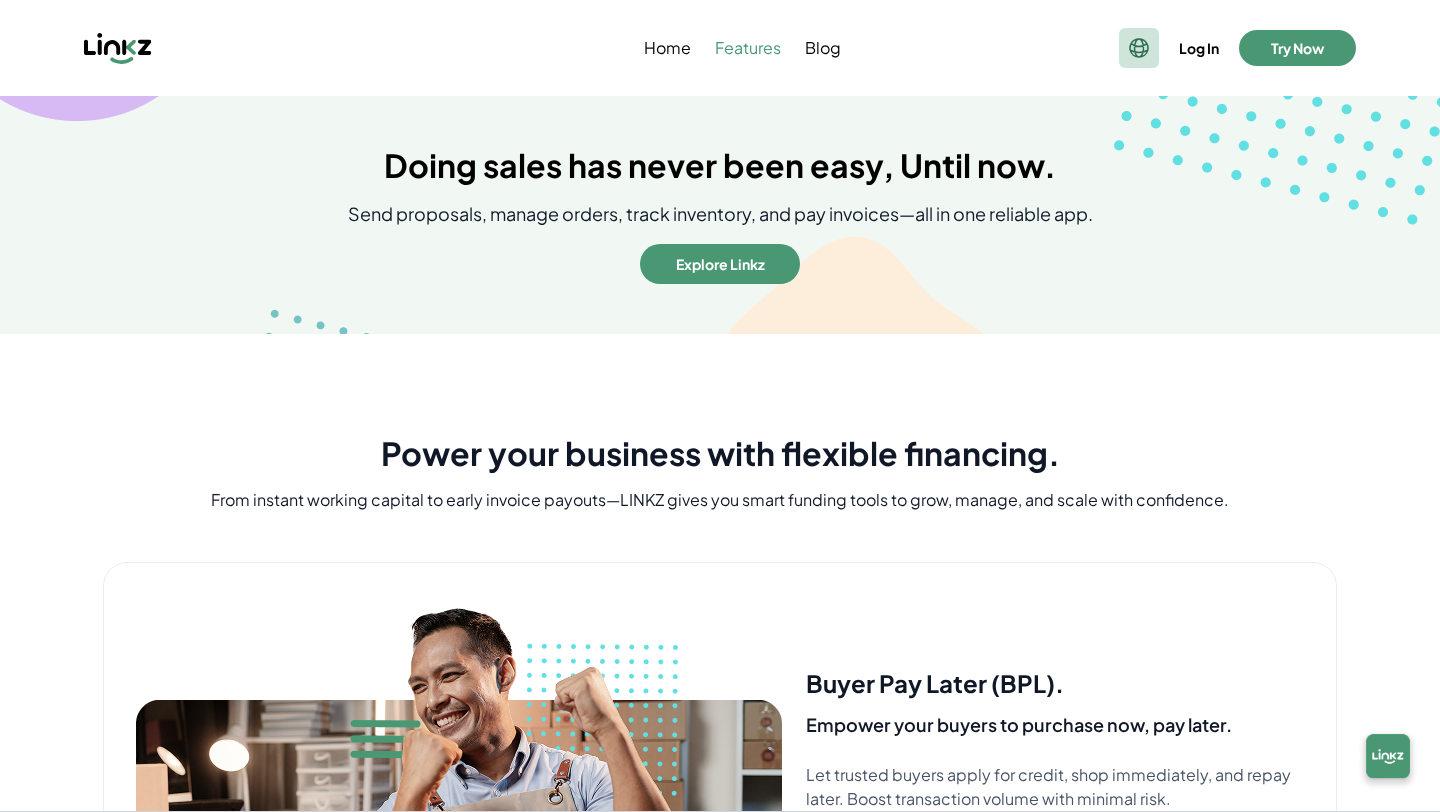 click 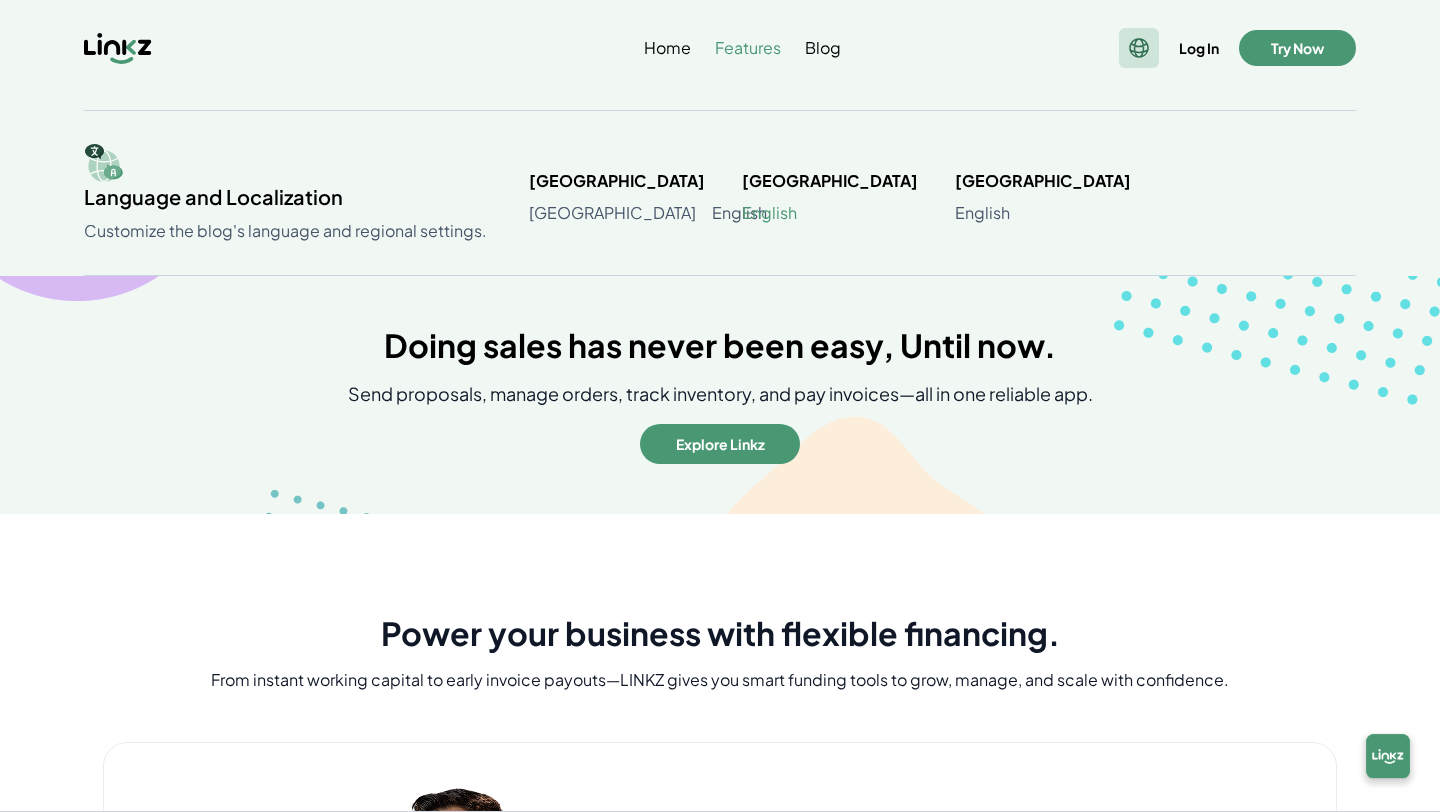 click on "English" at bounding box center [769, 213] 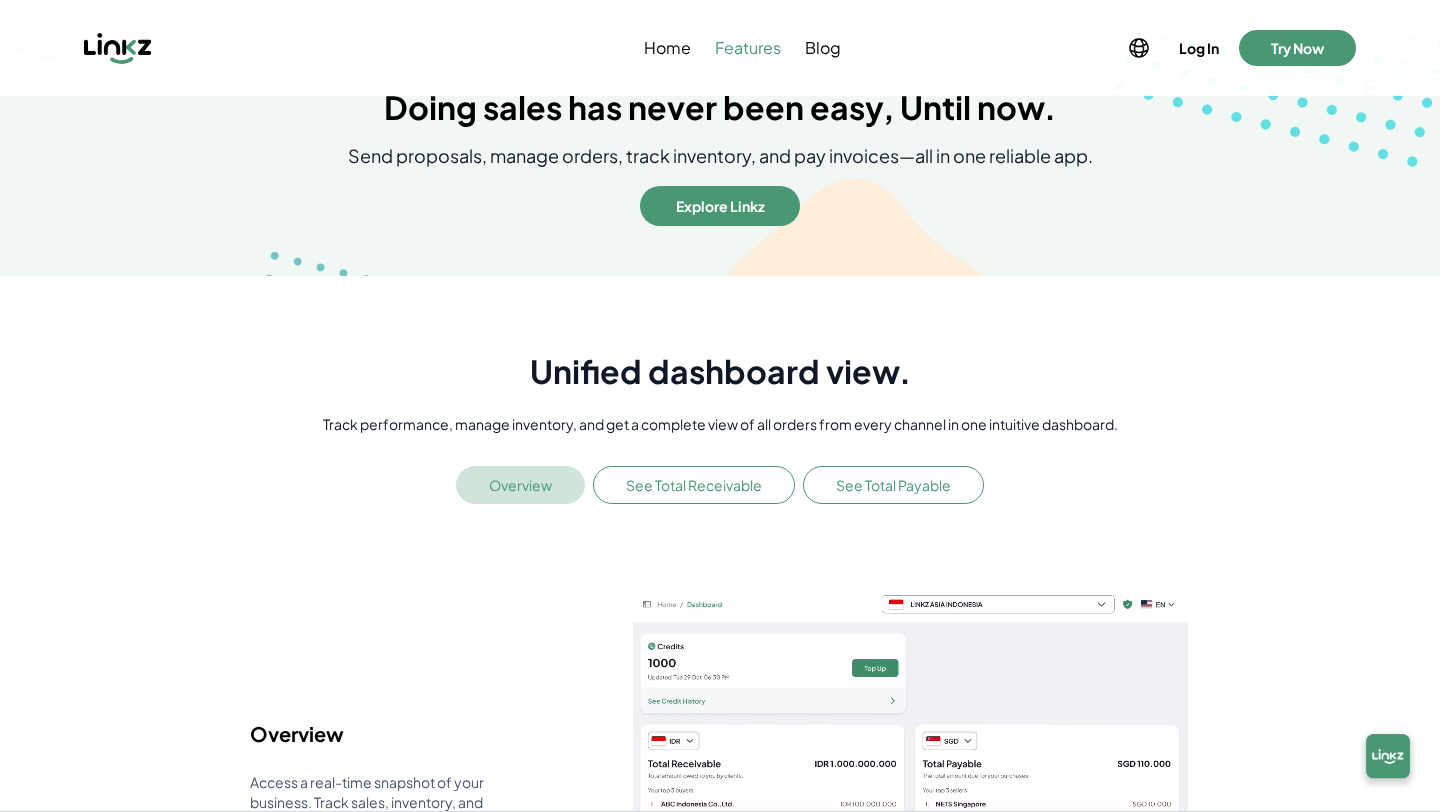 scroll, scrollTop: 0, scrollLeft: 0, axis: both 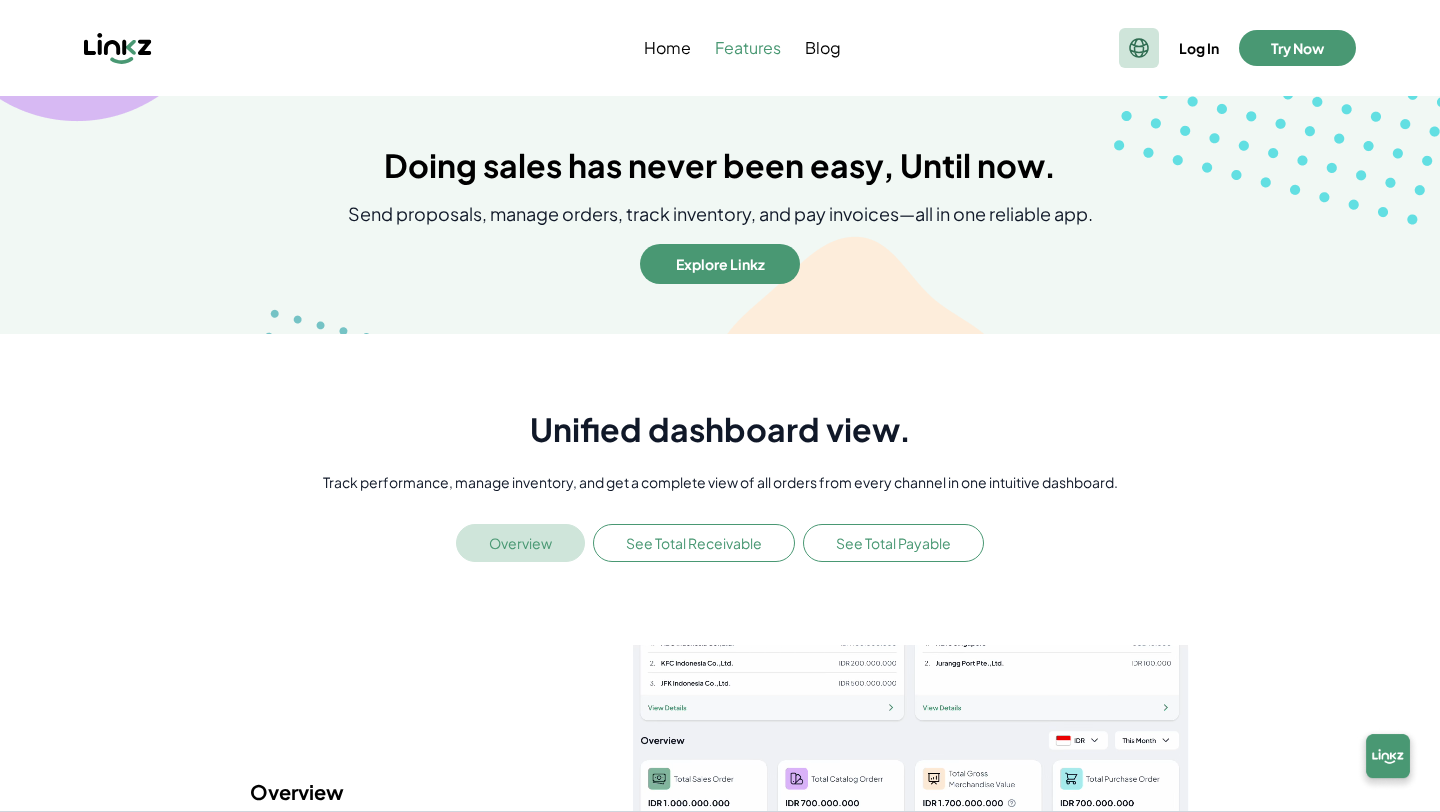click 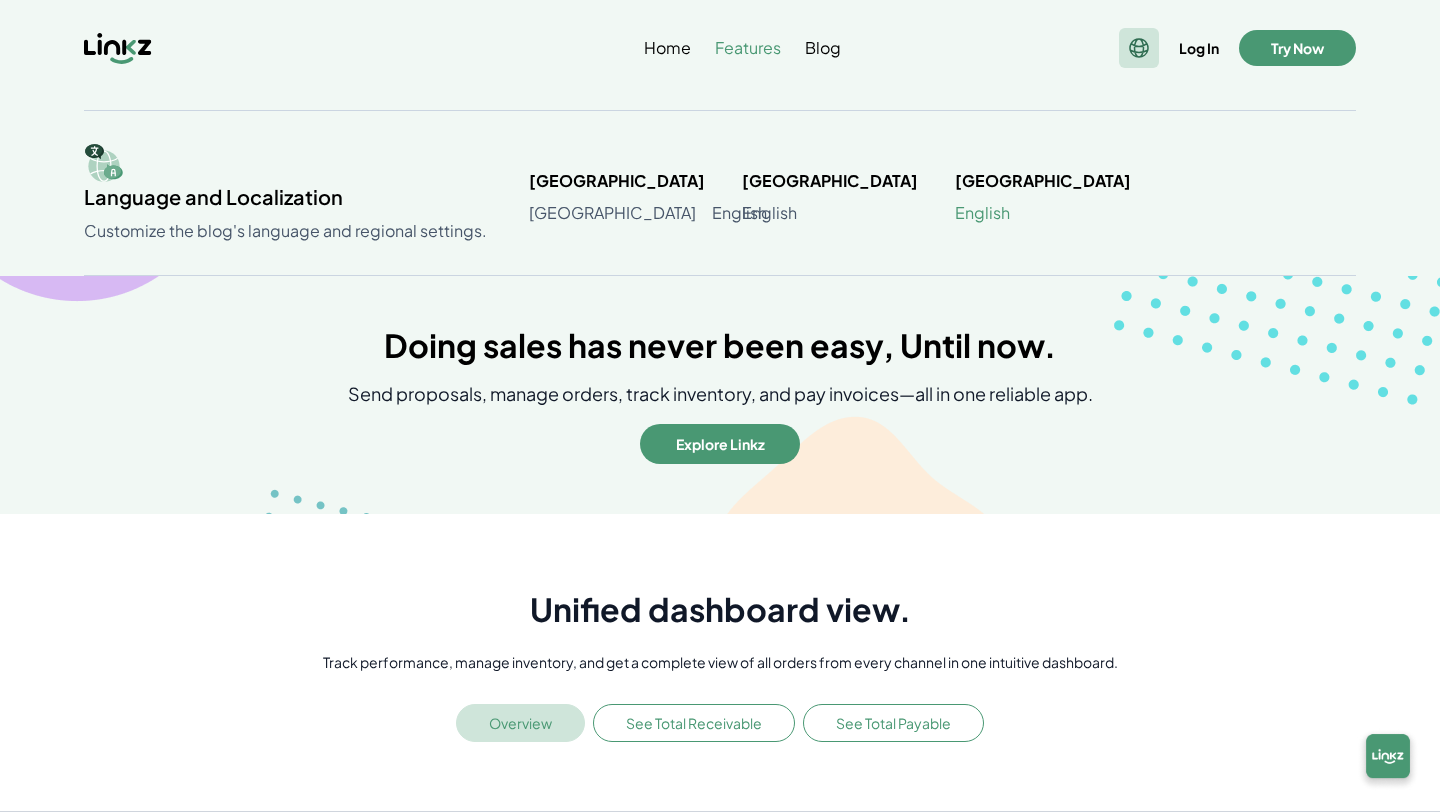 click on "English" at bounding box center (982, 213) 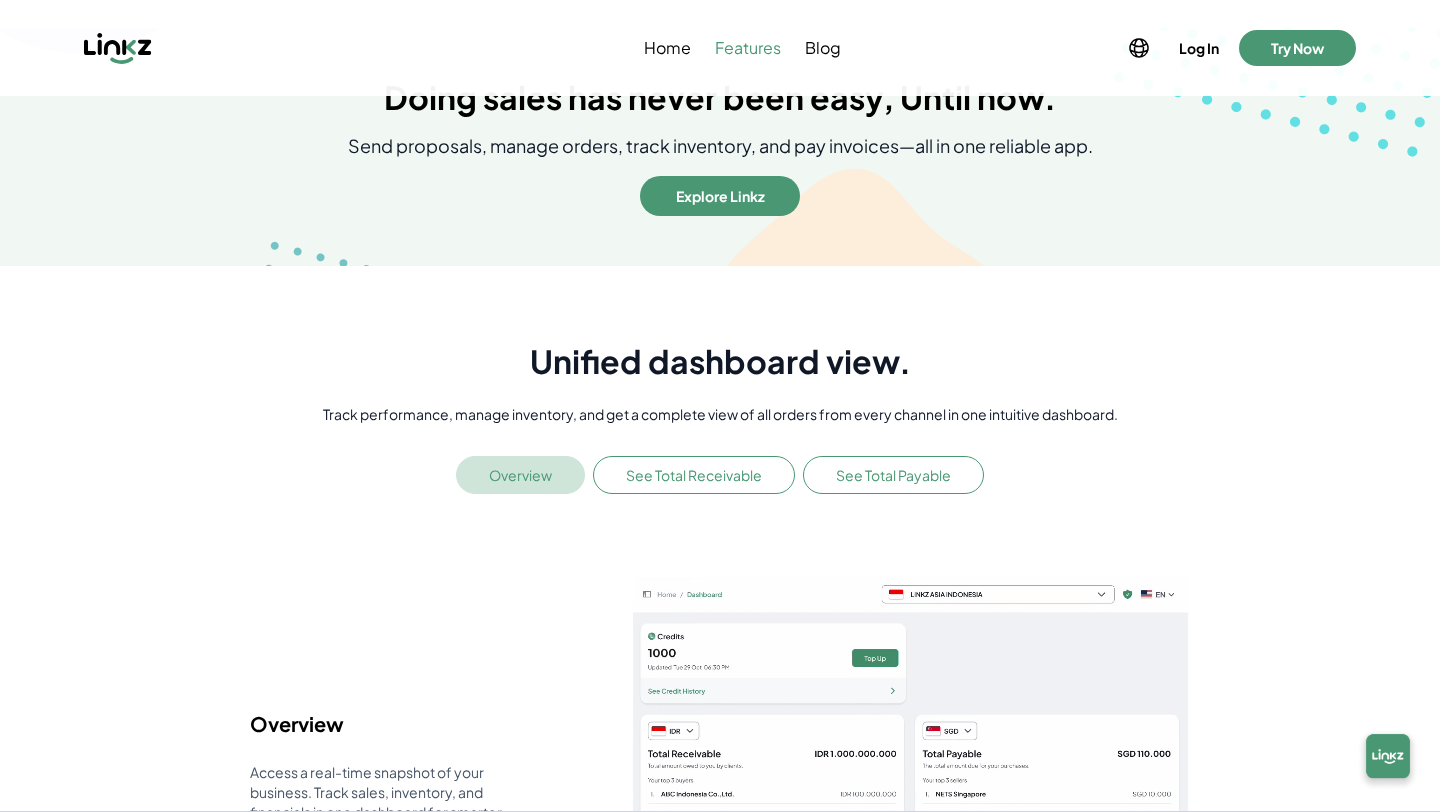 scroll, scrollTop: 0, scrollLeft: 0, axis: both 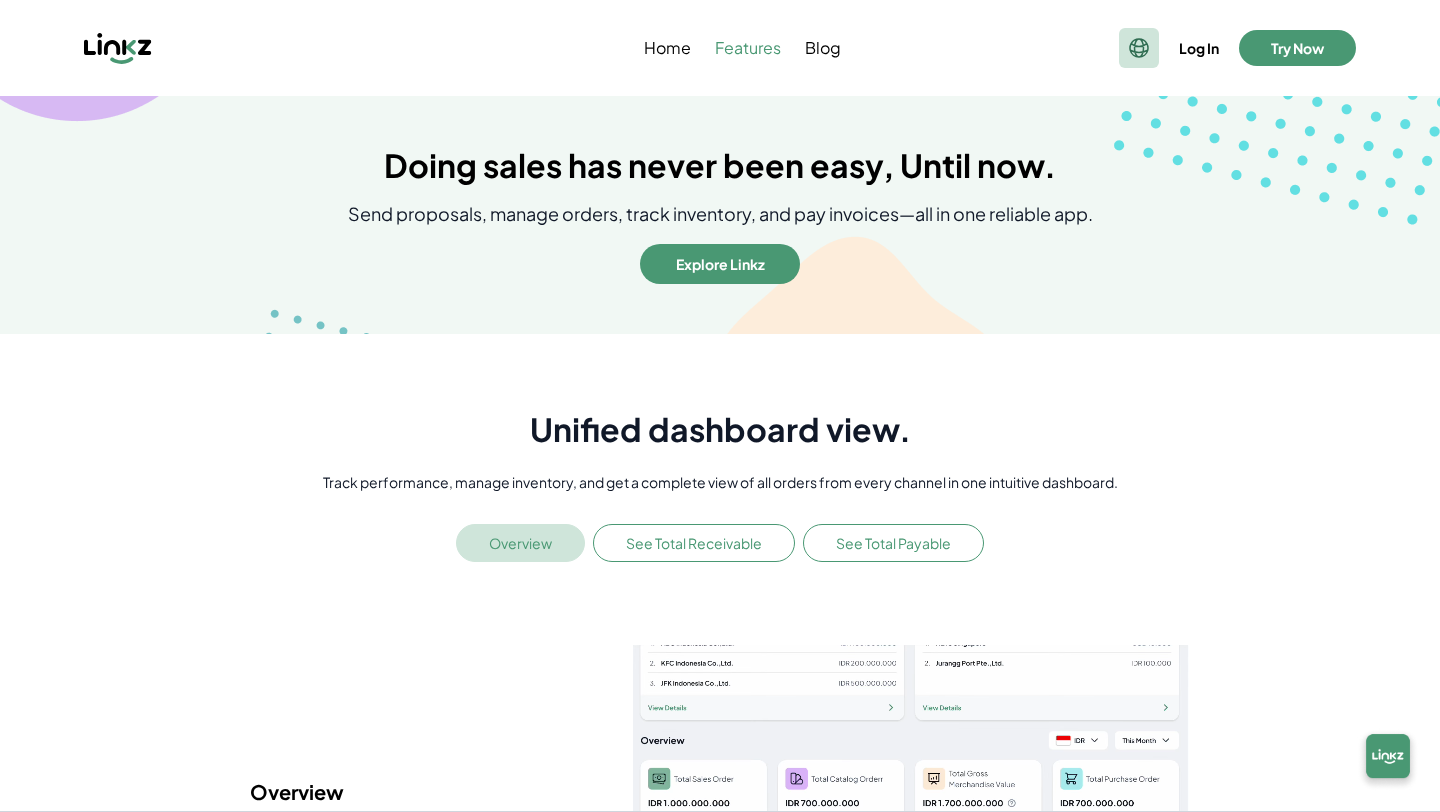 click 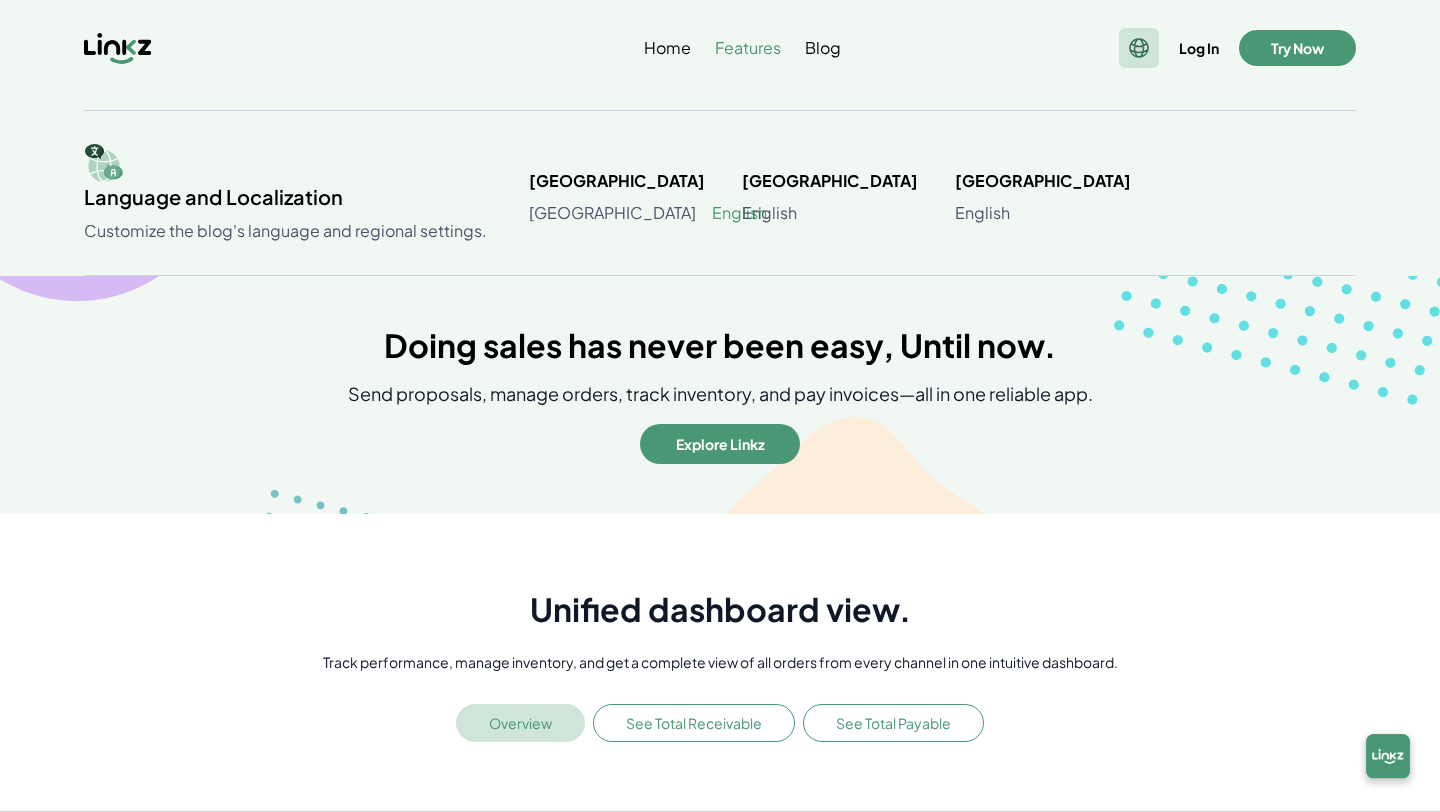 click on "English" at bounding box center (739, 213) 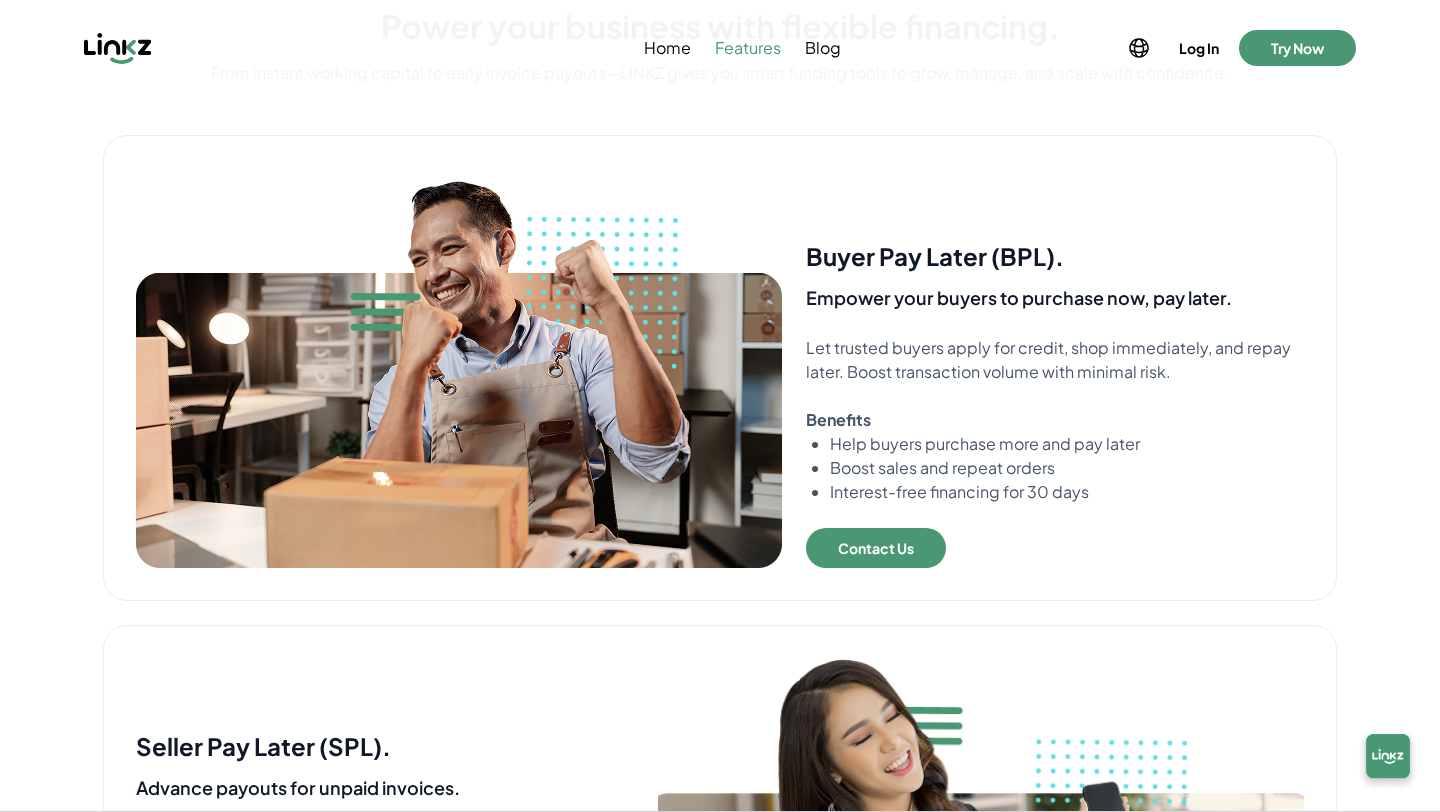 scroll, scrollTop: 0, scrollLeft: 0, axis: both 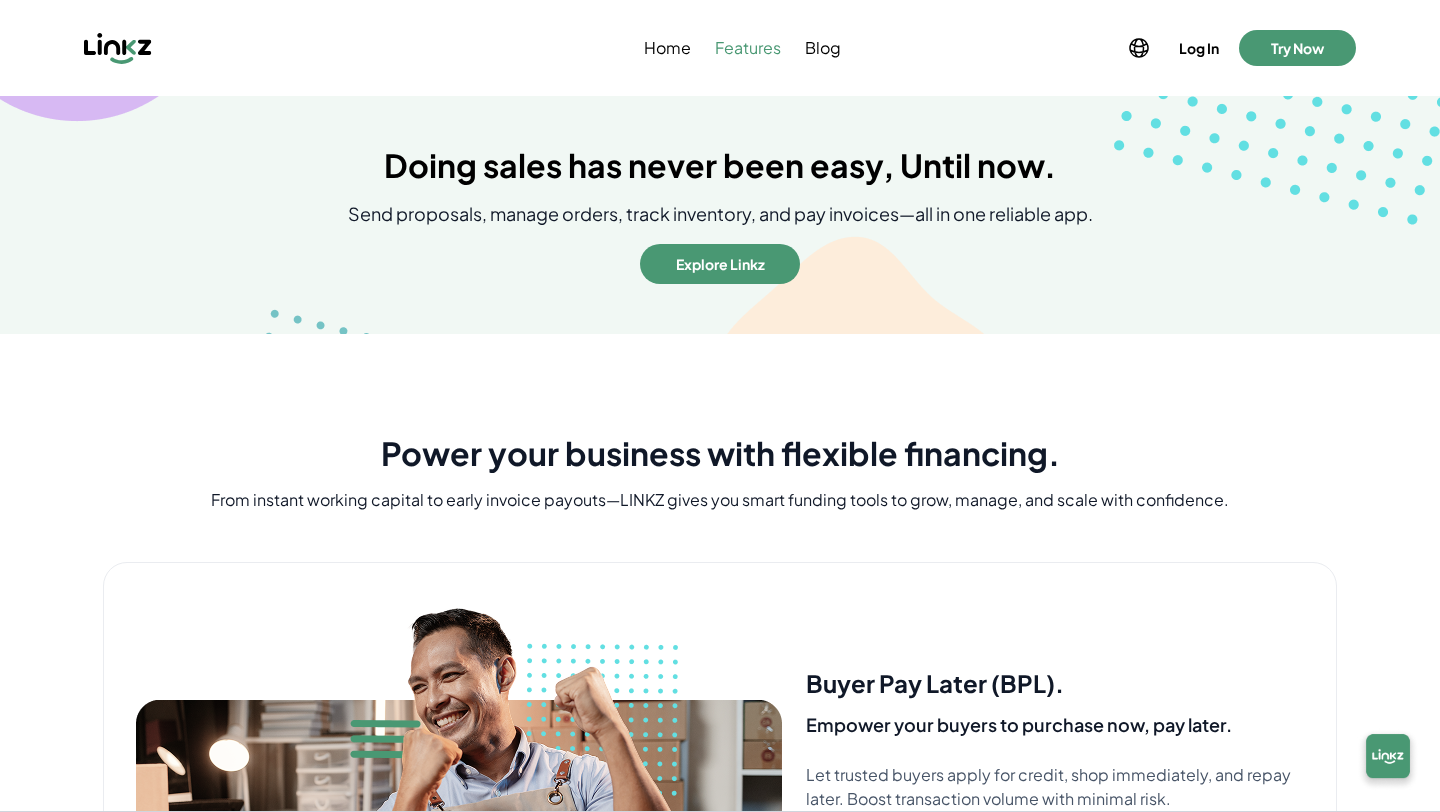 click on "Home Features Blog Login Create Account Log In Try Now" at bounding box center [720, 48] 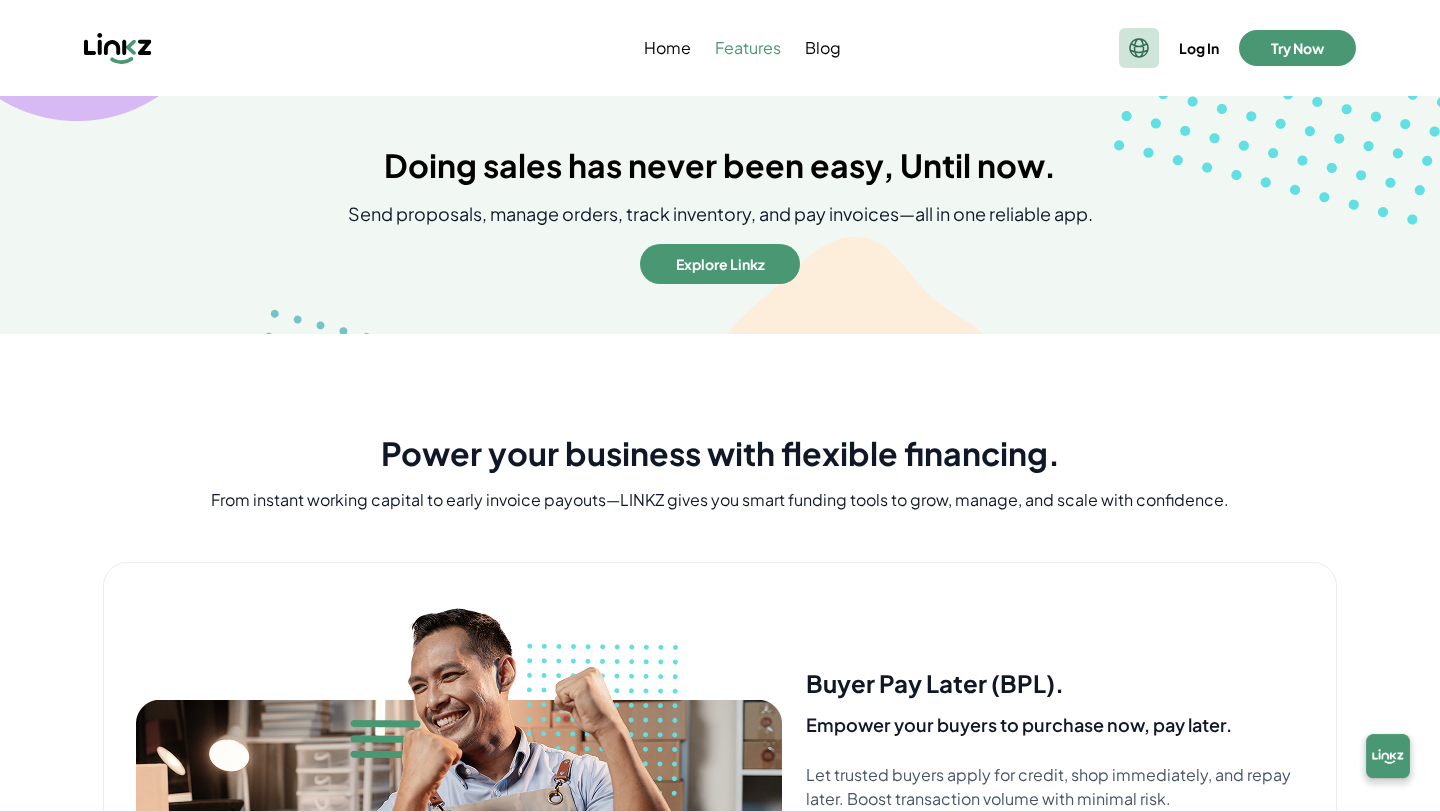 click 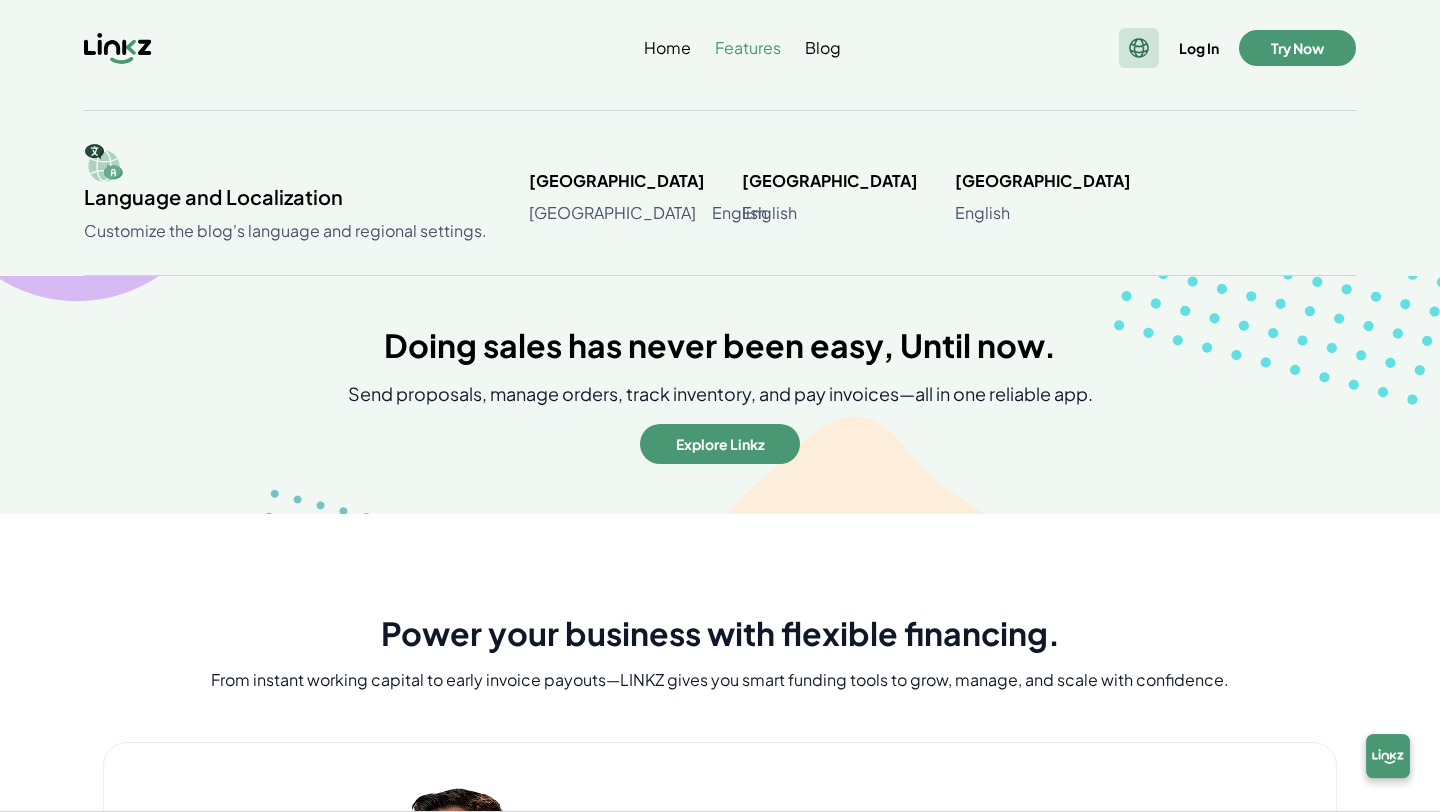 click 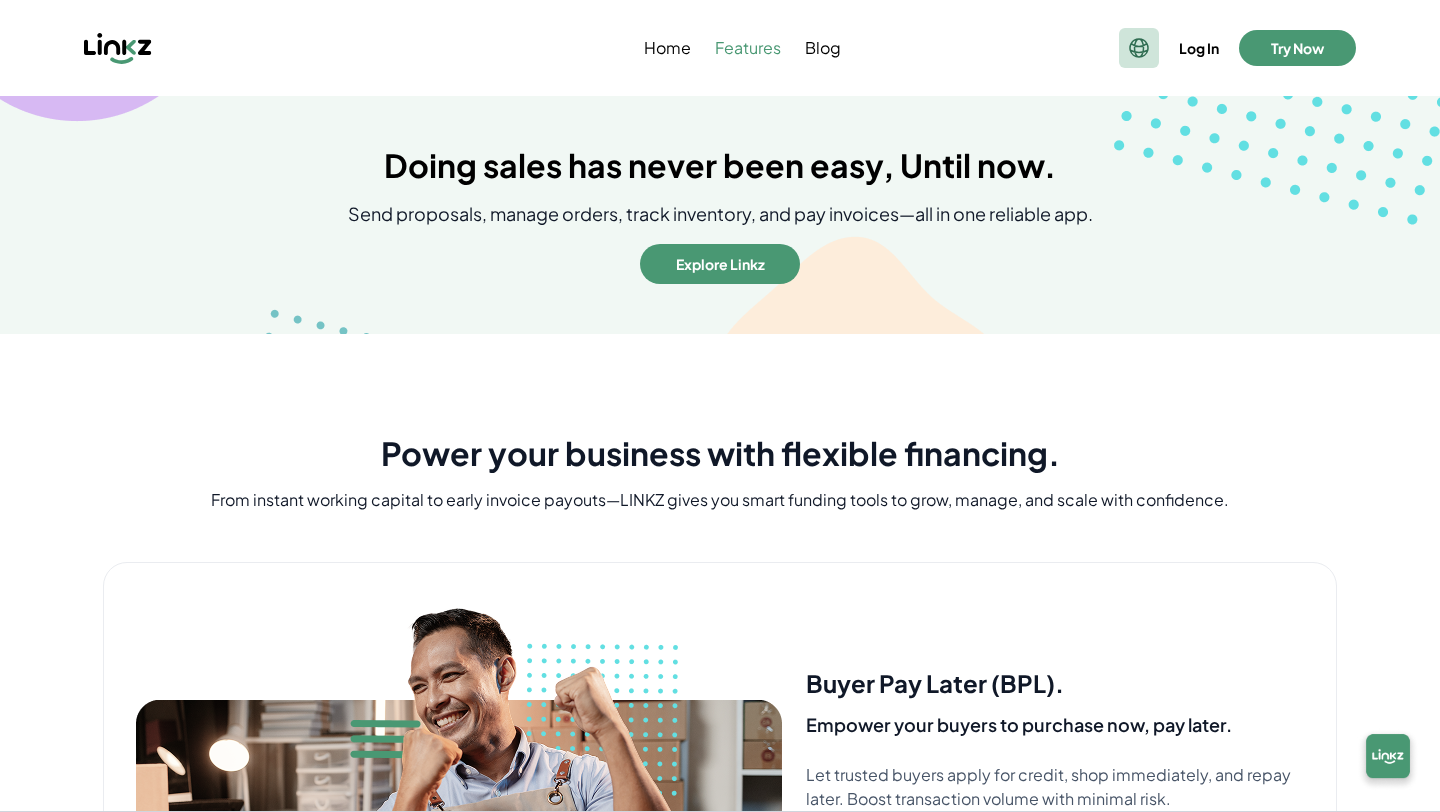 click 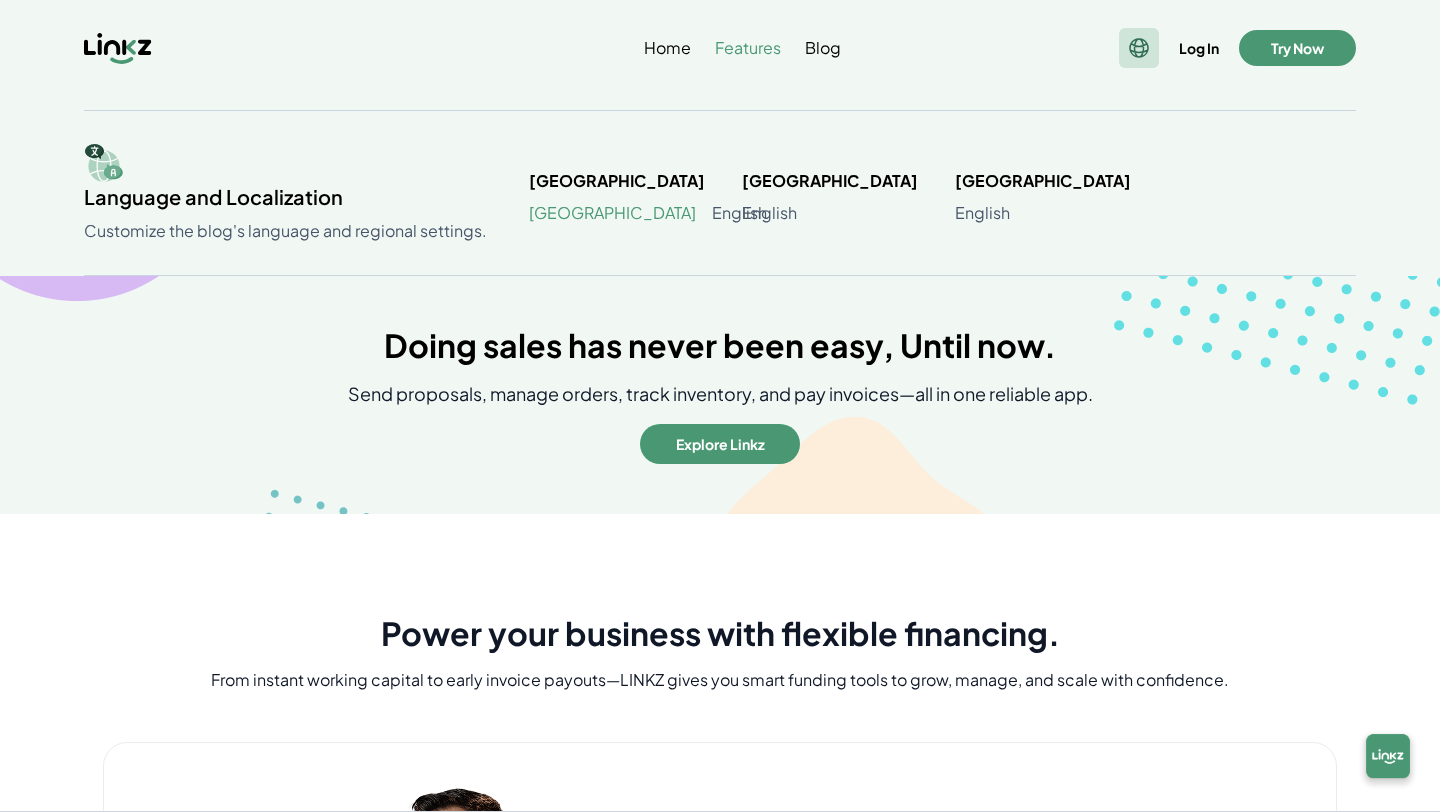 click on "[GEOGRAPHIC_DATA]" at bounding box center [612, 213] 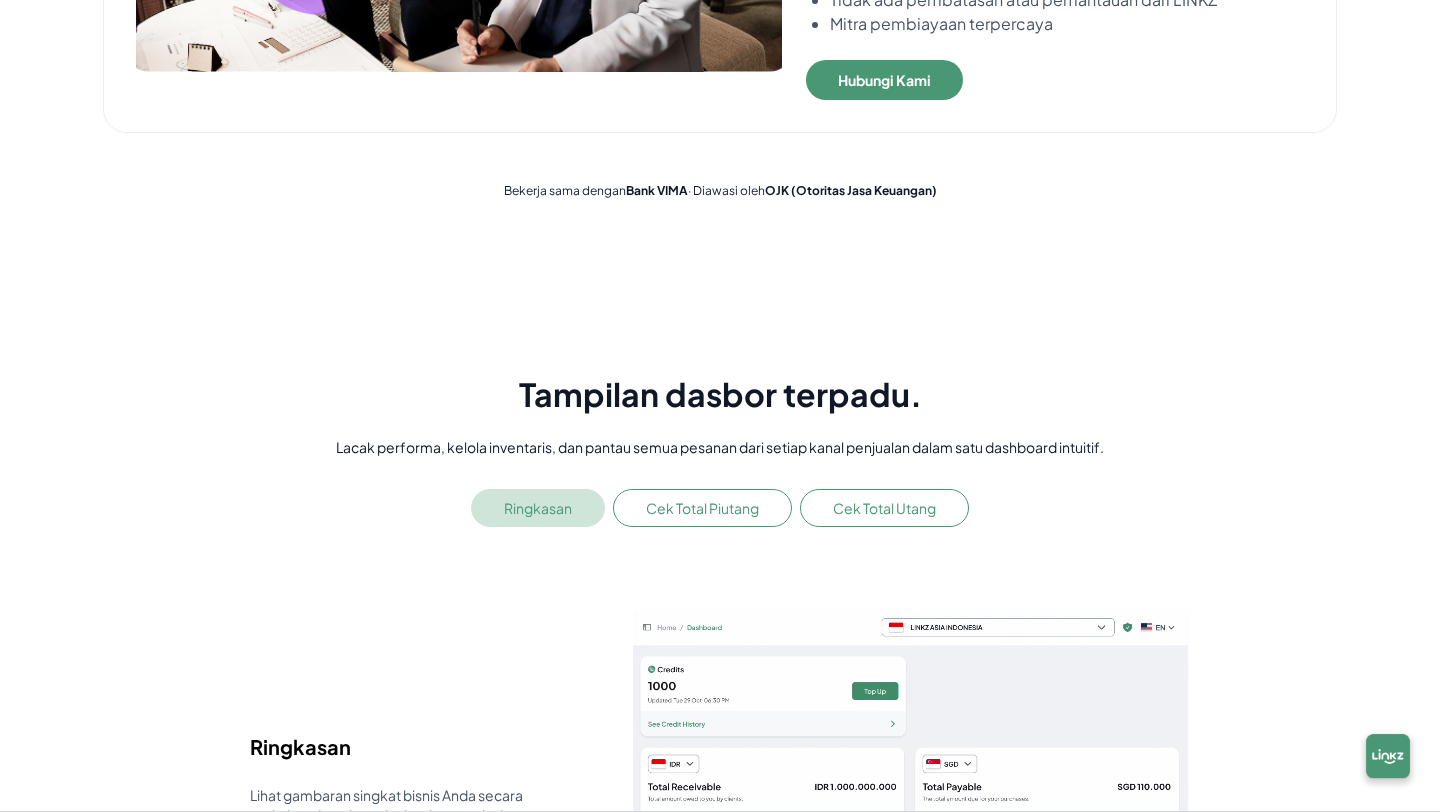 scroll, scrollTop: 1985, scrollLeft: 0, axis: vertical 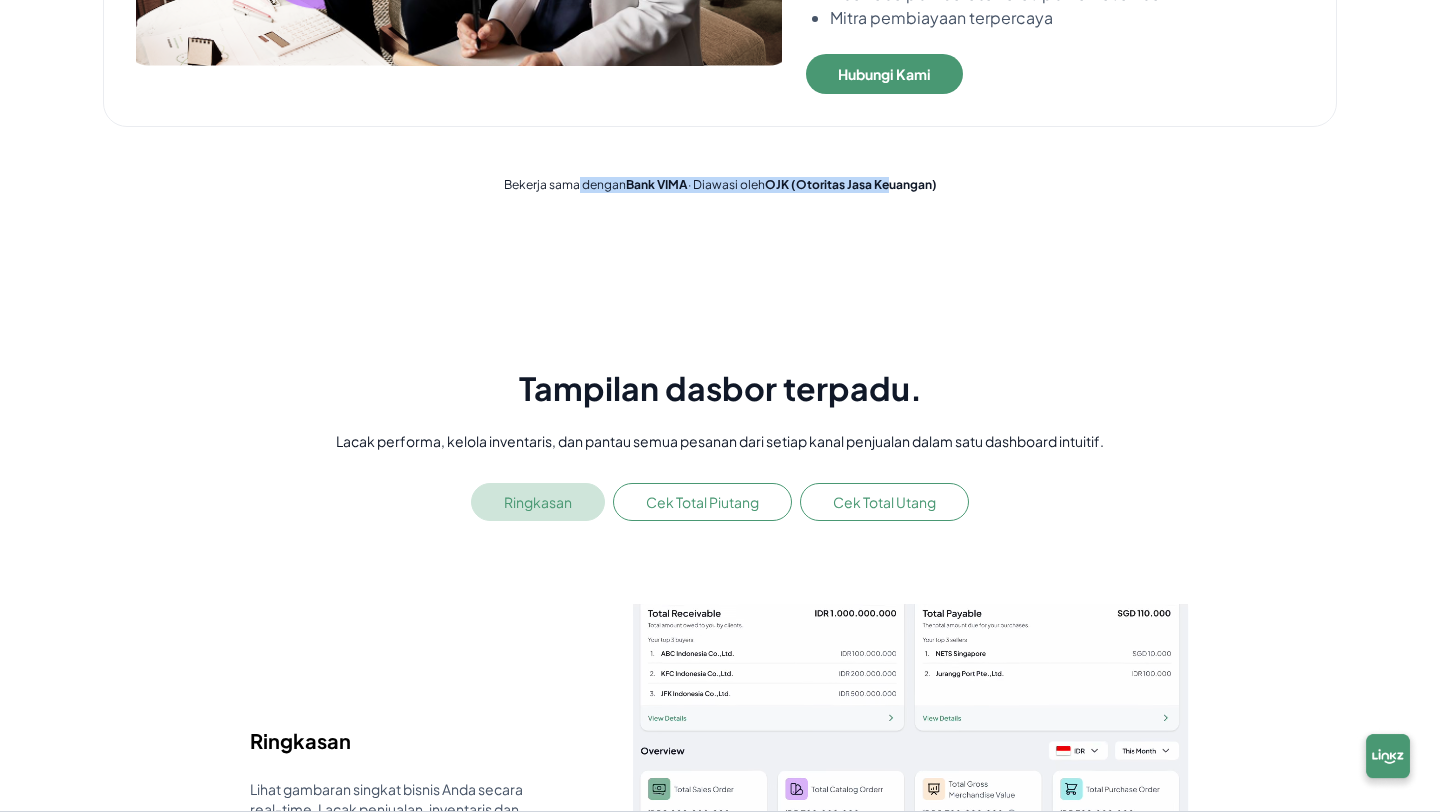 drag, startPoint x: 575, startPoint y: 190, endPoint x: 887, endPoint y: 190, distance: 312 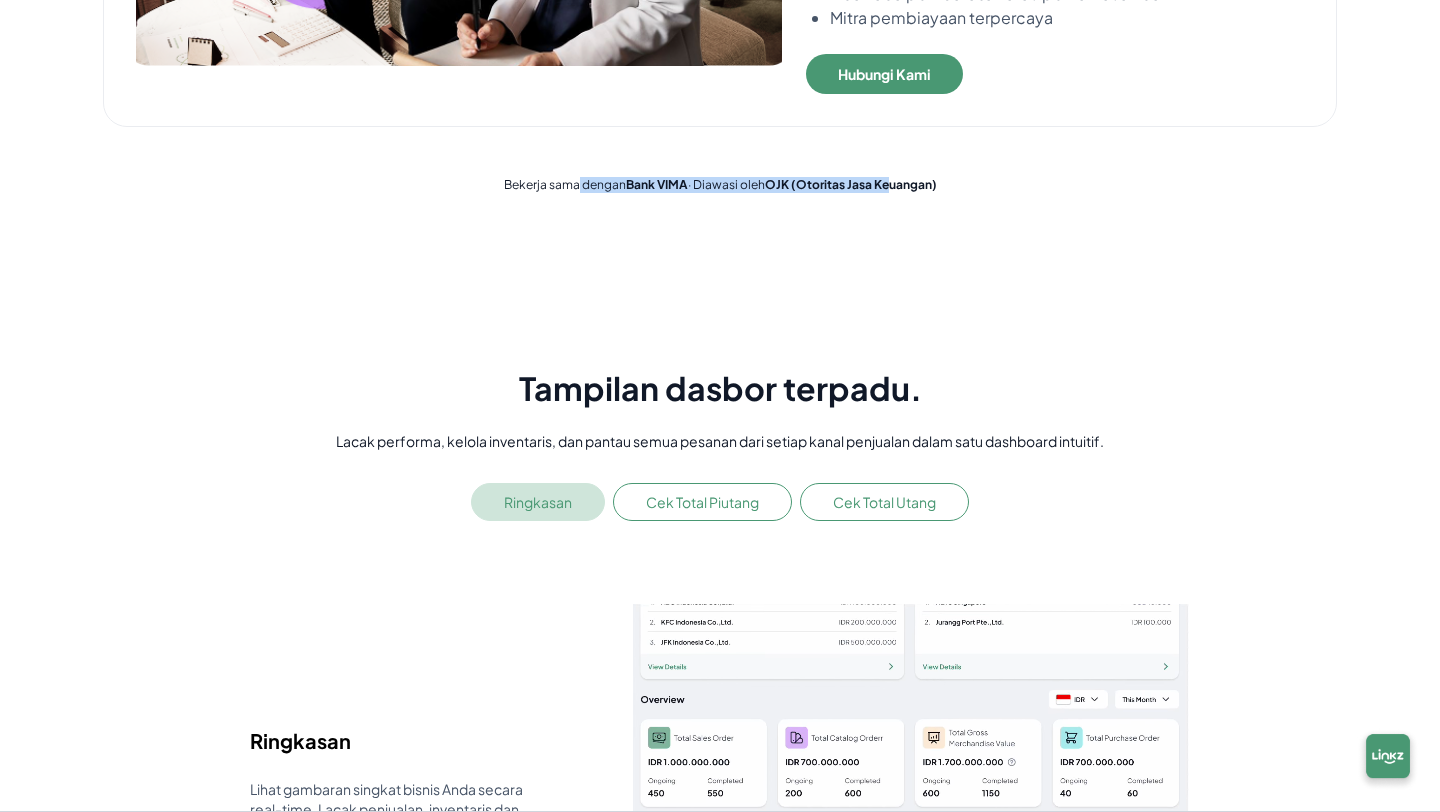 click on "Bekerja sama dengan  Bank [PERSON_NAME]awasi oleh  [PERSON_NAME] (Otoritas Jasa Keuangan)" at bounding box center [720, 185] 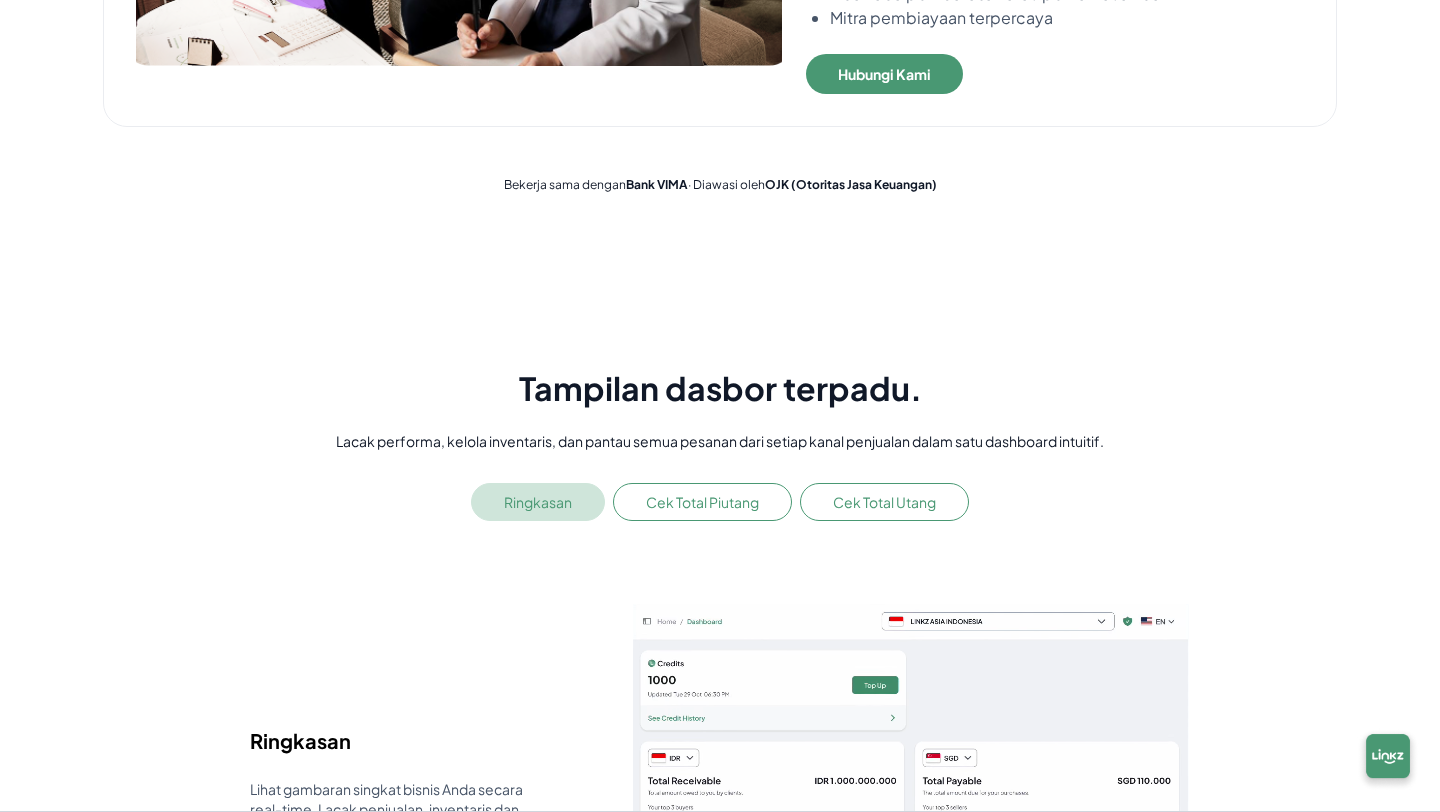 click on "Bekerja sama dengan  Bank [PERSON_NAME]awasi oleh  [PERSON_NAME] (Otoritas Jasa Keuangan)" at bounding box center [720, 185] 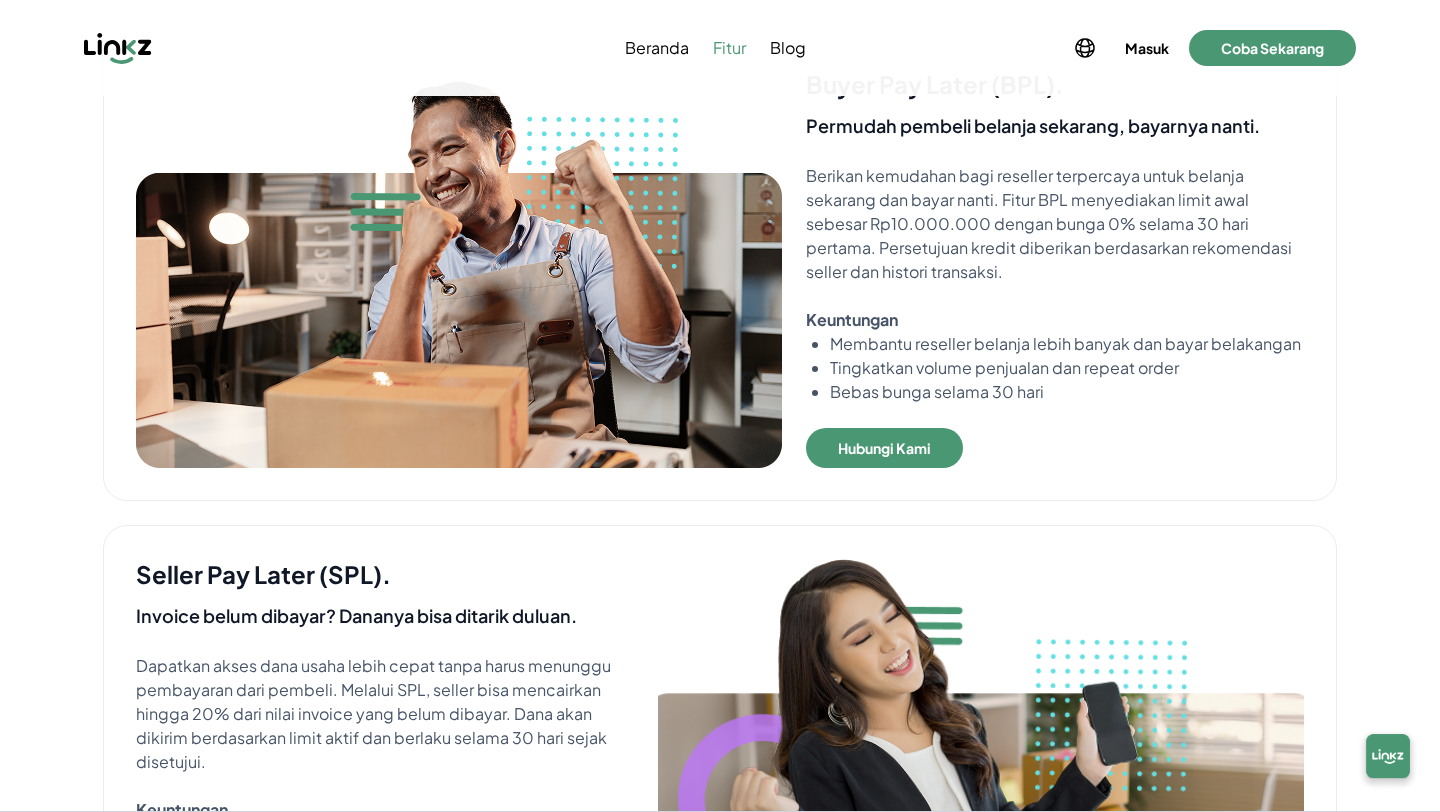 scroll, scrollTop: 0, scrollLeft: 0, axis: both 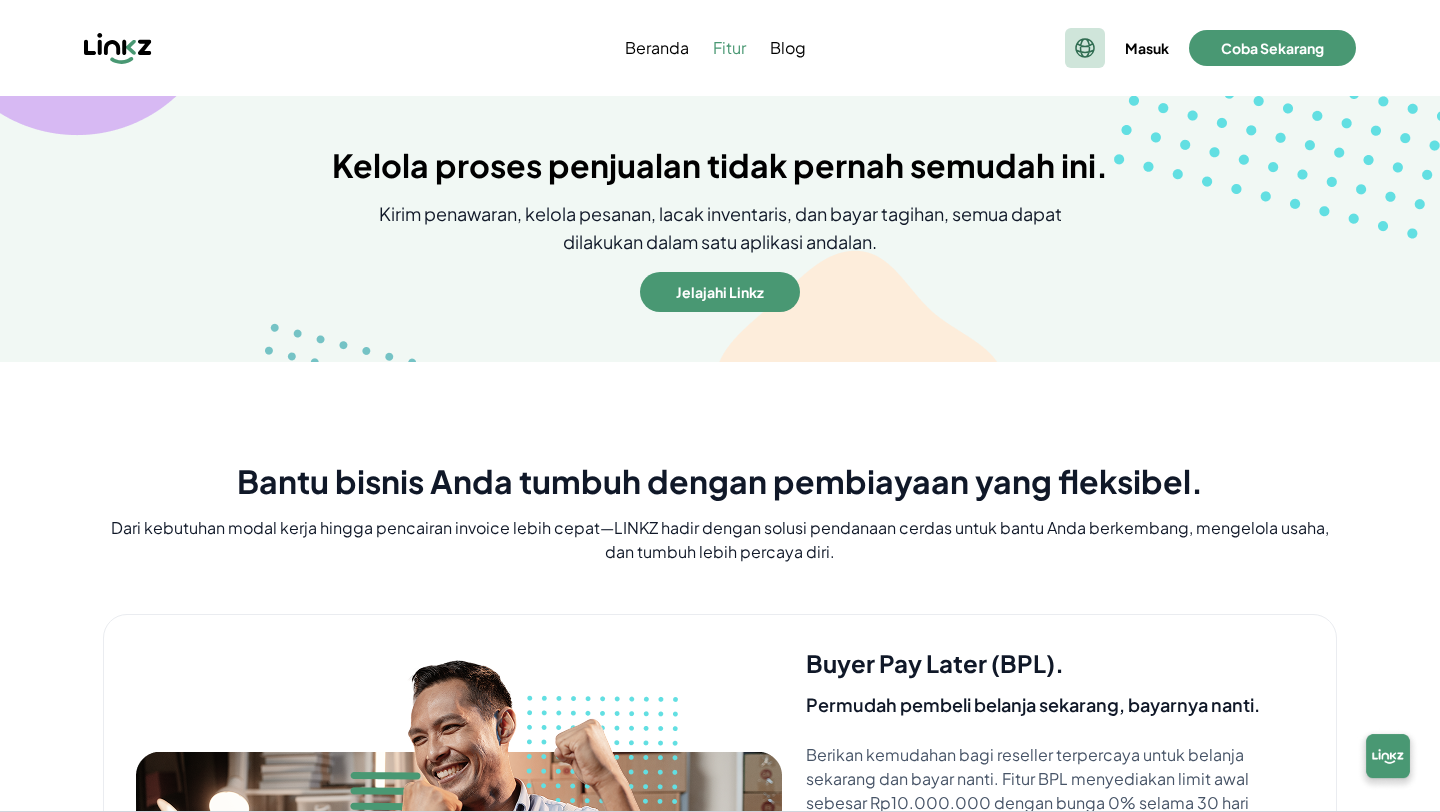 click 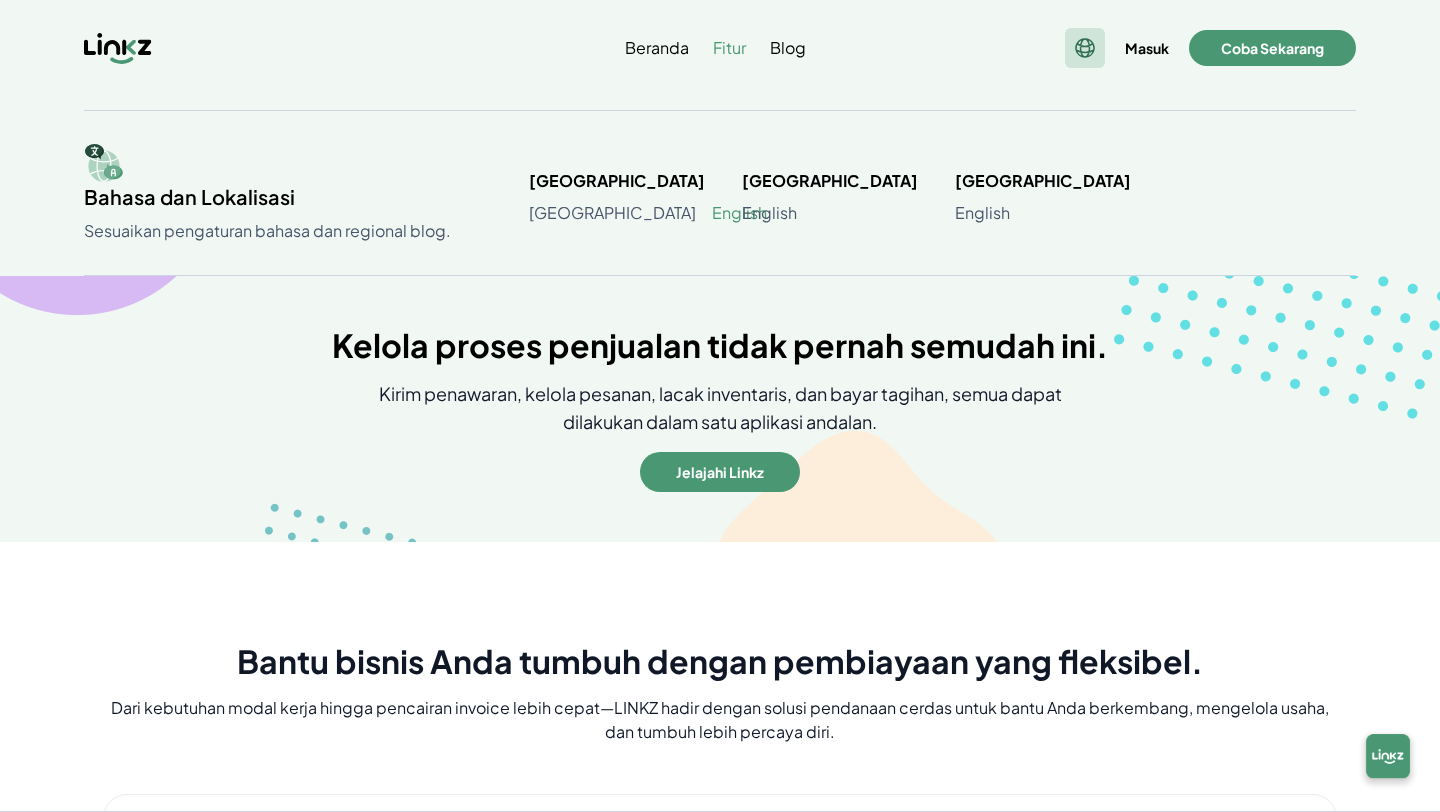 click on "English" at bounding box center [739, 213] 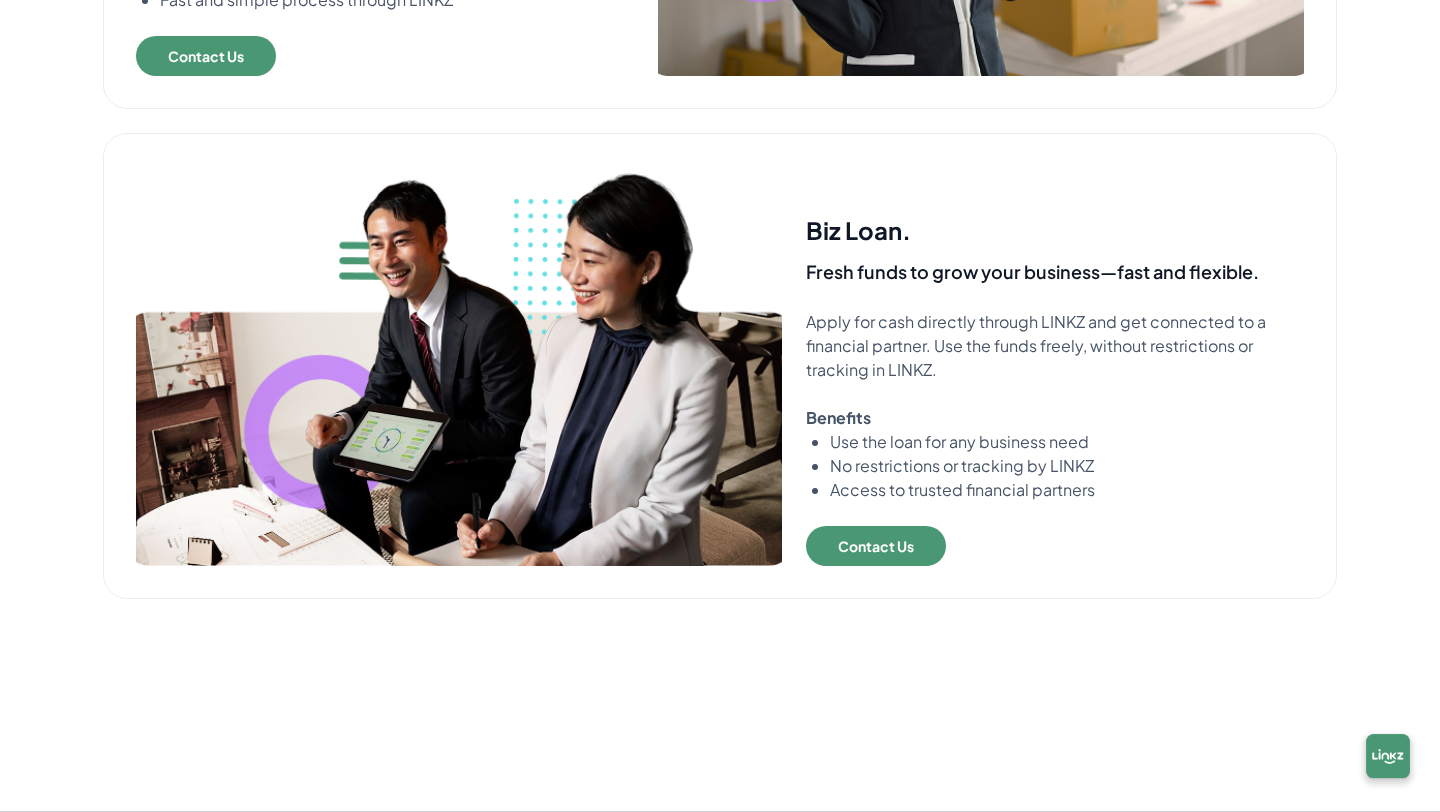 scroll, scrollTop: 1514, scrollLeft: 0, axis: vertical 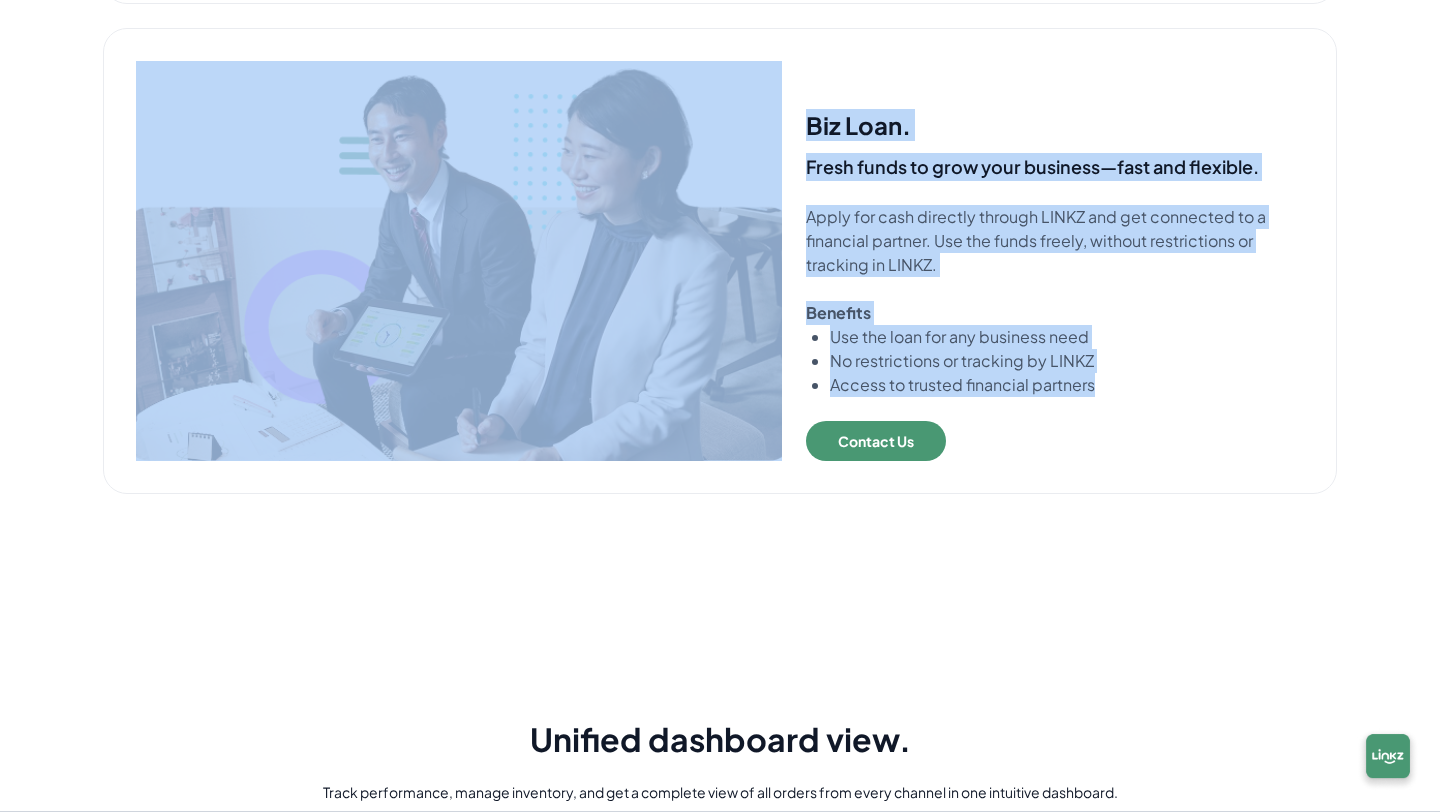 drag, startPoint x: 443, startPoint y: 543, endPoint x: 1133, endPoint y: 546, distance: 690.00653 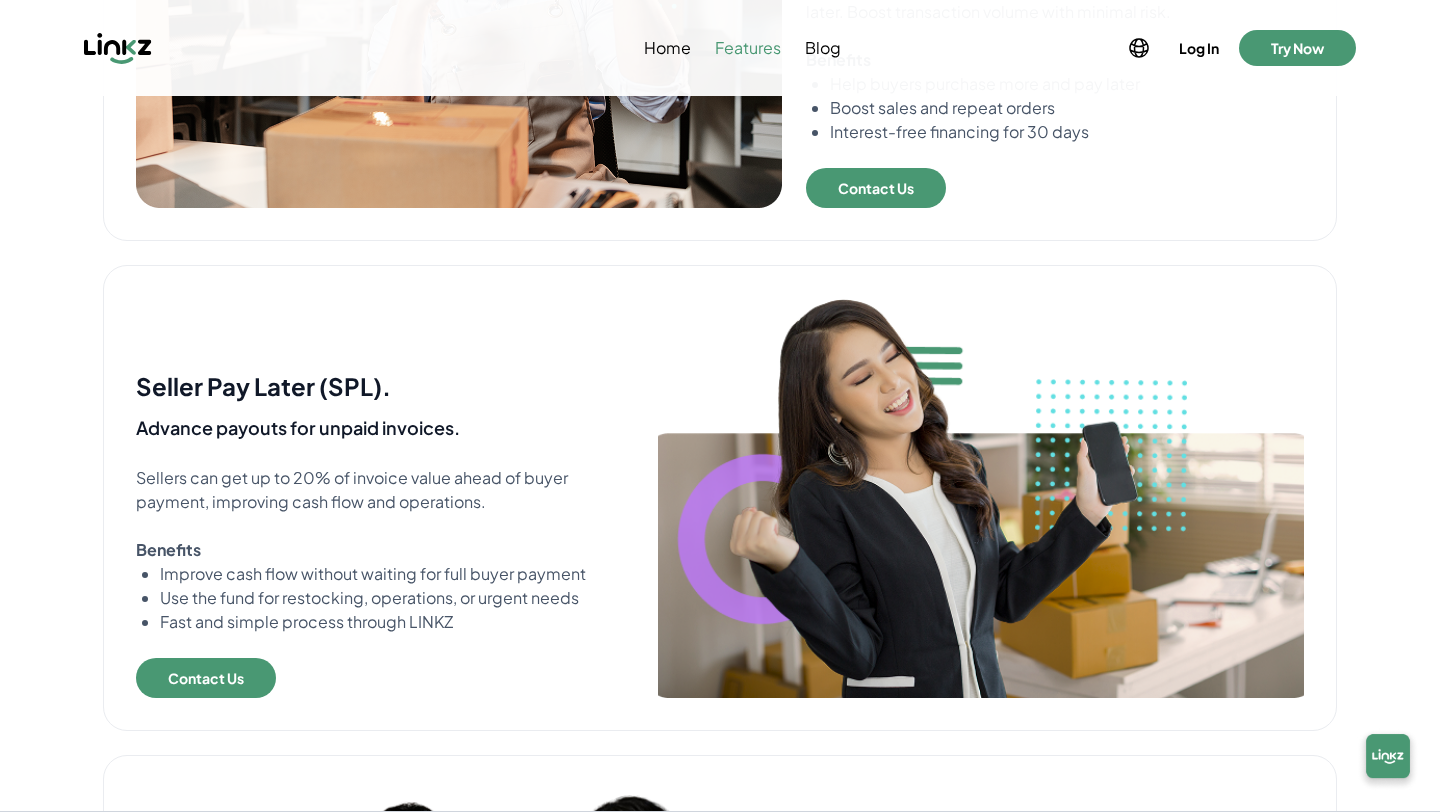 scroll, scrollTop: 0, scrollLeft: 0, axis: both 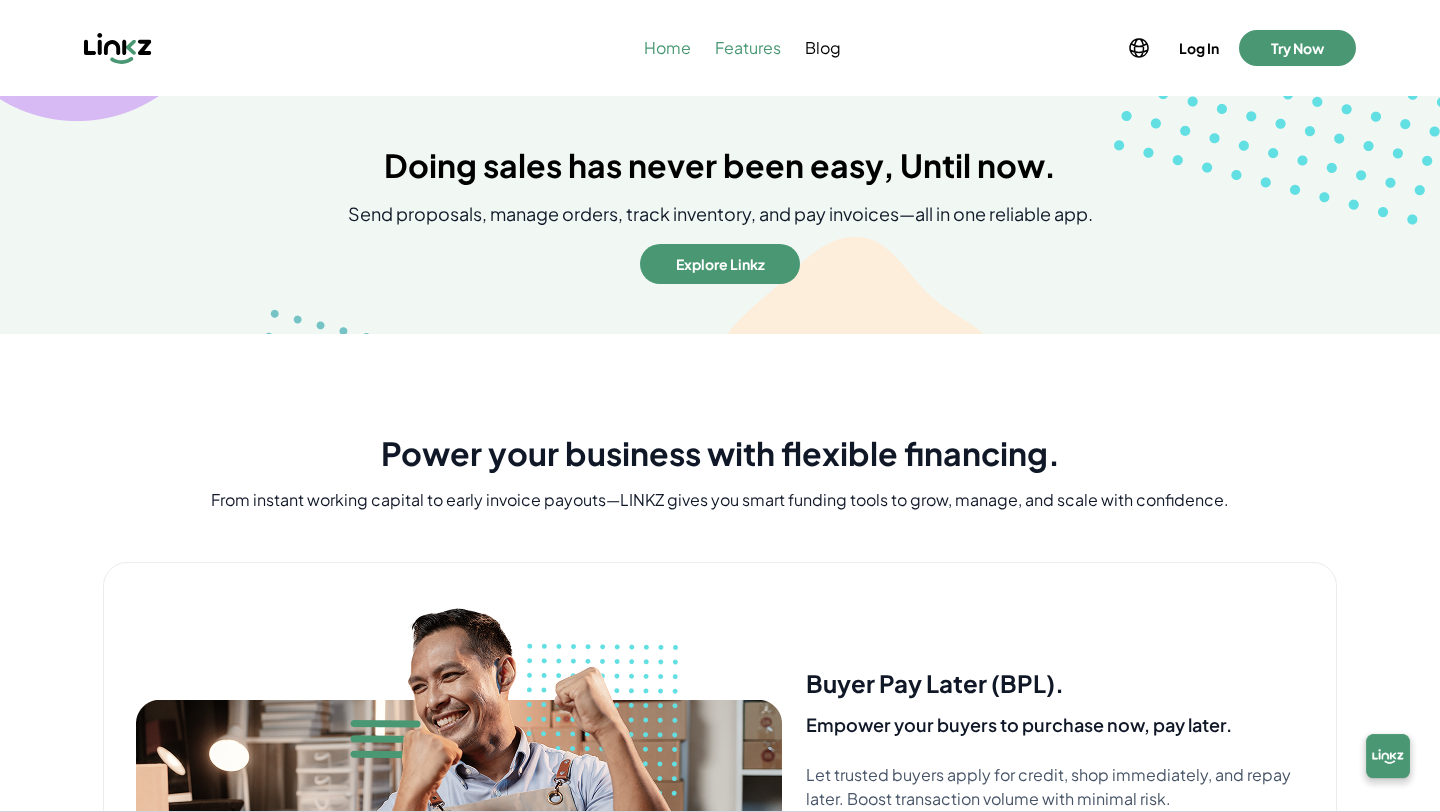 click on "Home" at bounding box center (667, 48) 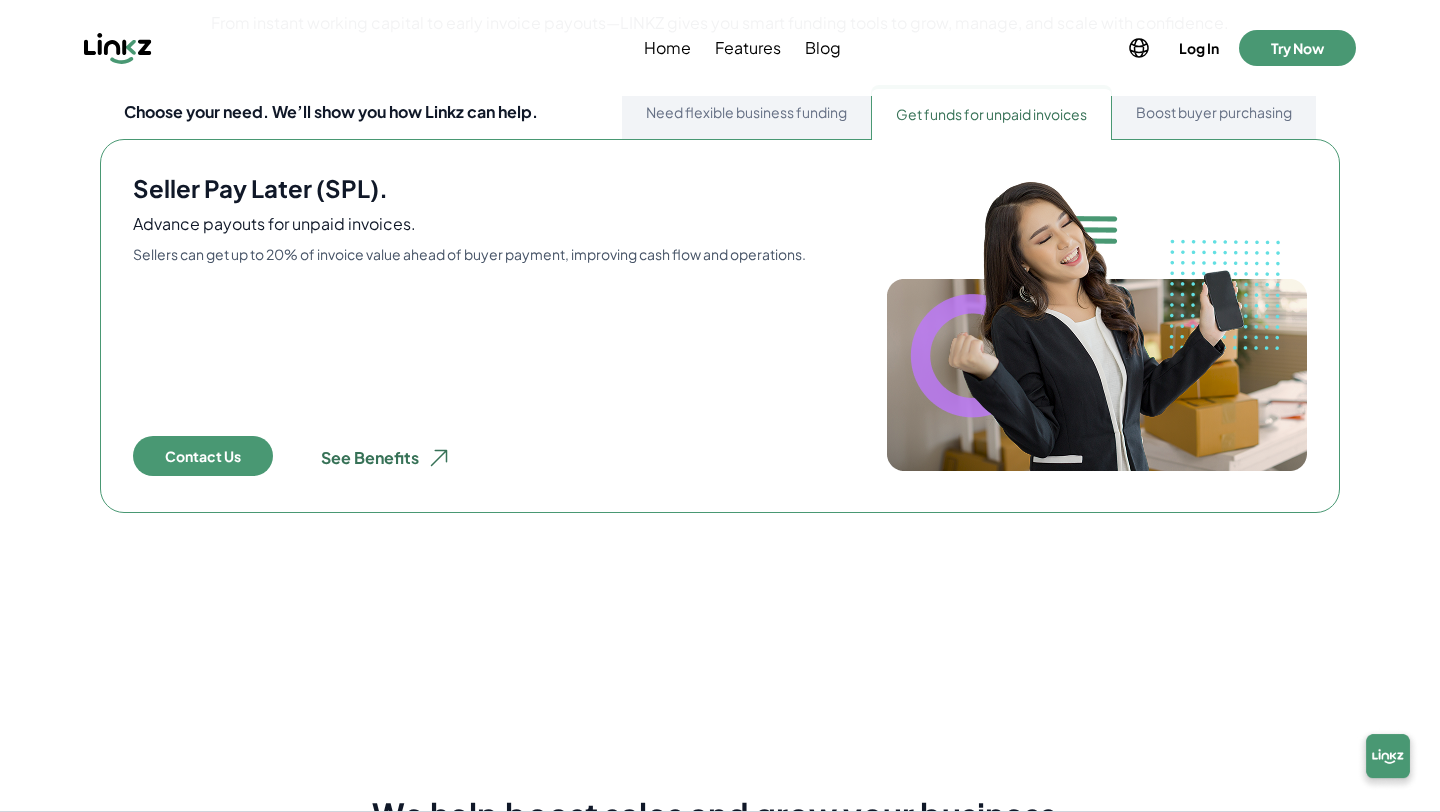 scroll, scrollTop: 914, scrollLeft: 0, axis: vertical 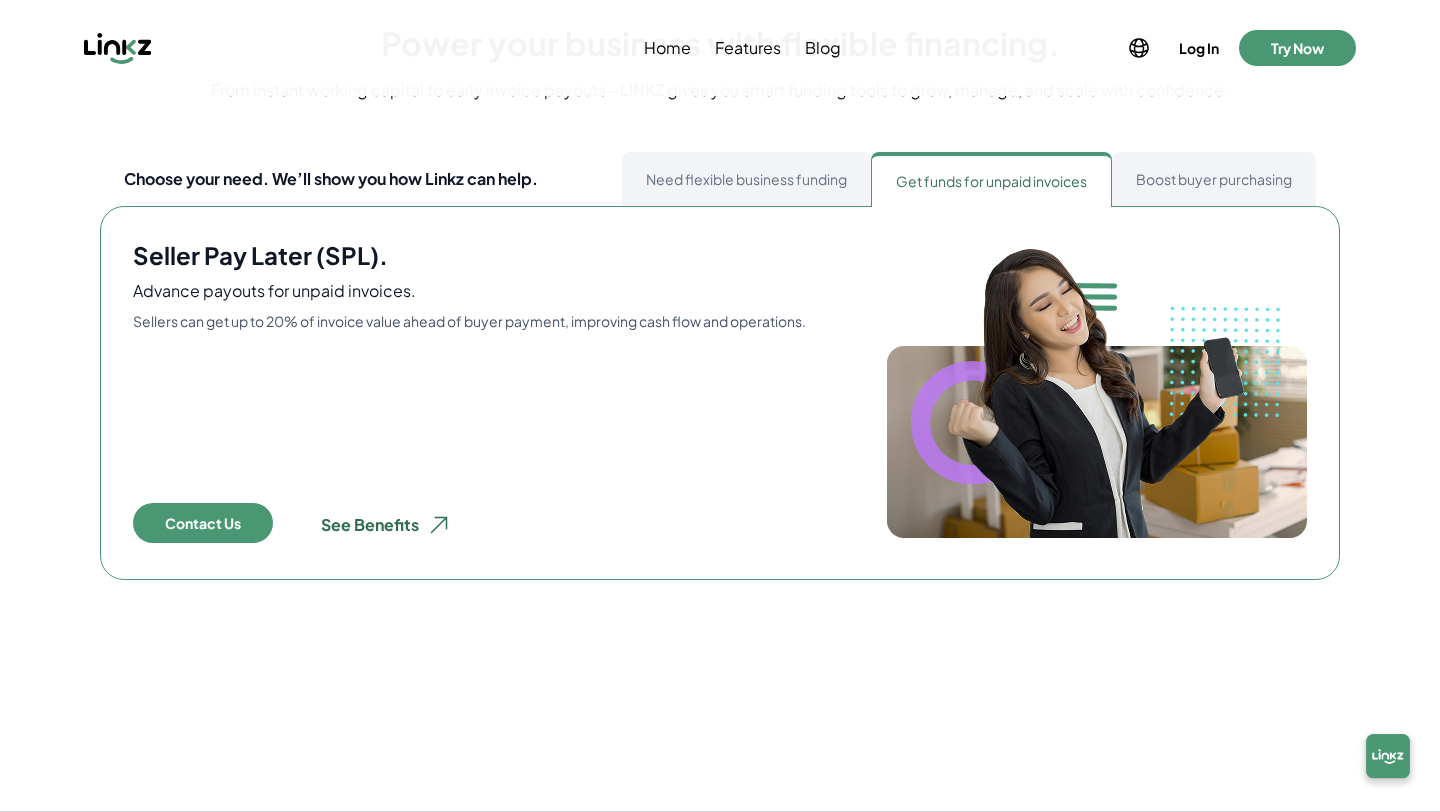click on "See Benefits" at bounding box center (386, 525) 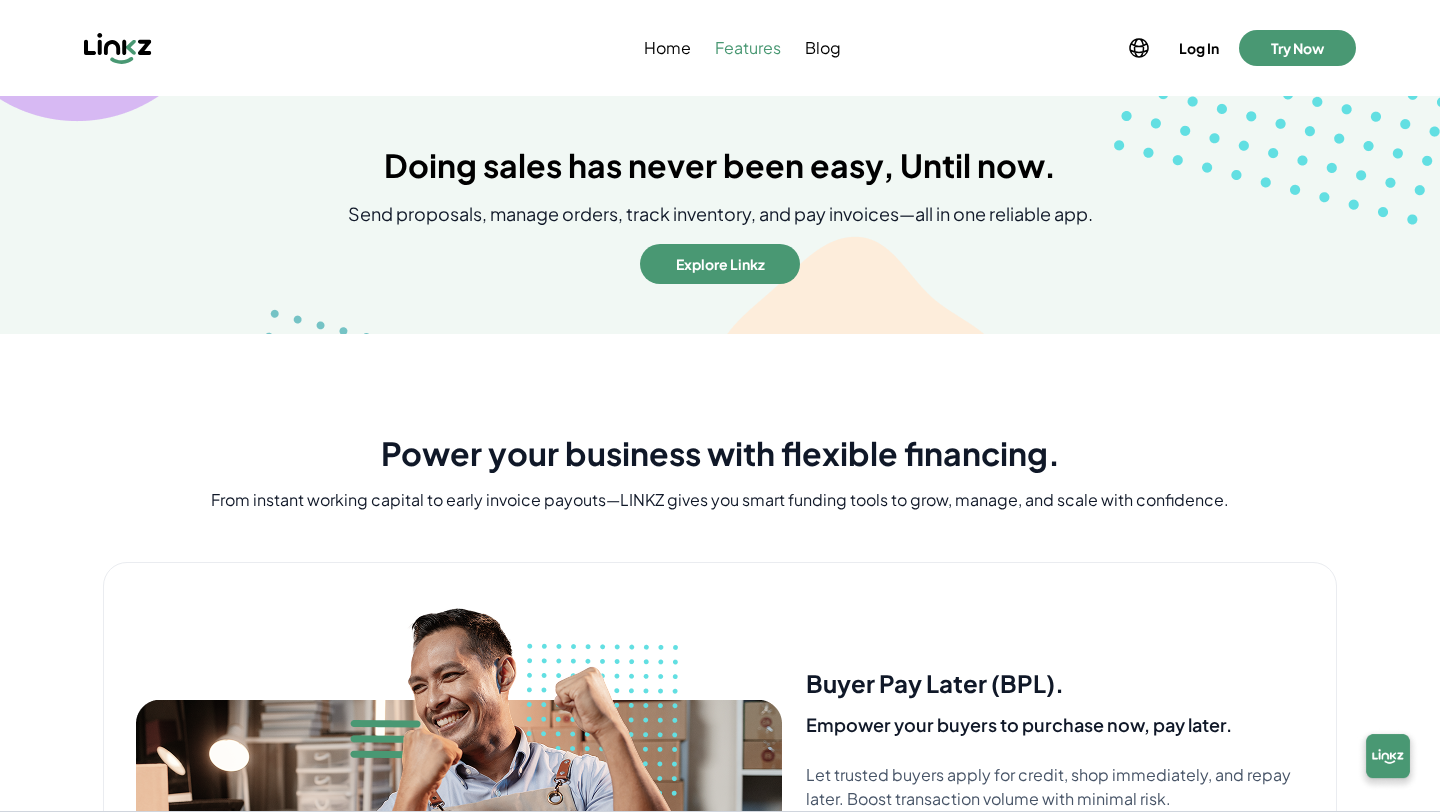 scroll, scrollTop: 0, scrollLeft: 0, axis: both 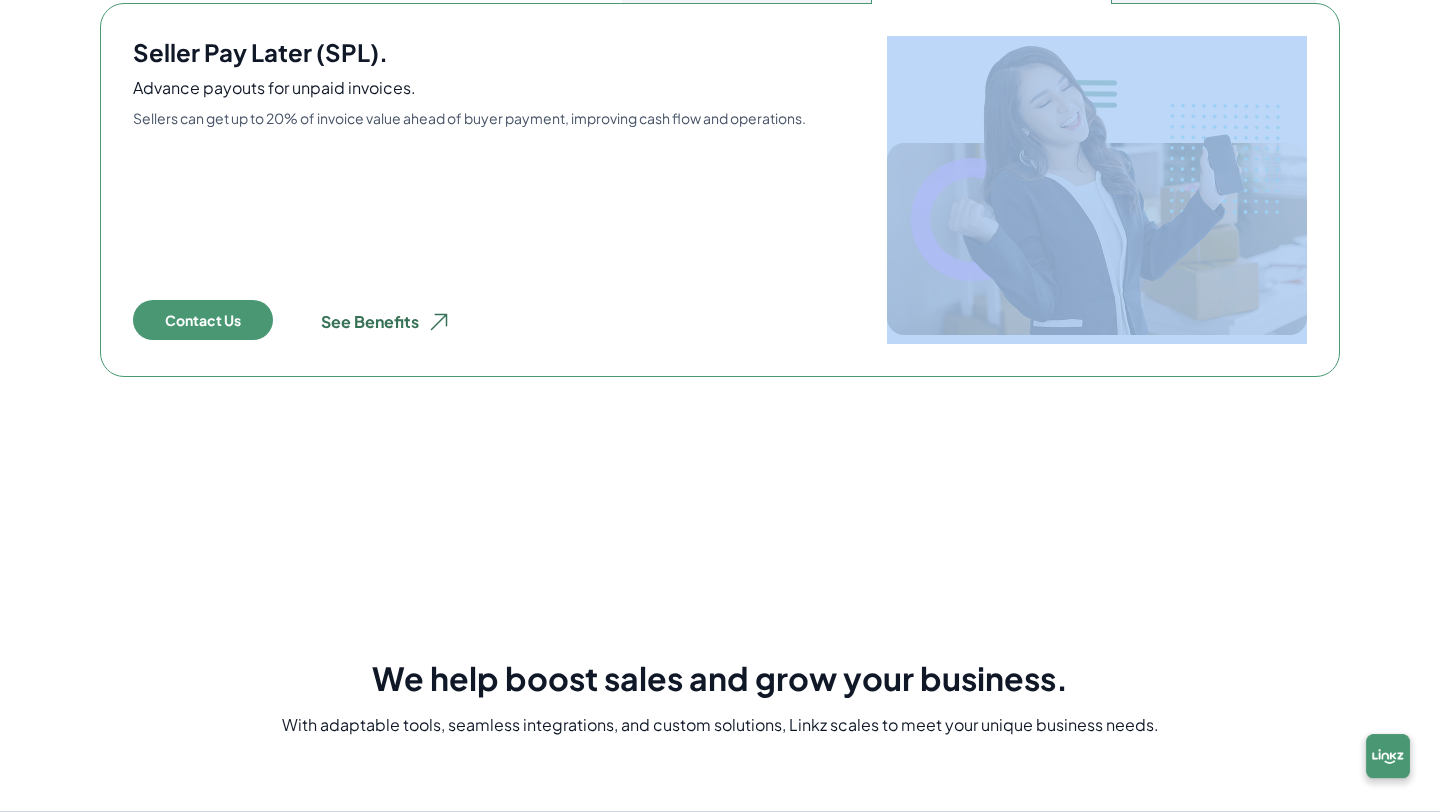 drag, startPoint x: 453, startPoint y: 440, endPoint x: 1145, endPoint y: 461, distance: 692.31854 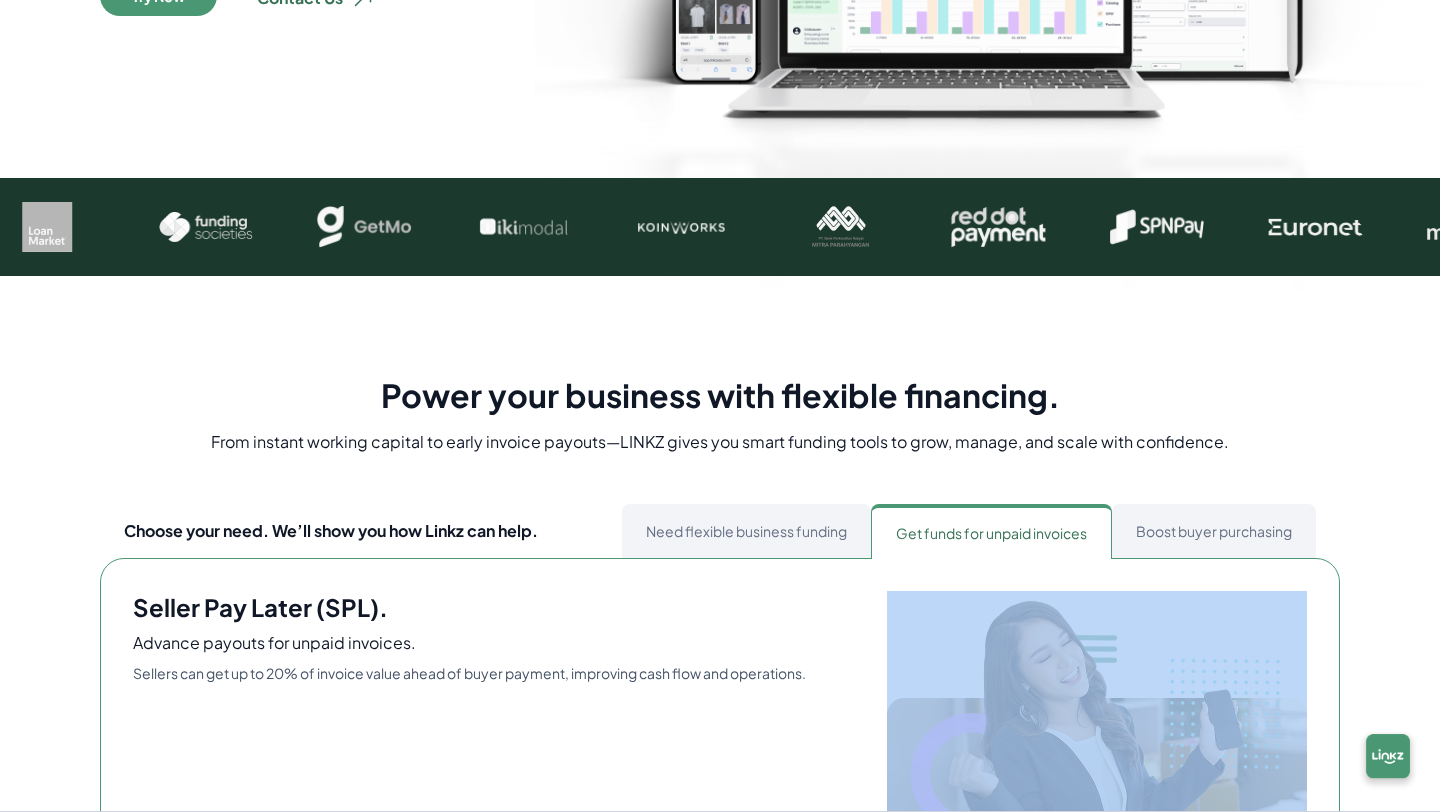 scroll, scrollTop: 842, scrollLeft: 0, axis: vertical 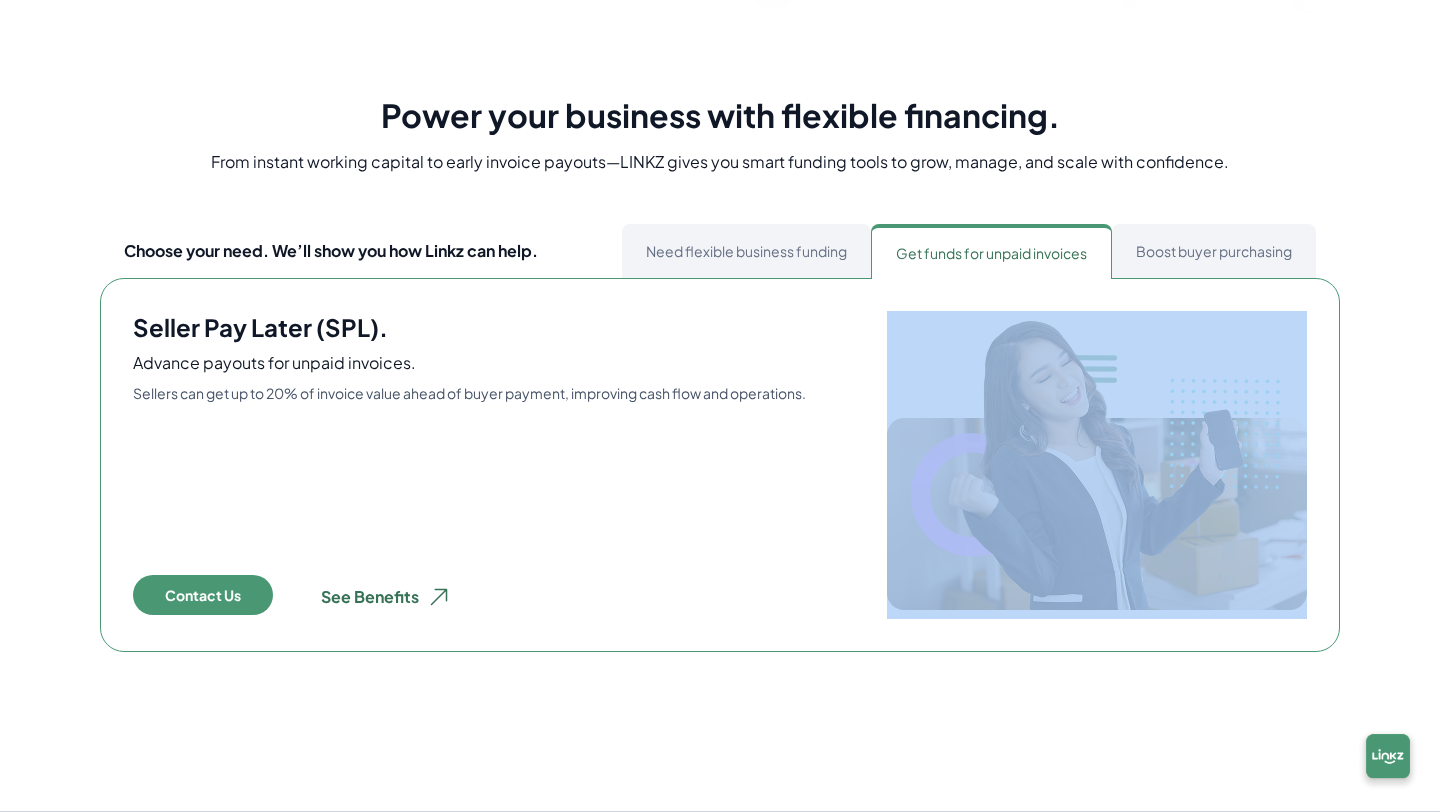click on "Need flexible business funding" at bounding box center (746, 251) 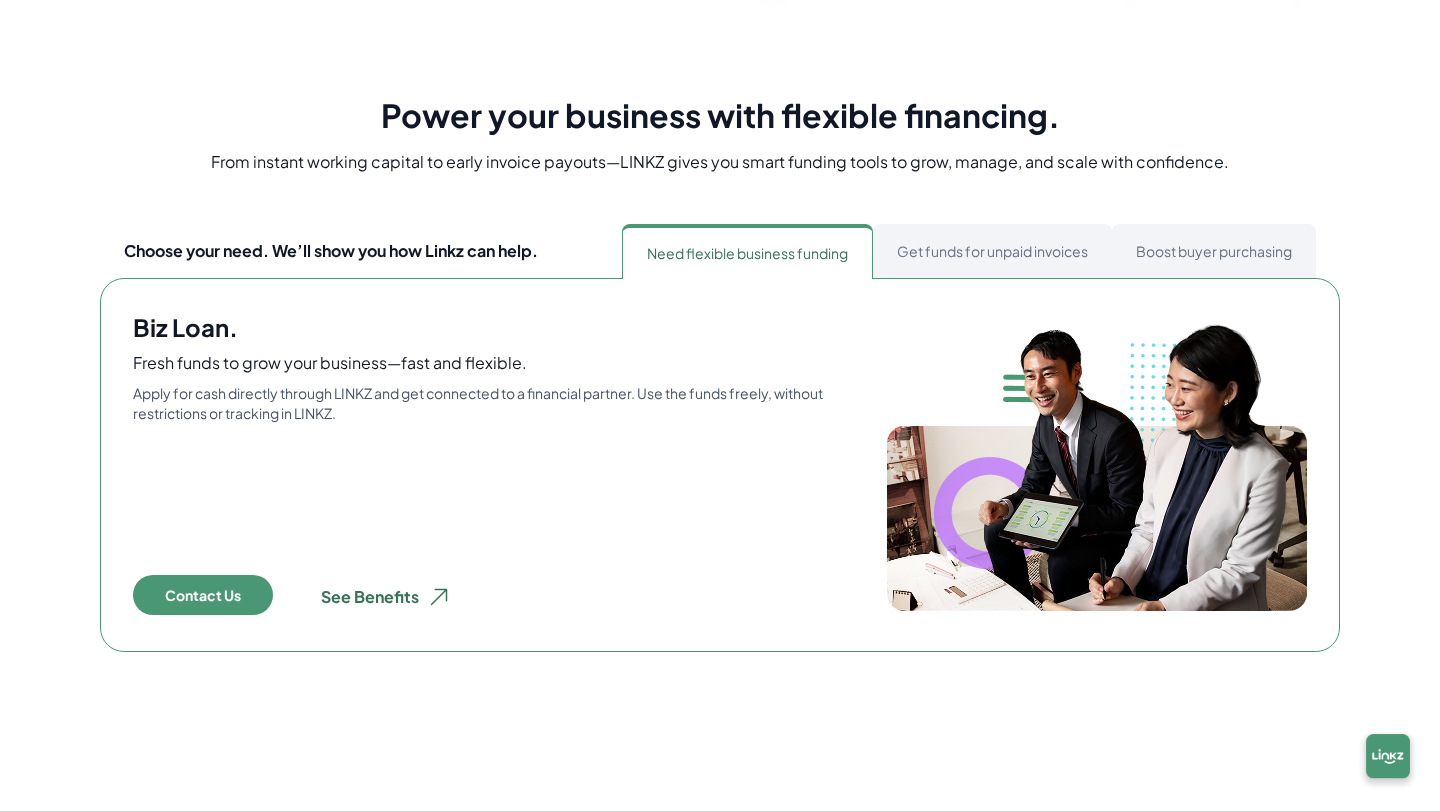 click on "Biz Loan. Fresh funds to grow your business—fast and flexible. Apply for cash directly through LINKZ and get connected to a financial partner. Use the funds freely, without restrictions or tracking in LINKZ. Contact Us See Benefits" at bounding box center [720, 465] 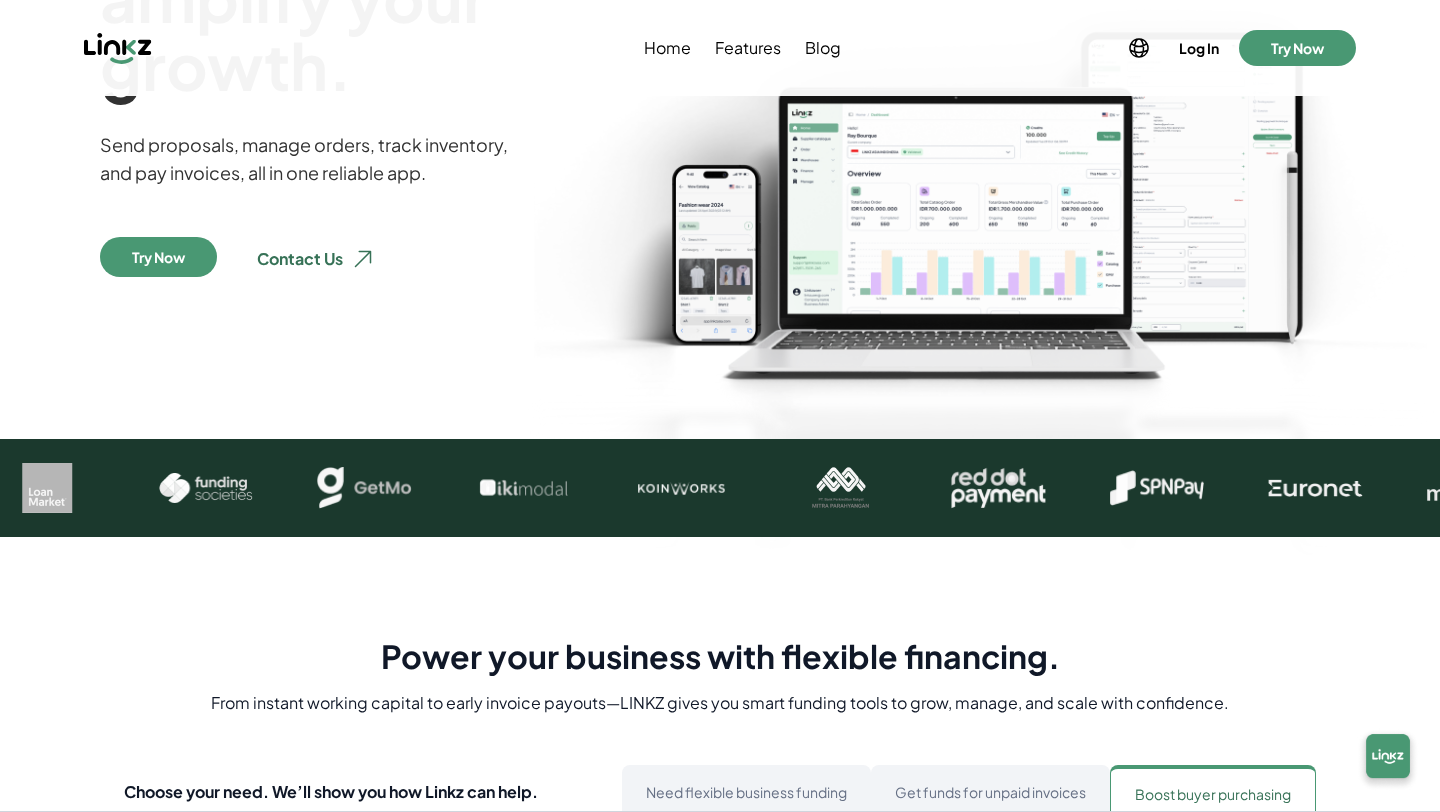 scroll, scrollTop: 89, scrollLeft: 0, axis: vertical 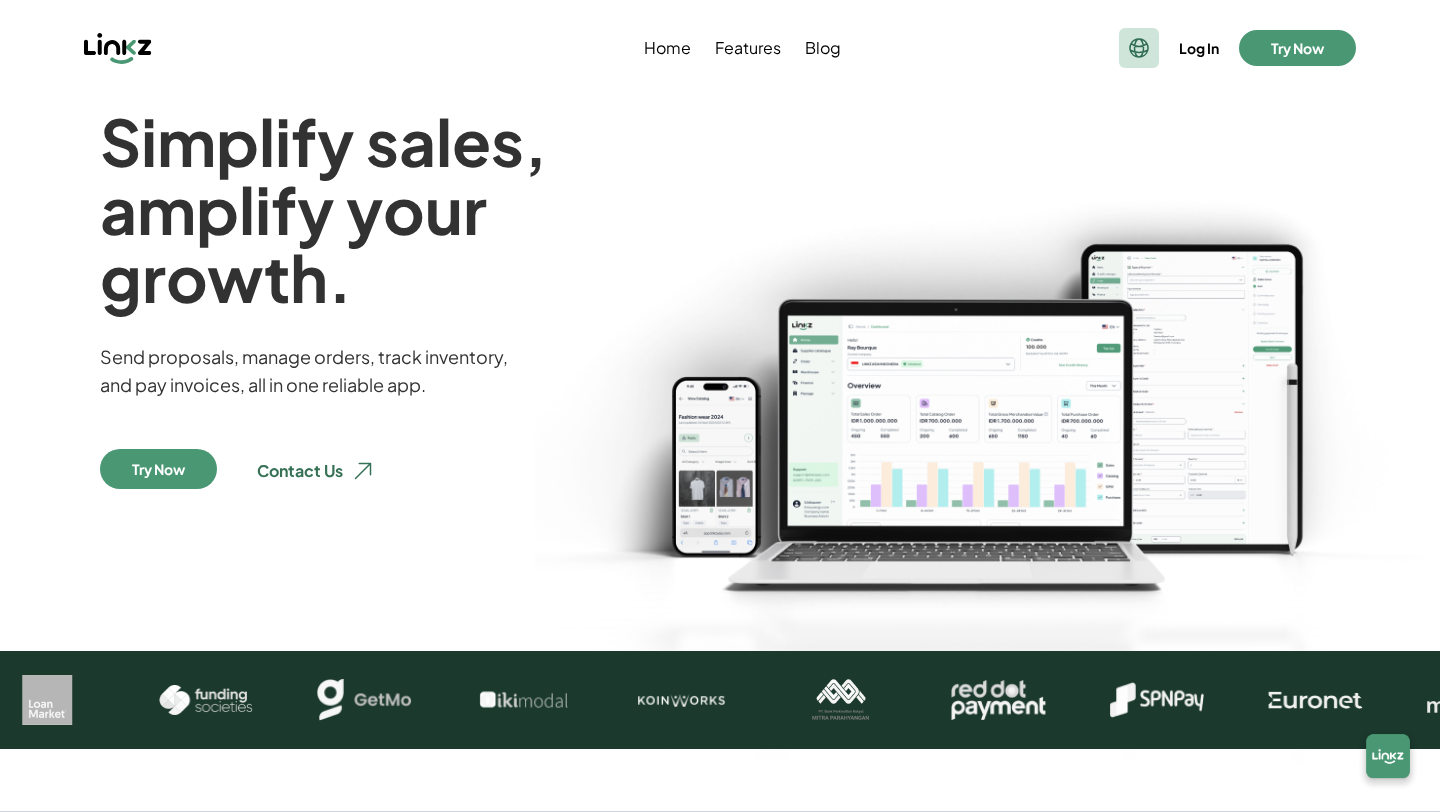 click 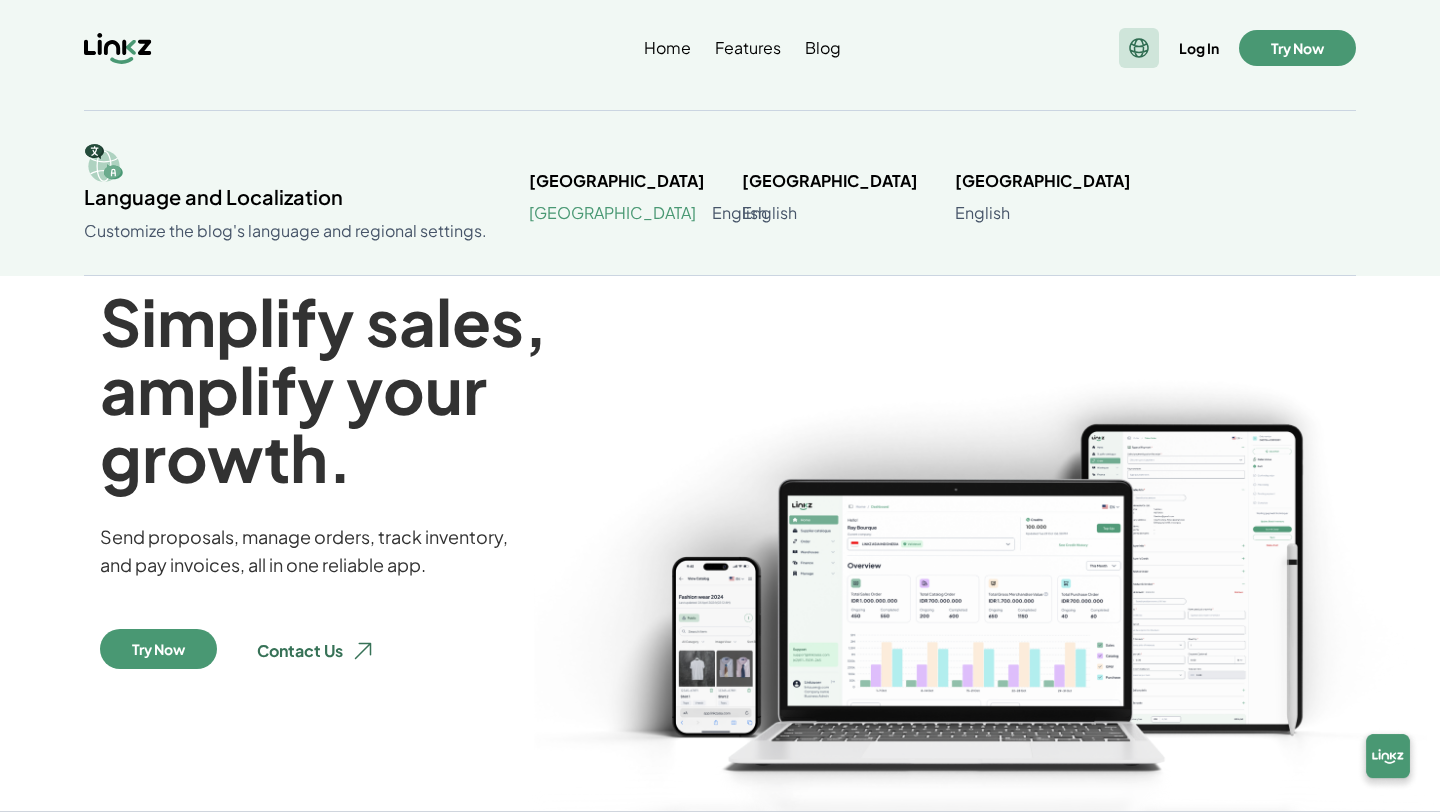 click on "[GEOGRAPHIC_DATA]" at bounding box center [612, 213] 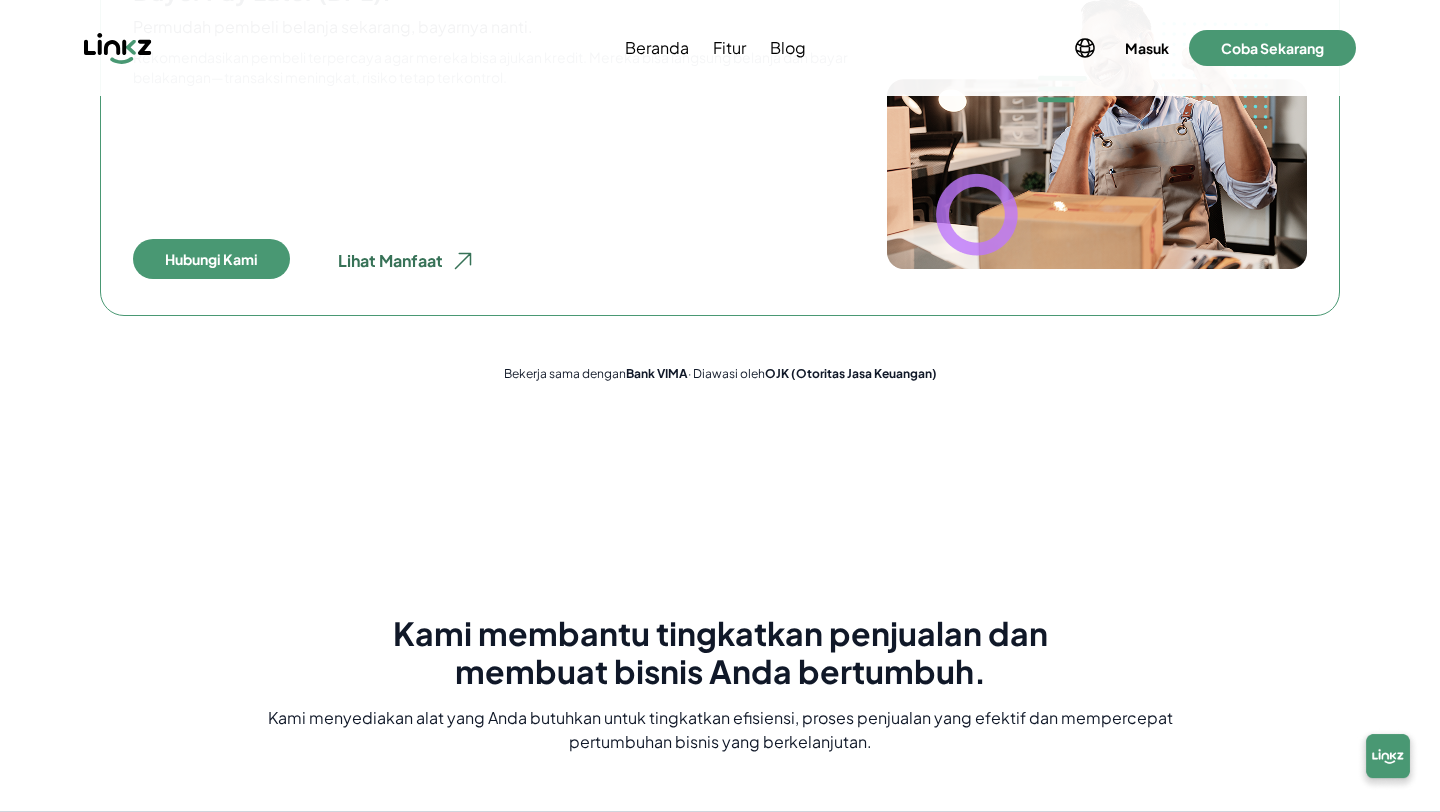 scroll, scrollTop: 1385, scrollLeft: 0, axis: vertical 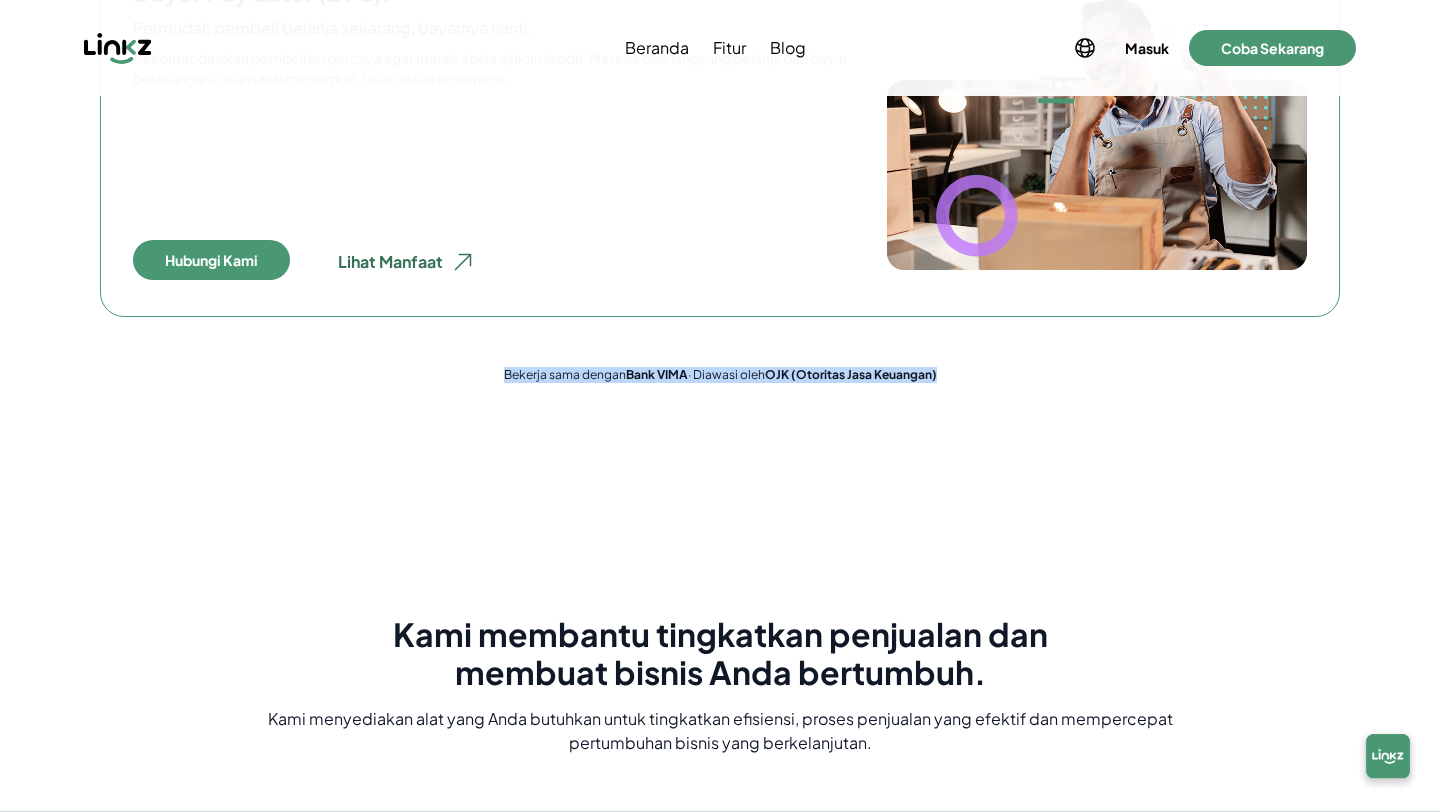 drag, startPoint x: 501, startPoint y: 346, endPoint x: 856, endPoint y: 371, distance: 355.87918 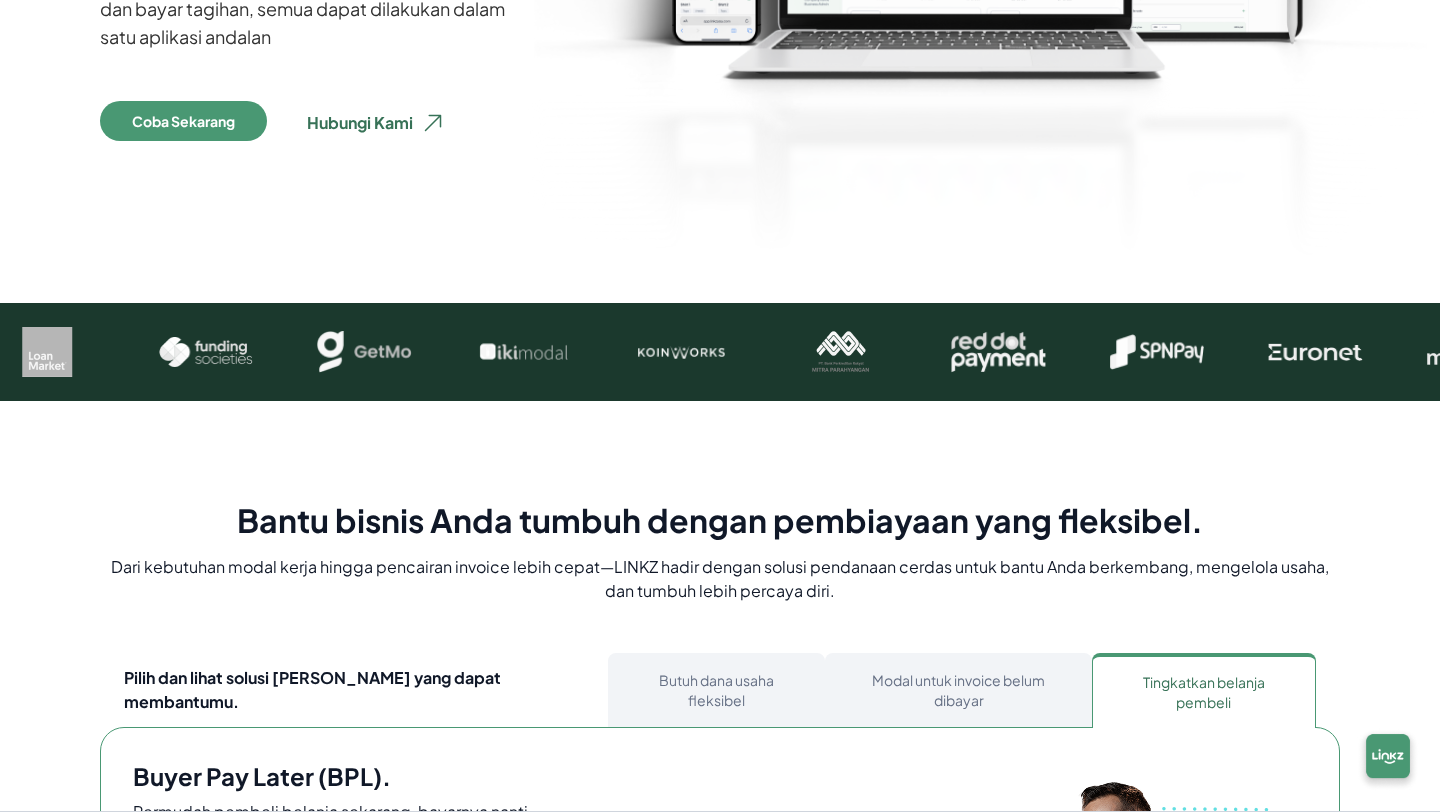 scroll, scrollTop: 619, scrollLeft: 0, axis: vertical 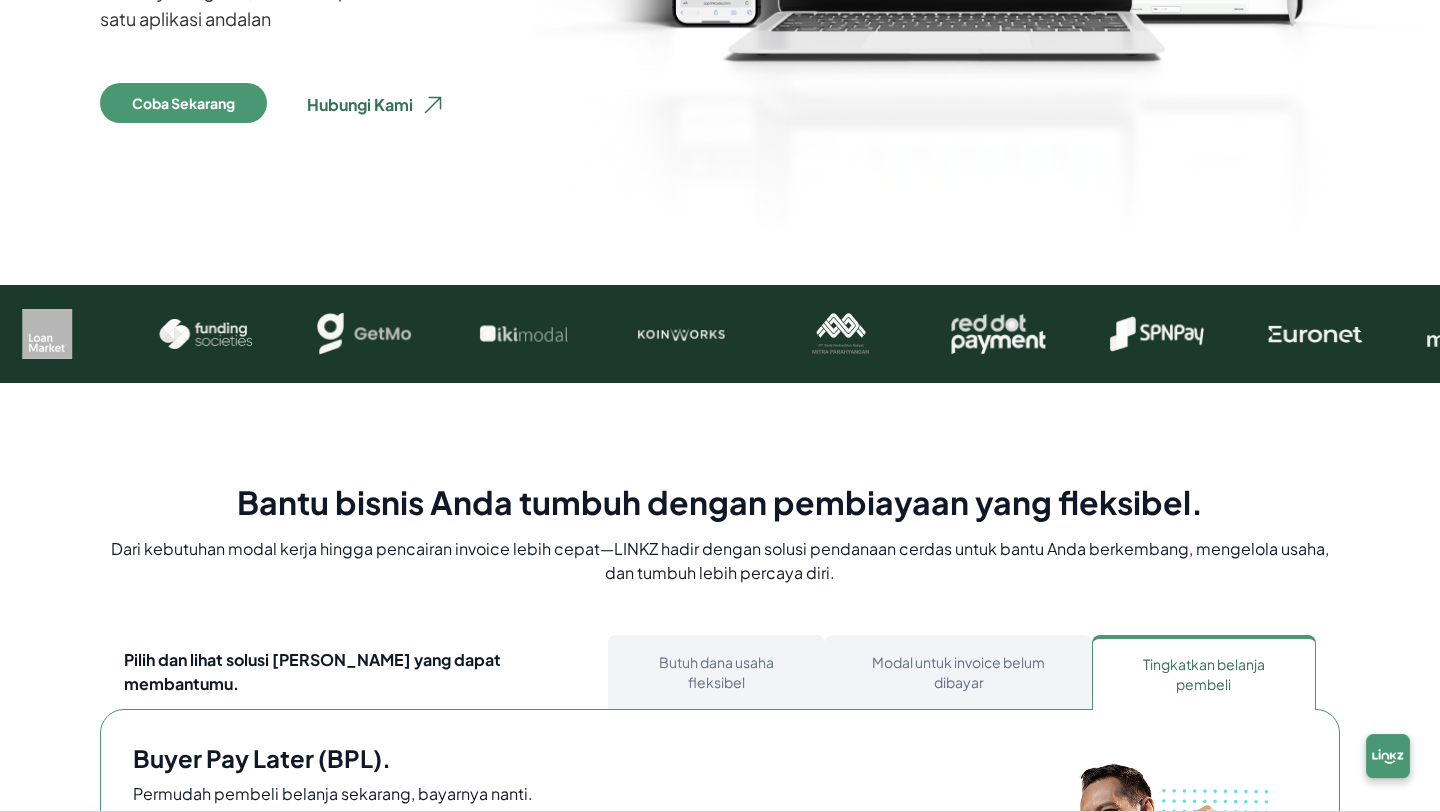 click at bounding box center [2362, 334] 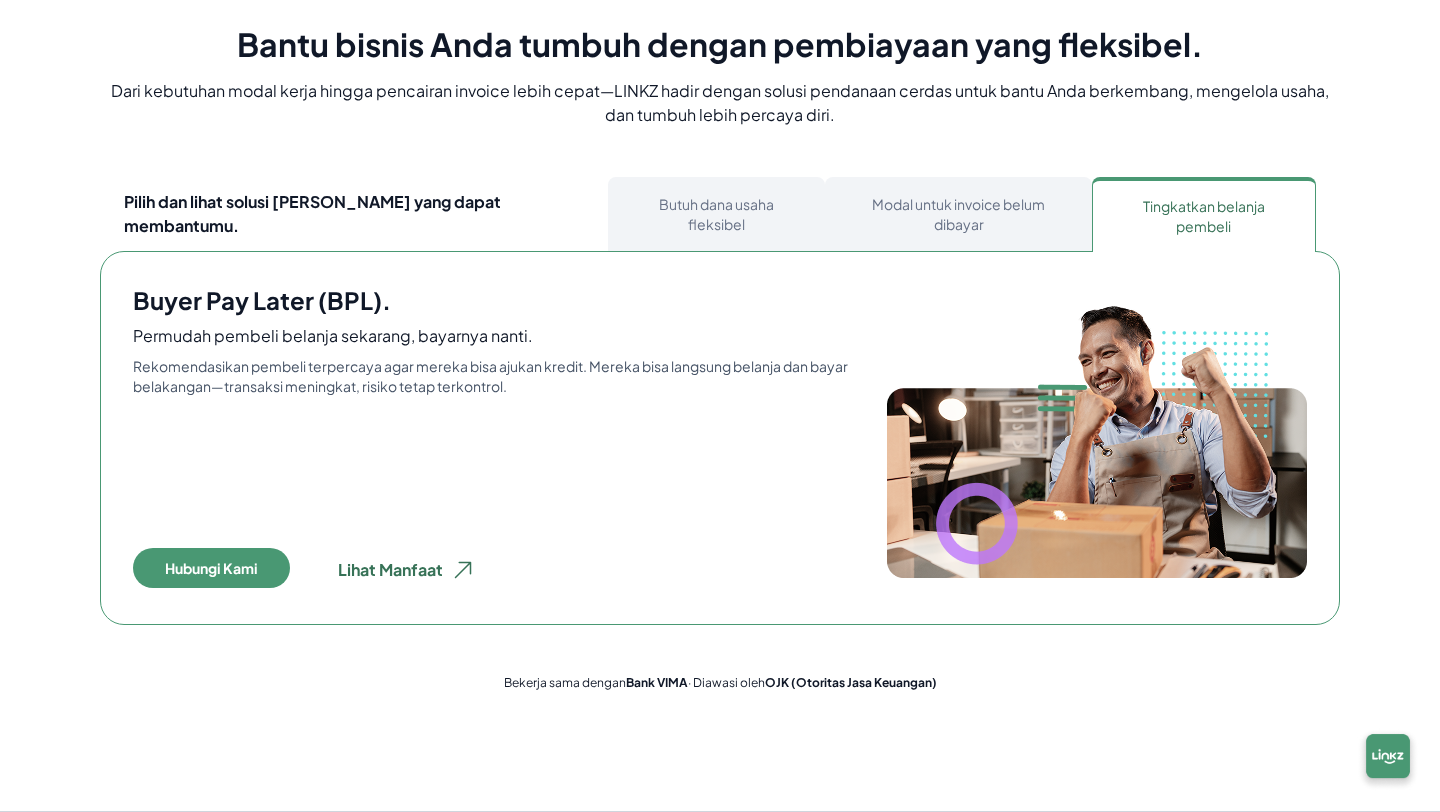 scroll, scrollTop: 1162, scrollLeft: 0, axis: vertical 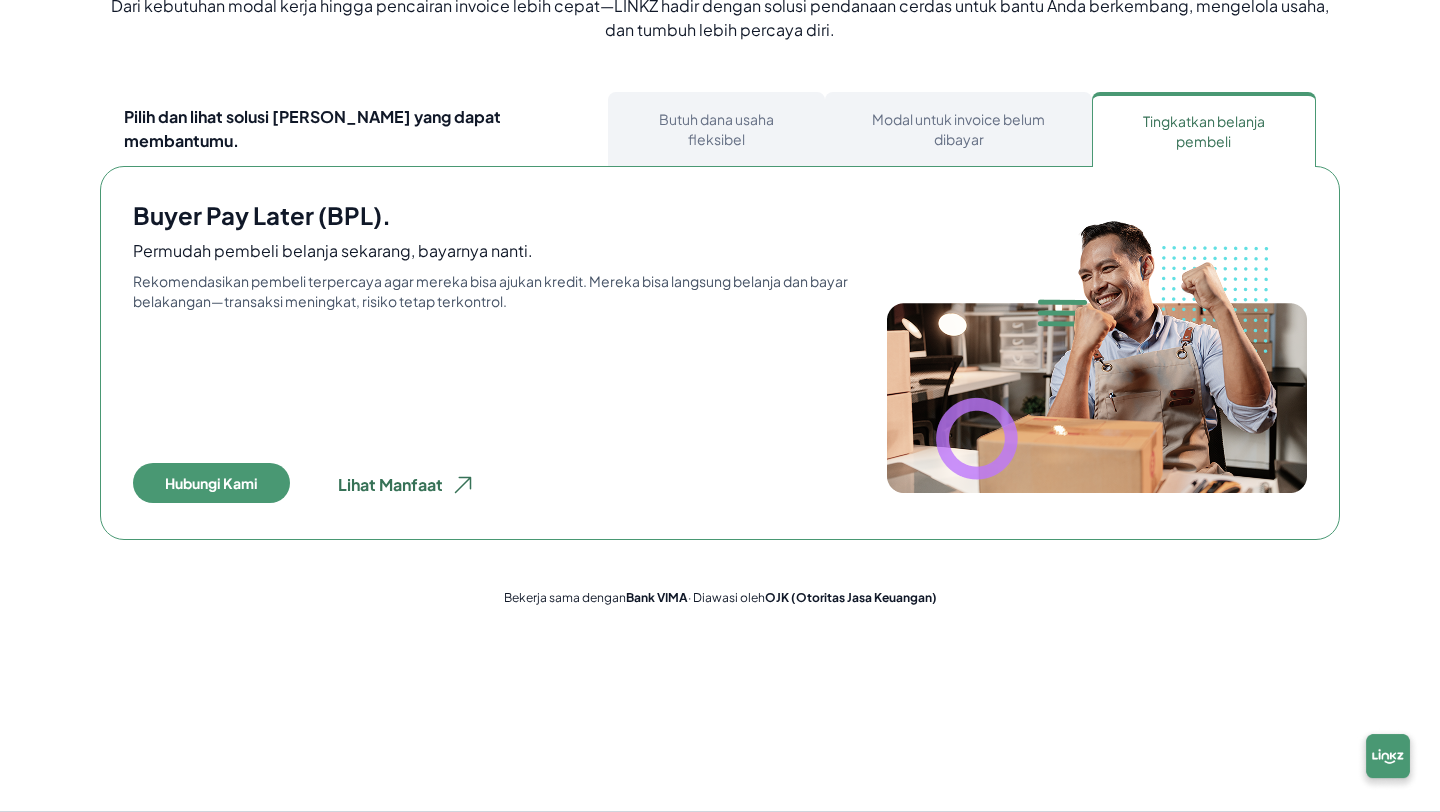 click on "Butuh dana usaha fleksibel" at bounding box center (716, 129) 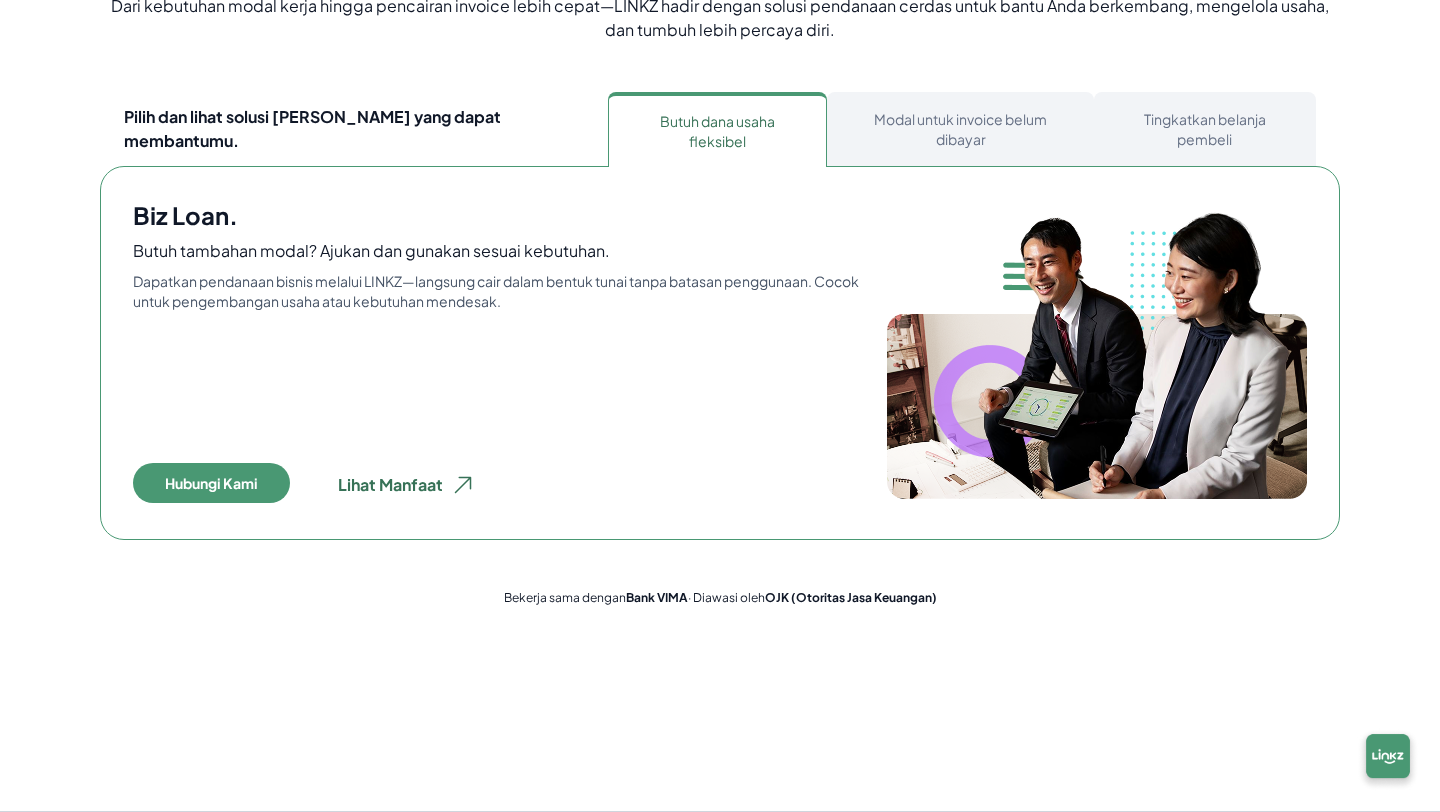 click on "Modal untuk invoice belum dibayar" at bounding box center (960, 129) 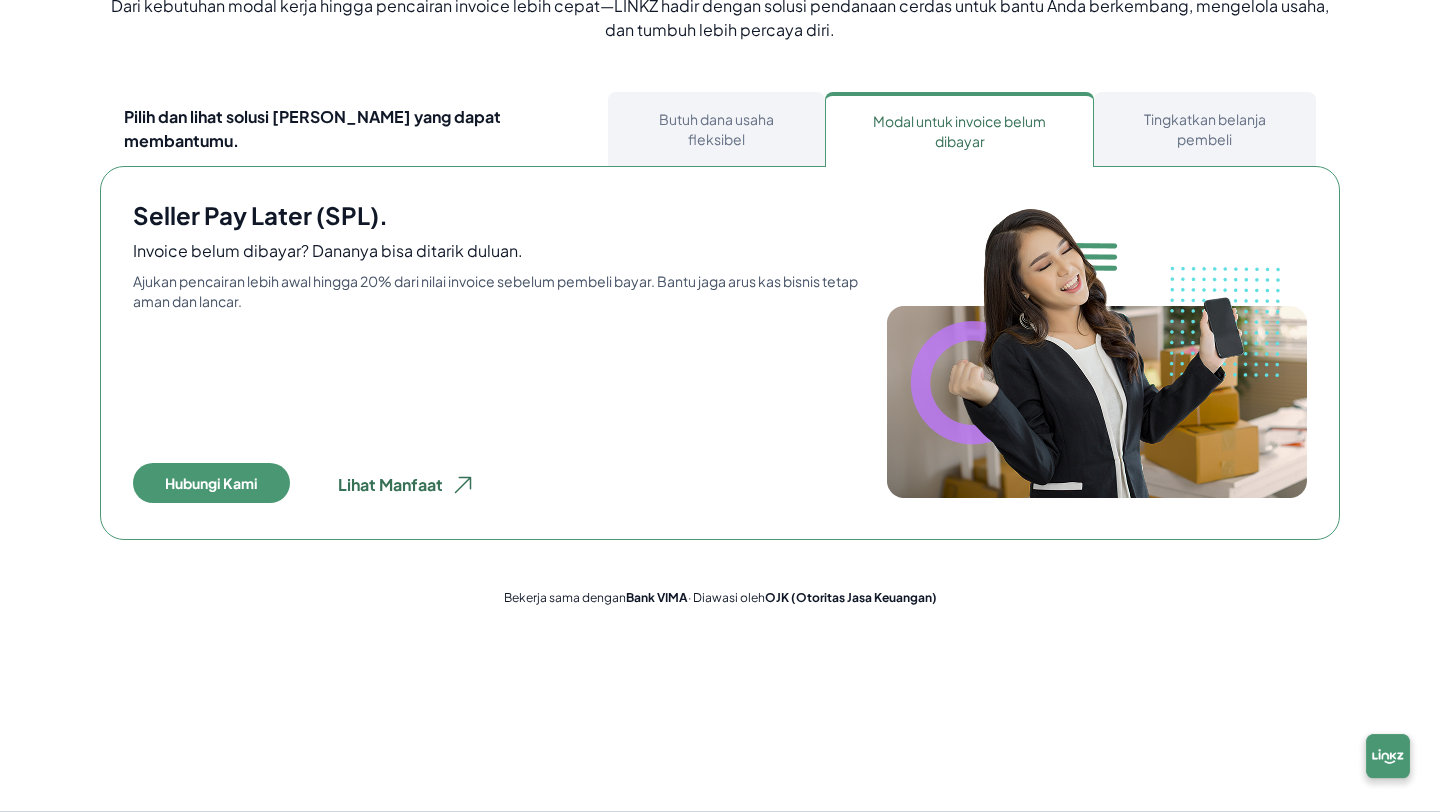 click on "Tingkatkan belanja pembeli" at bounding box center [1205, 129] 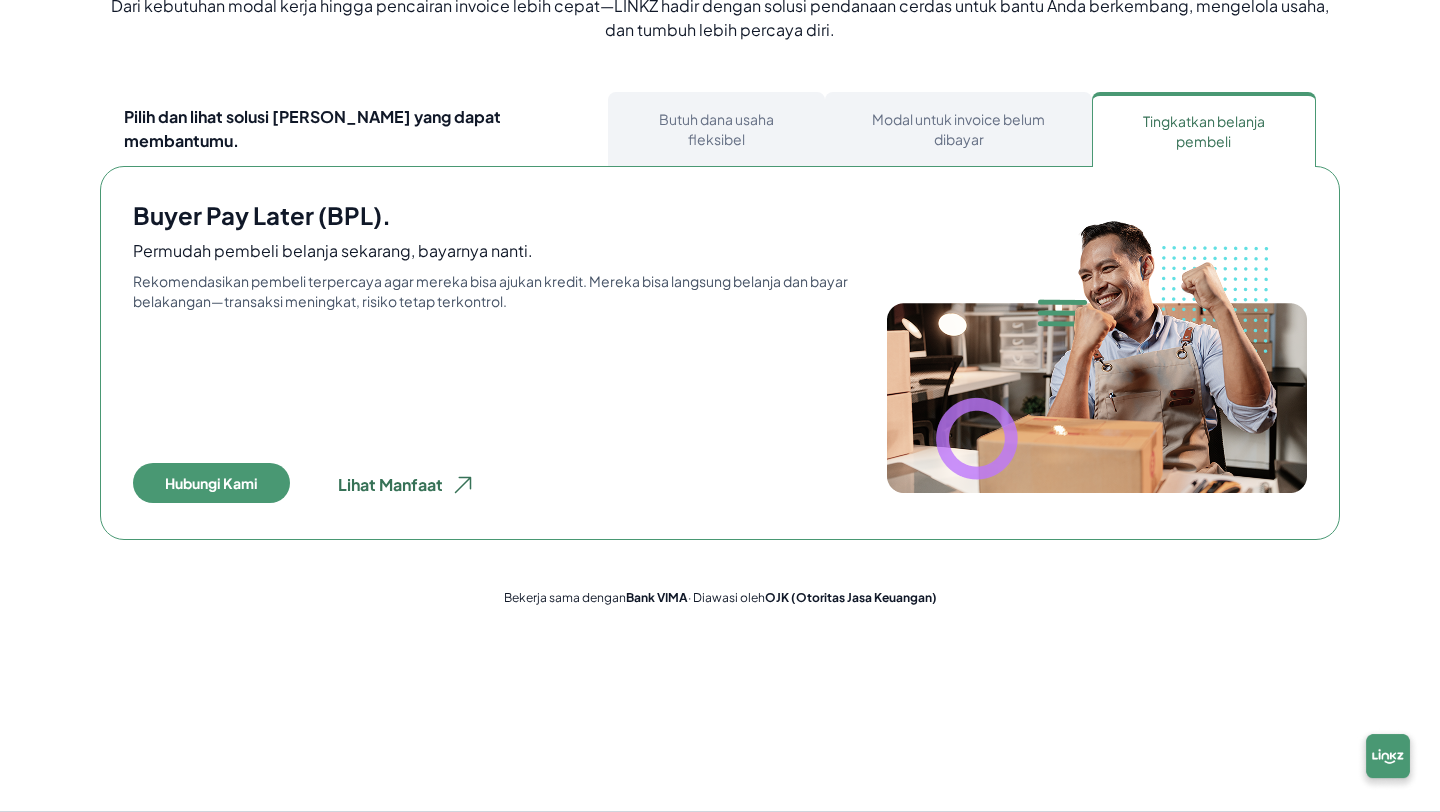 click on "Butuh dana usaha fleksibel" at bounding box center [716, 129] 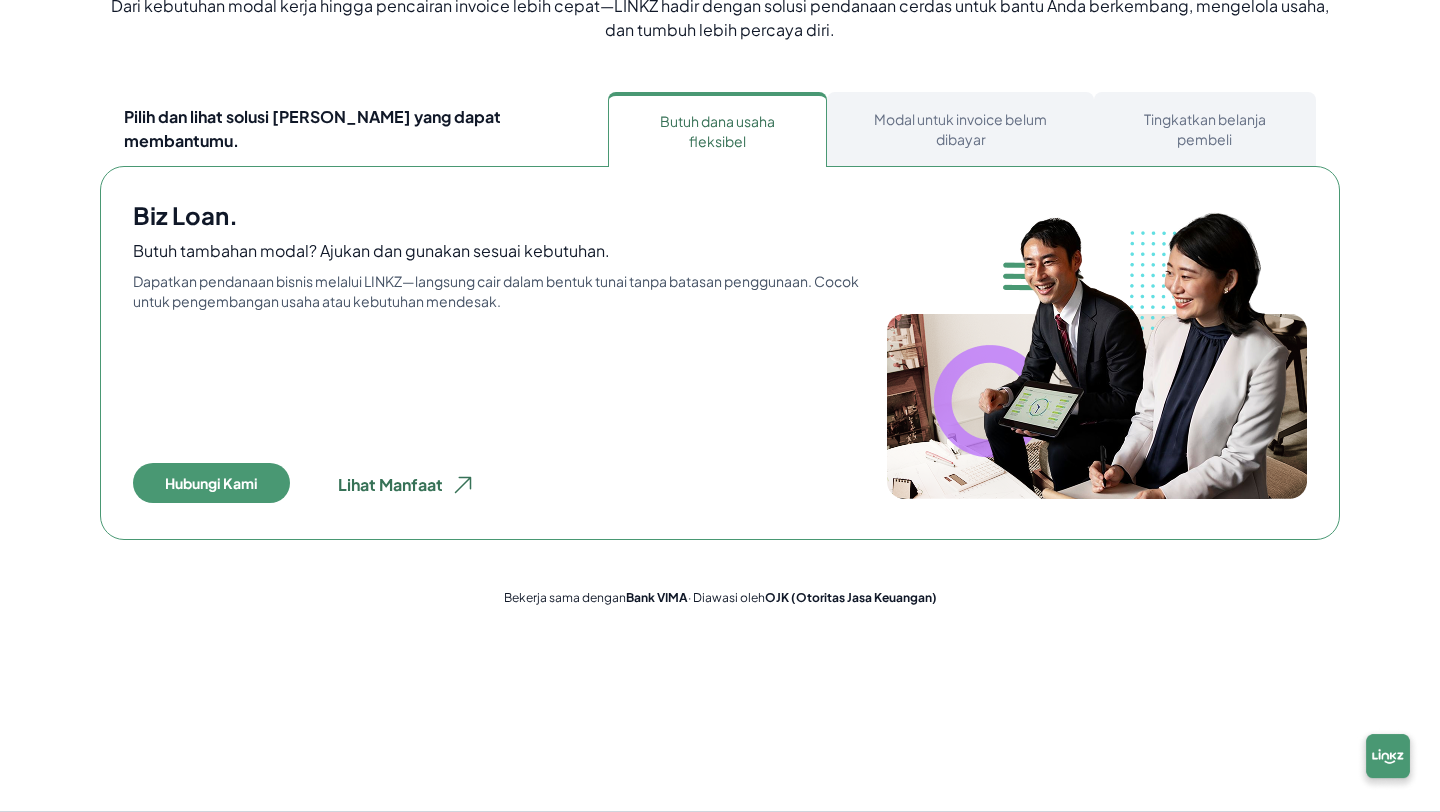 click on "Modal untuk invoice belum dibayar" at bounding box center (960, 129) 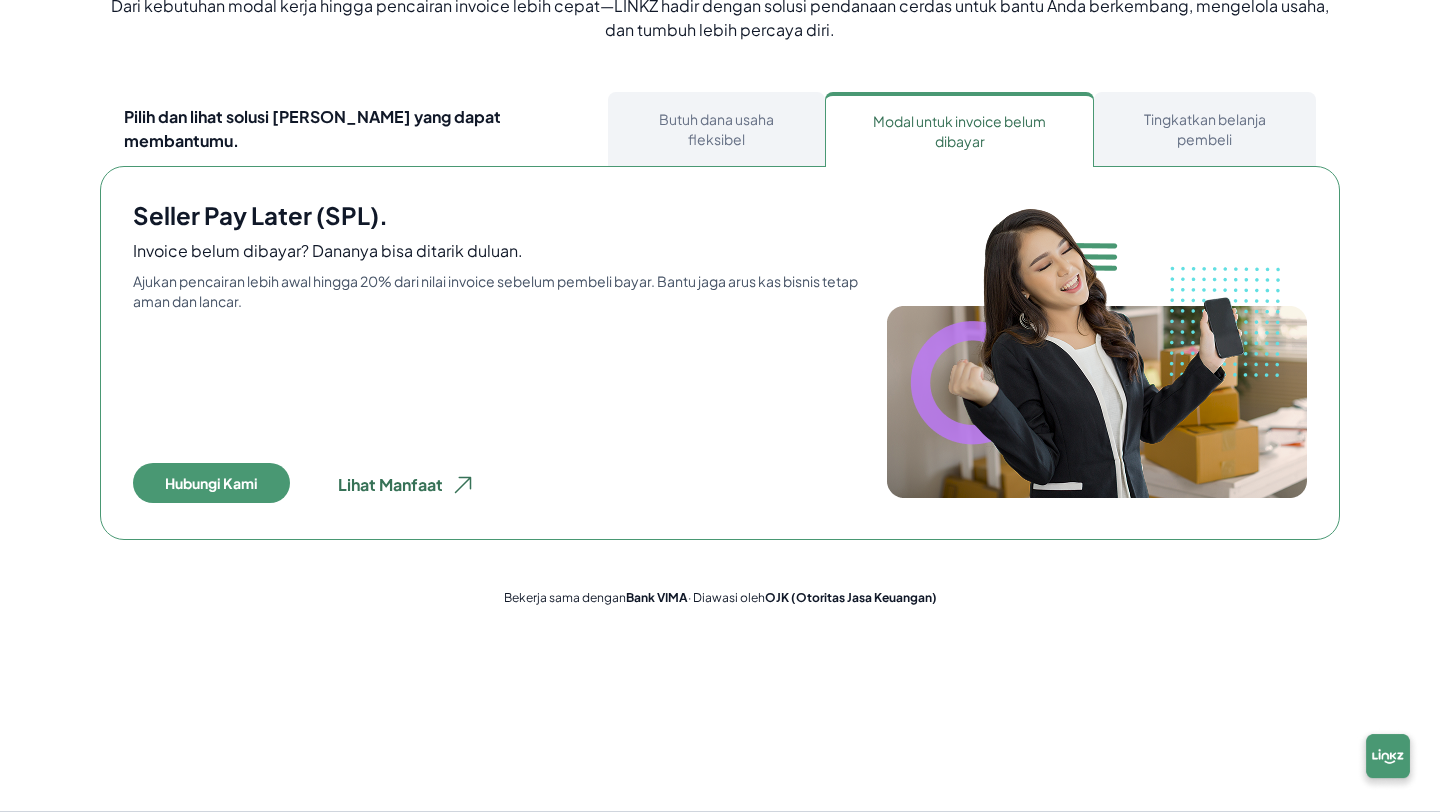 click on "Tingkatkan belanja pembeli" at bounding box center (1205, 129) 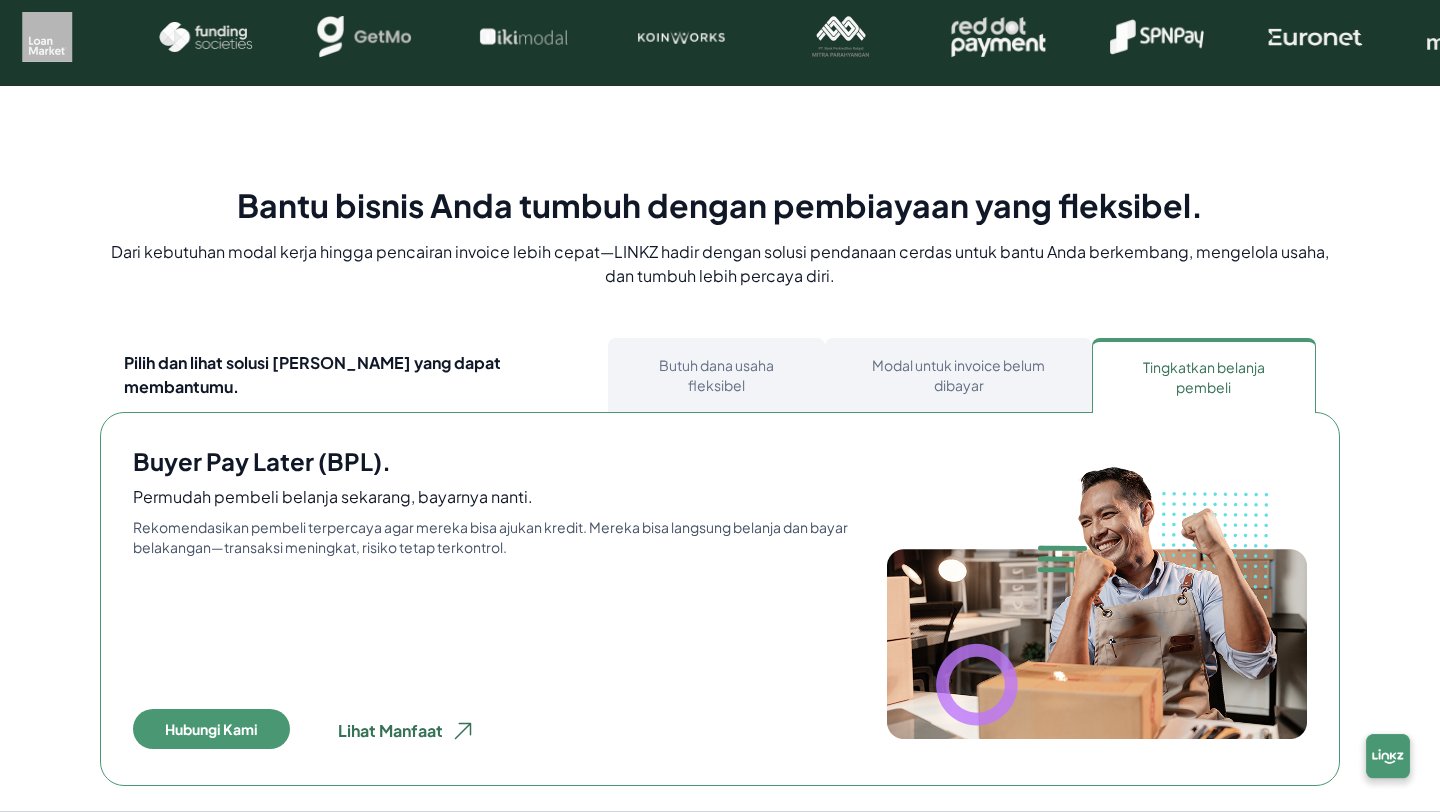 scroll, scrollTop: 993, scrollLeft: 0, axis: vertical 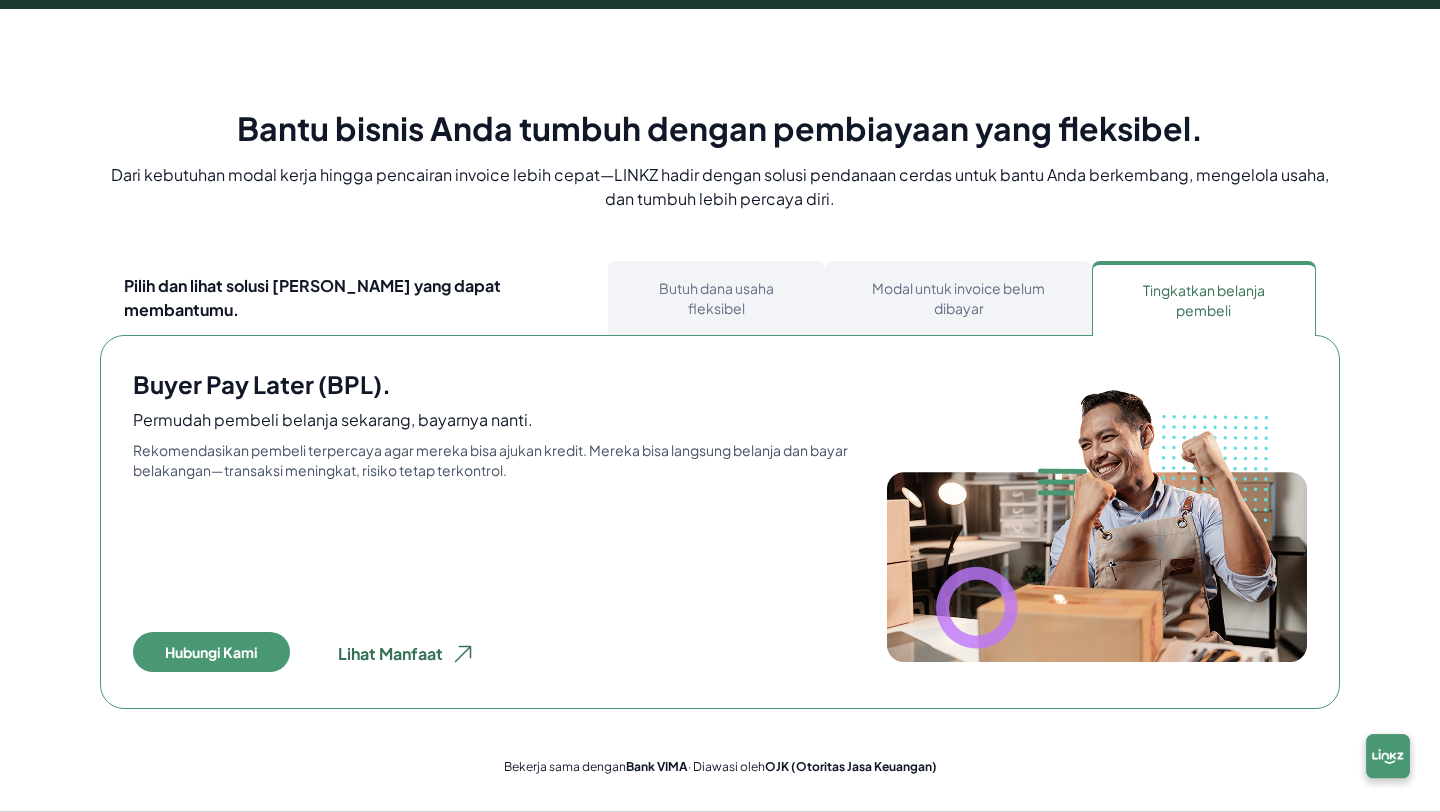 click on "Bantu bisnis Anda tumbuh dengan pembiayaan yang fleksibel. Dari kebutuhan modal kerja hingga pencairan invoice lebih cepat—LINKZ hadir dengan solusi pendanaan cerdas untuk bantu Anda berkembang, mengelola usaha, dan tumbuh lebih percaya diri. Pilih dan lihat solusi Linkz yang dapat membantumu. Butuh dana usaha fleksibel Modal untuk invoice belum dibayar Tingkatkan belanja pembeli Buyer Pay Later (BPL). Permudah pembeli belanja sekarang, bayarnya nanti. Rekomendasikan pembeli terpercaya agar mereka bisa ajukan kredit. Mereka bisa langsung belanja dan bayar belakangan—transaksi meningkat, risiko tetap terkontrol. Hubungi Kami Lihat Manfaat Pilih dan lihat solusi Linkz yang dapat membantumu. Butuh dana usaha fleksibel   Biz Loan. Butuh tambahan modal? Ajukan dan gunakan sesuai kebutuhan. Dapatkan pendanaan bisnis melalui LINKZ—langsung cair dalam bentuk tunai tanpa batasan penggunaan. Cocok untuk pengembangan usaha atau kebutuhan mendesak. Hubungi Kami Lihat Manfaat Modal untuk invoice belum dibayar" at bounding box center [720, 442] 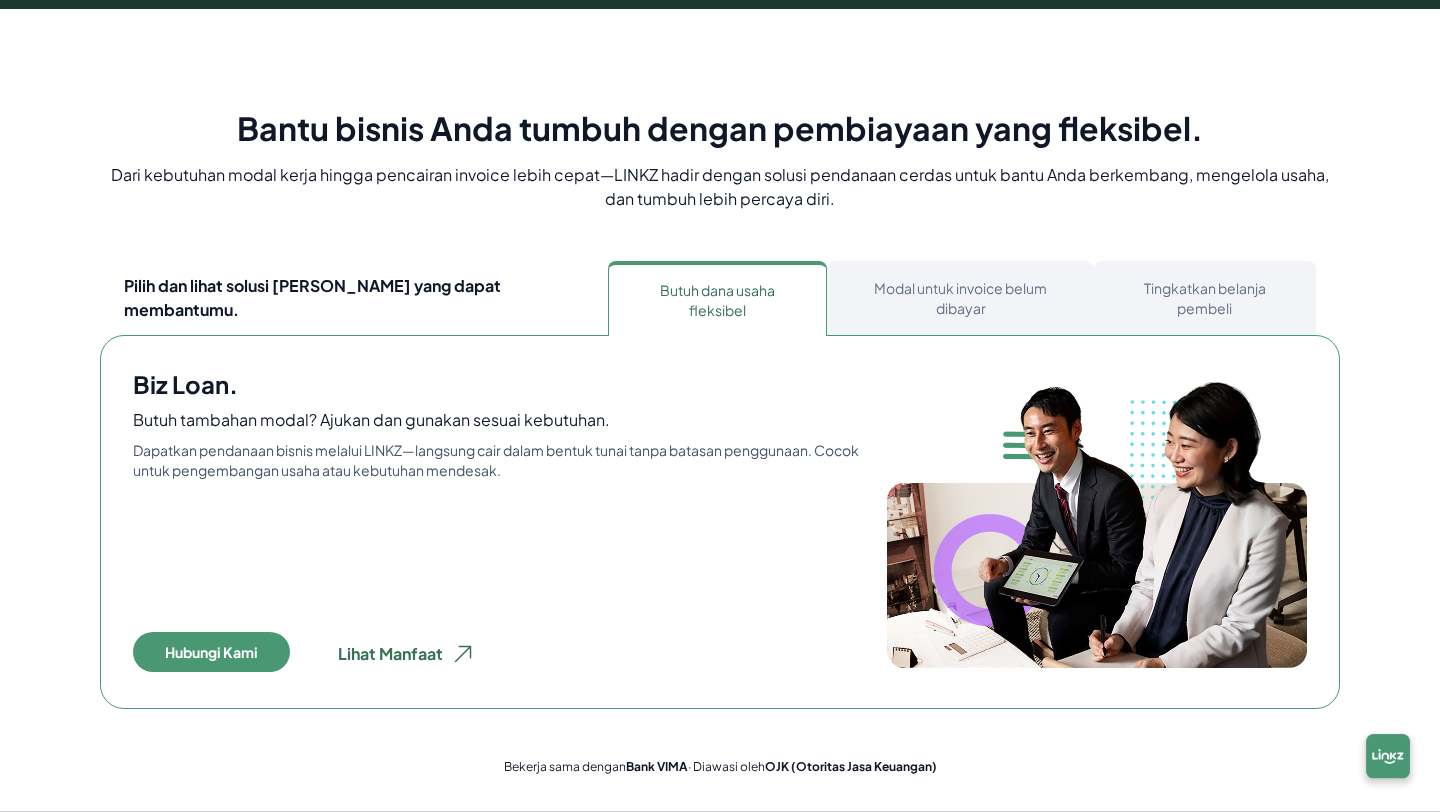 click on "Modal untuk invoice belum dibayar" at bounding box center [960, 298] 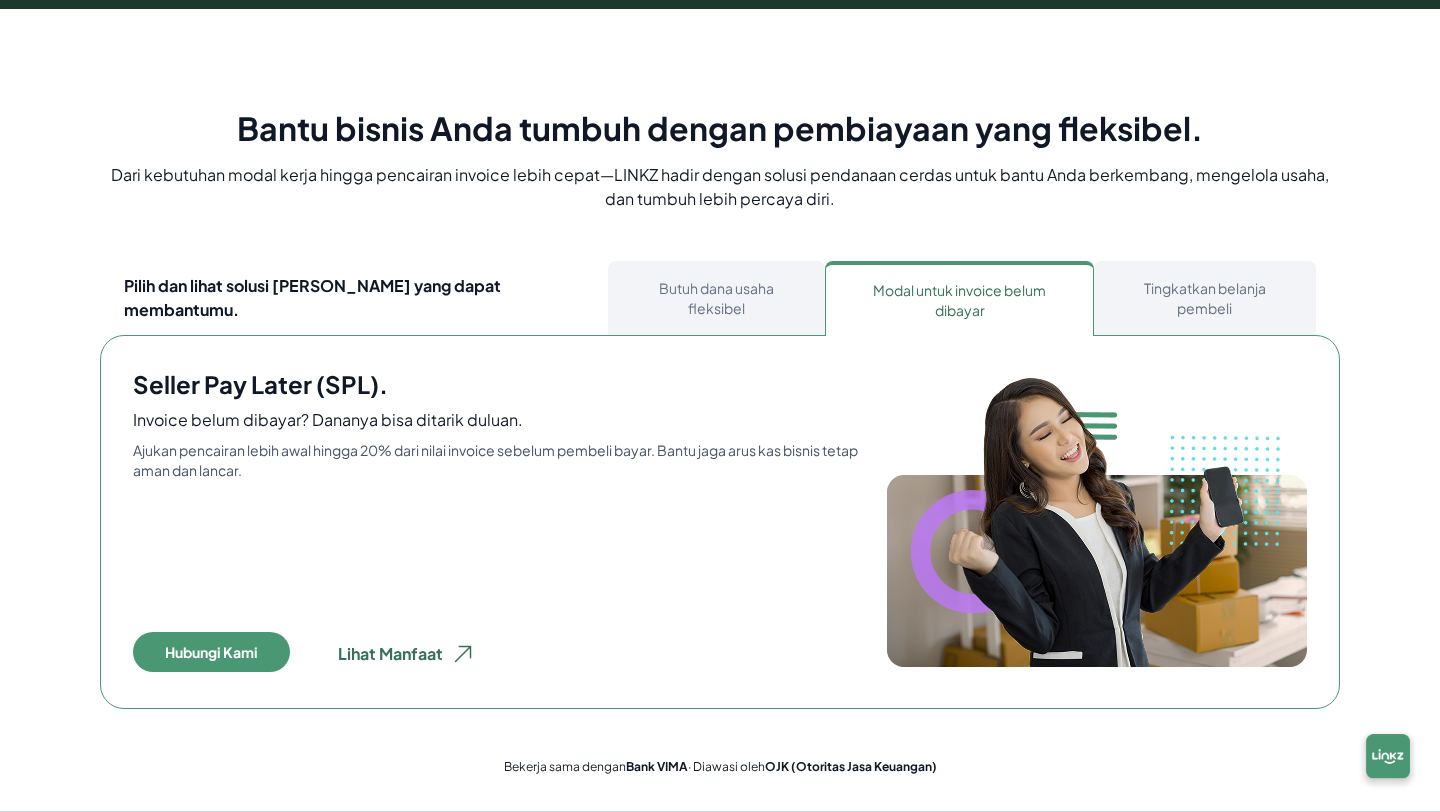 click on "Tingkatkan belanja pembeli" at bounding box center (1205, 298) 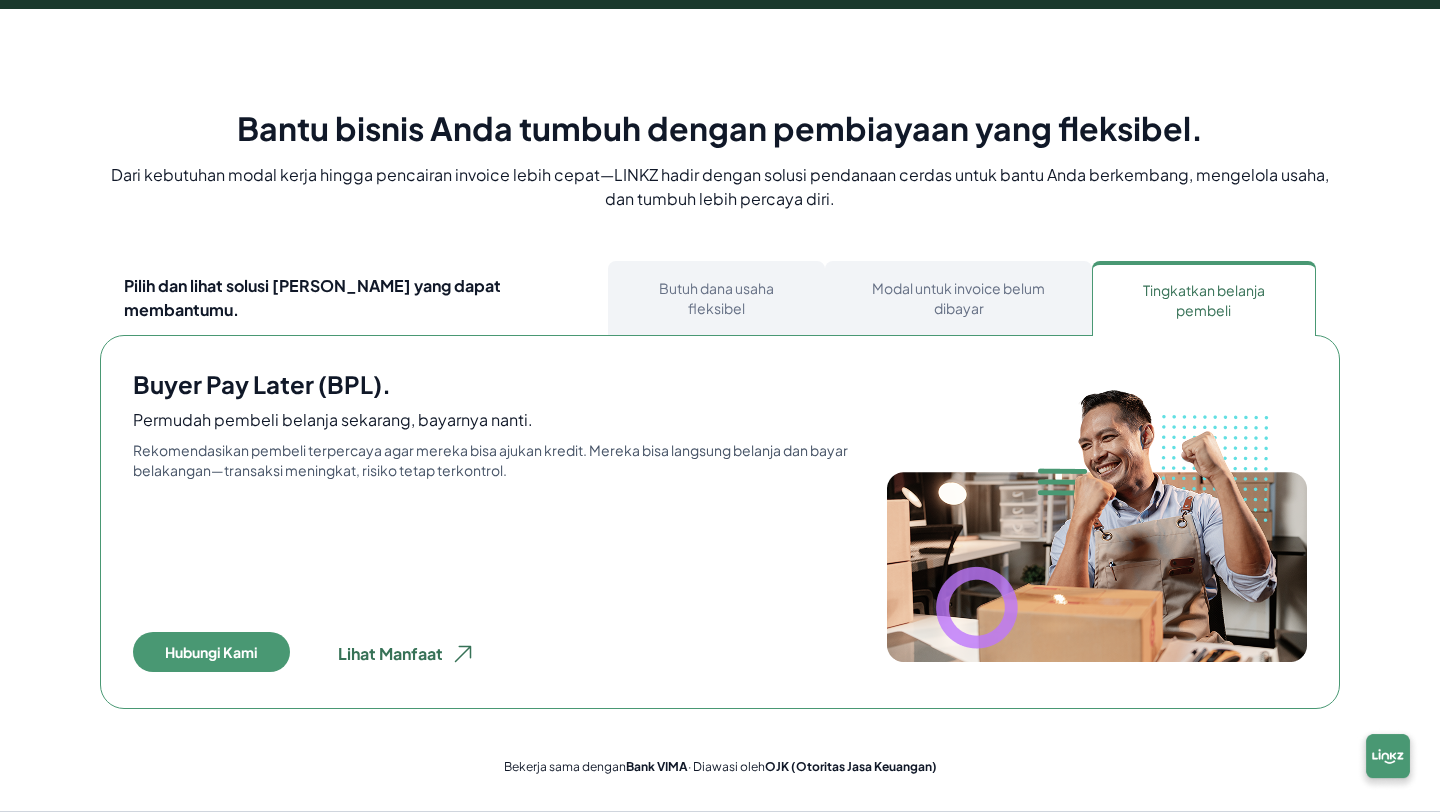 click on "Modal untuk invoice belum dibayar" at bounding box center [958, 298] 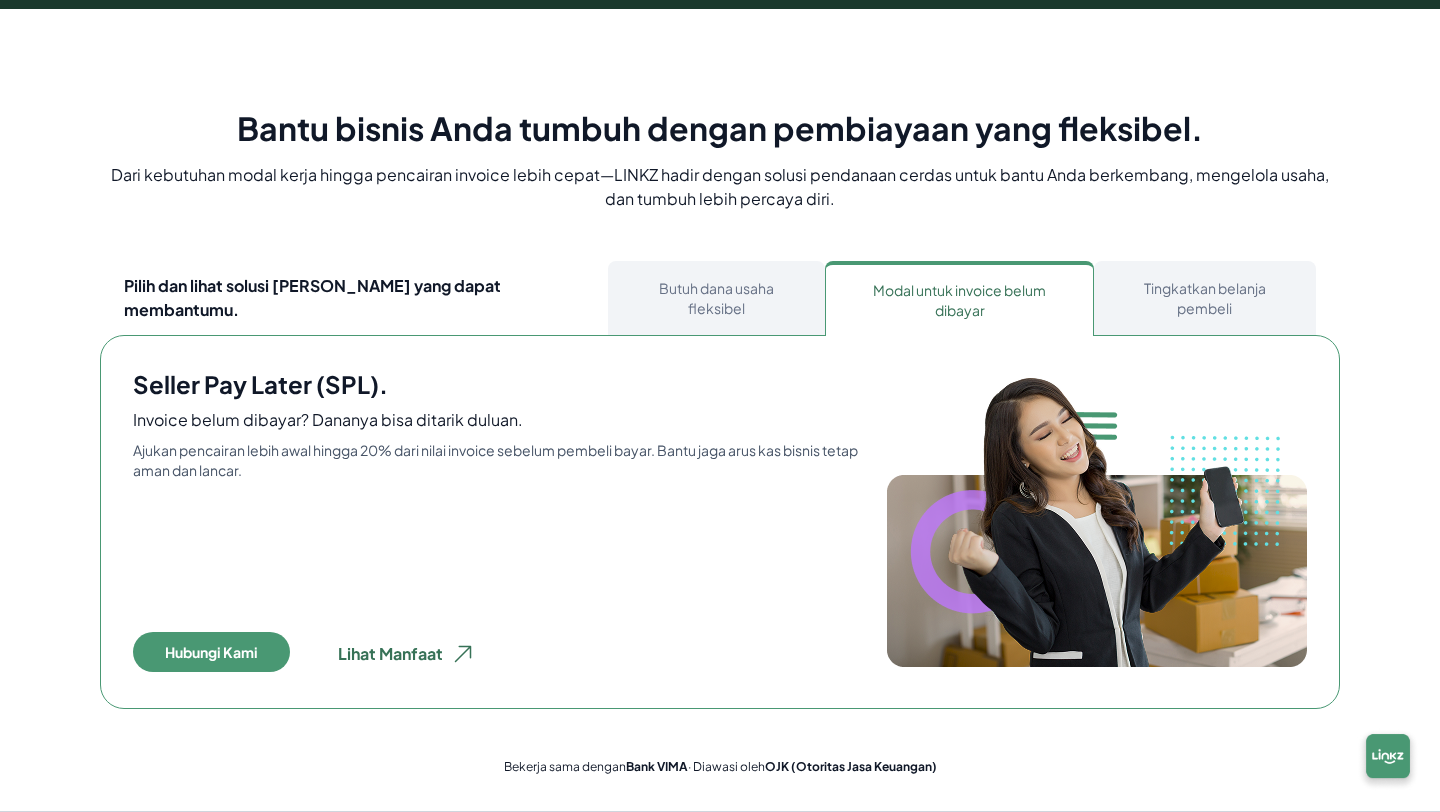 click on "Butuh dana usaha fleksibel" at bounding box center (716, 298) 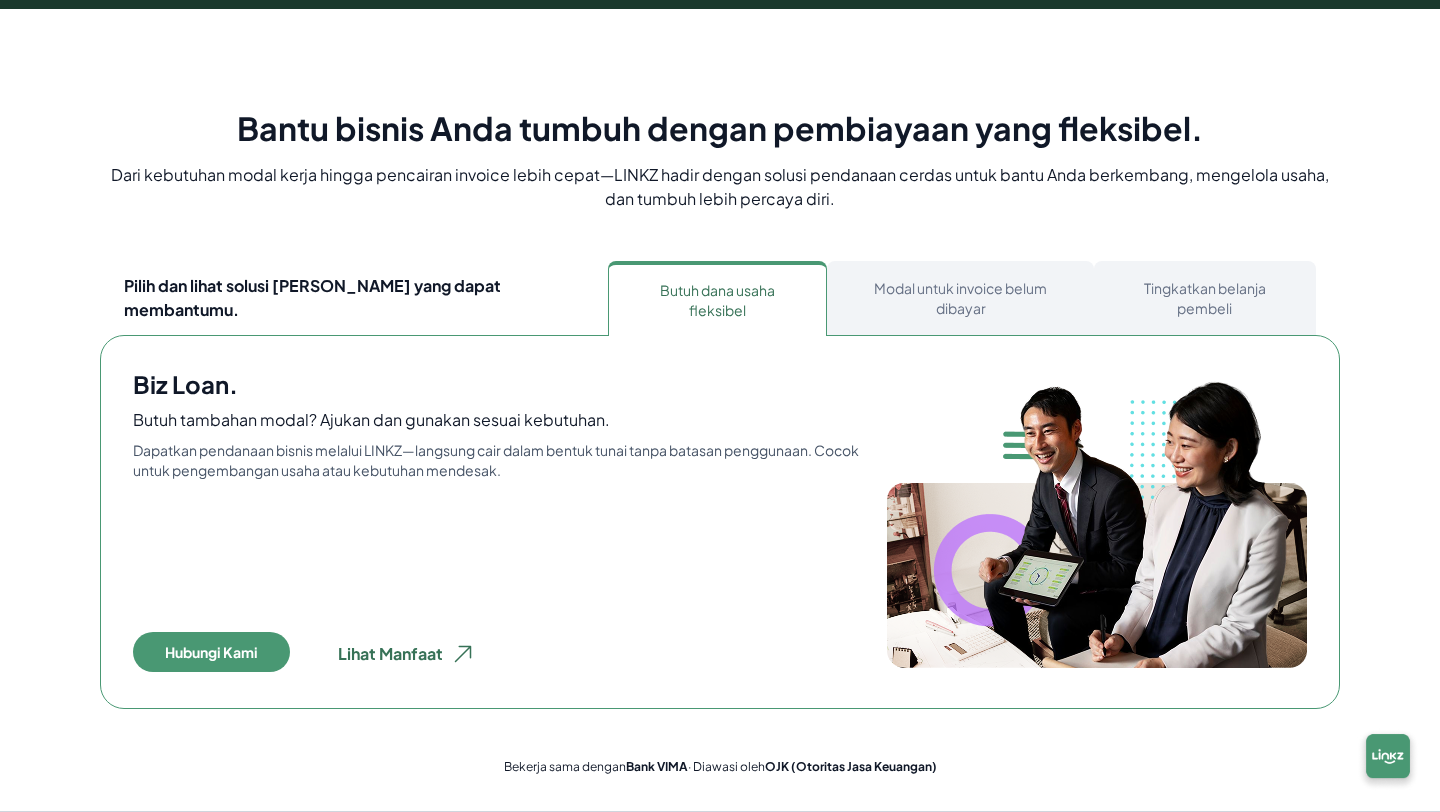 click on "Modal untuk invoice belum dibayar" at bounding box center [960, 298] 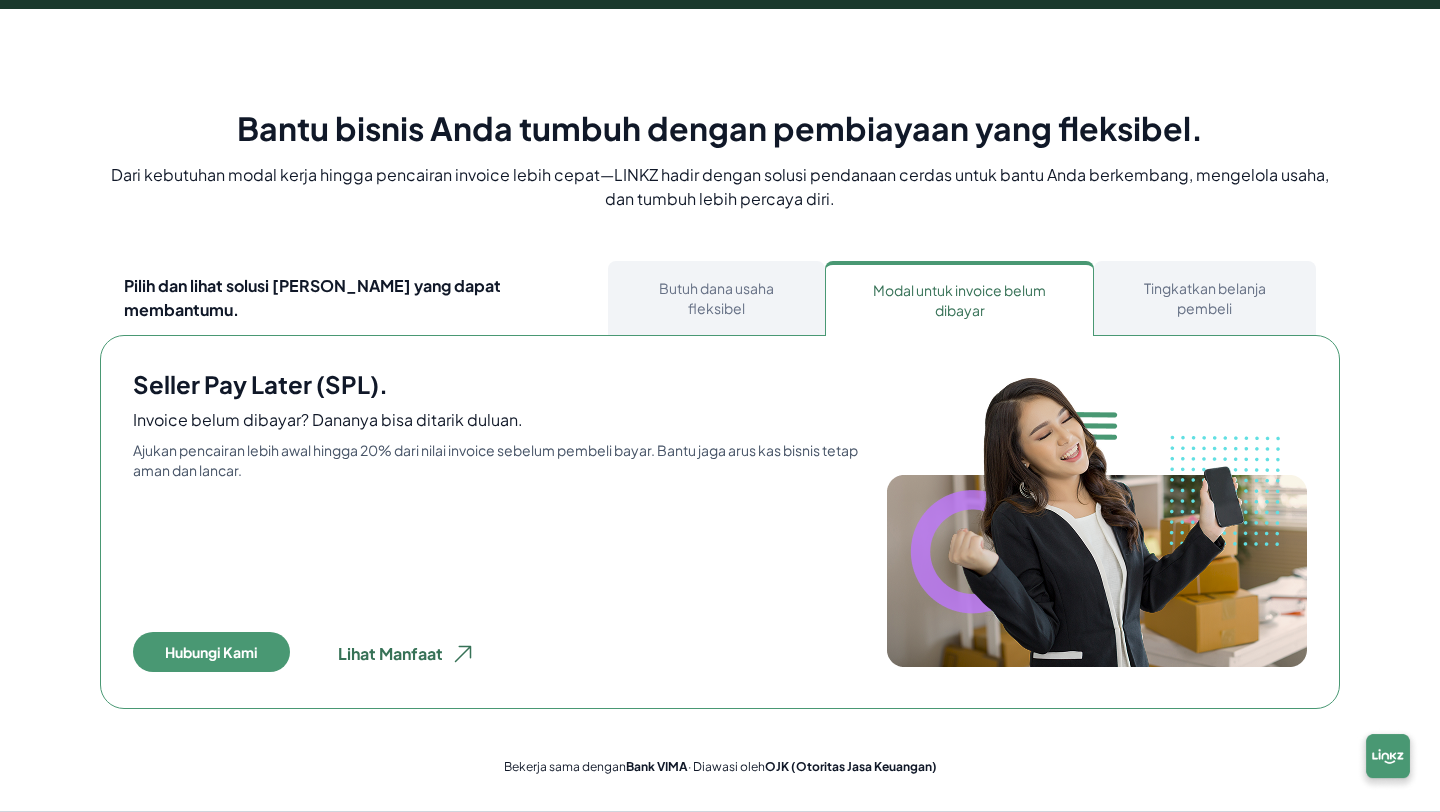 click on "Tingkatkan belanja pembeli" at bounding box center [1205, 298] 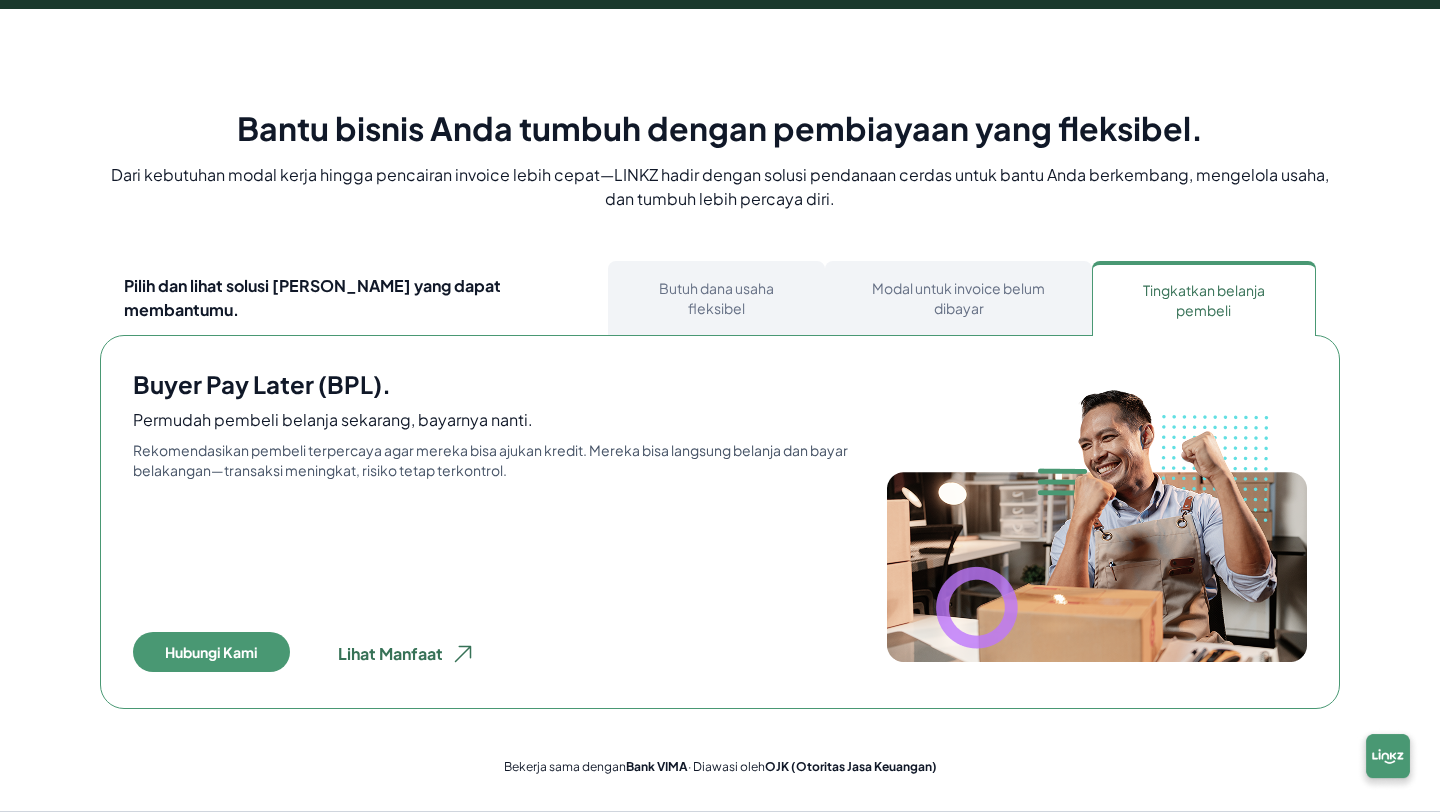 click on "Modal untuk invoice belum dibayar" at bounding box center [958, 298] 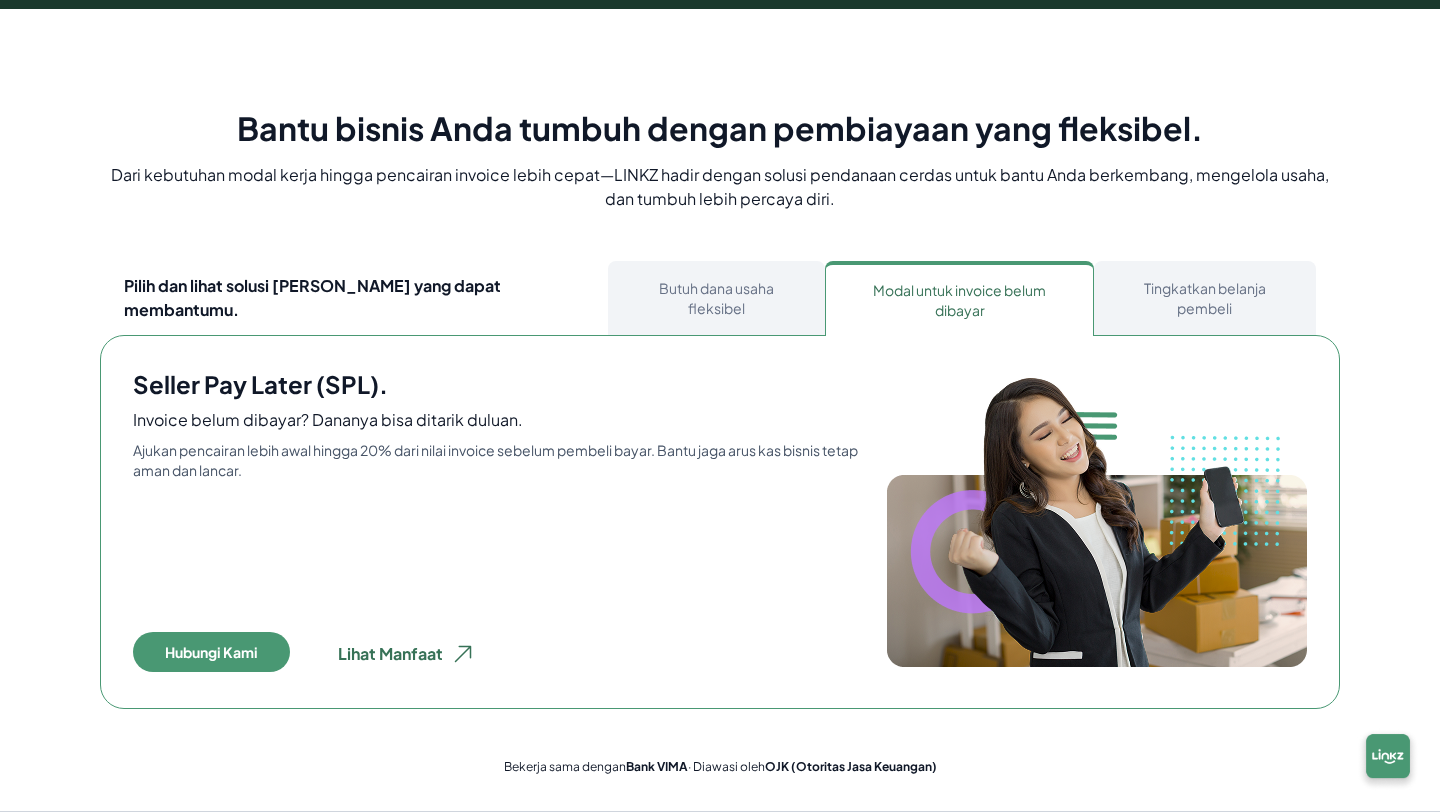 click on "Butuh dana usaha fleksibel" at bounding box center [716, 298] 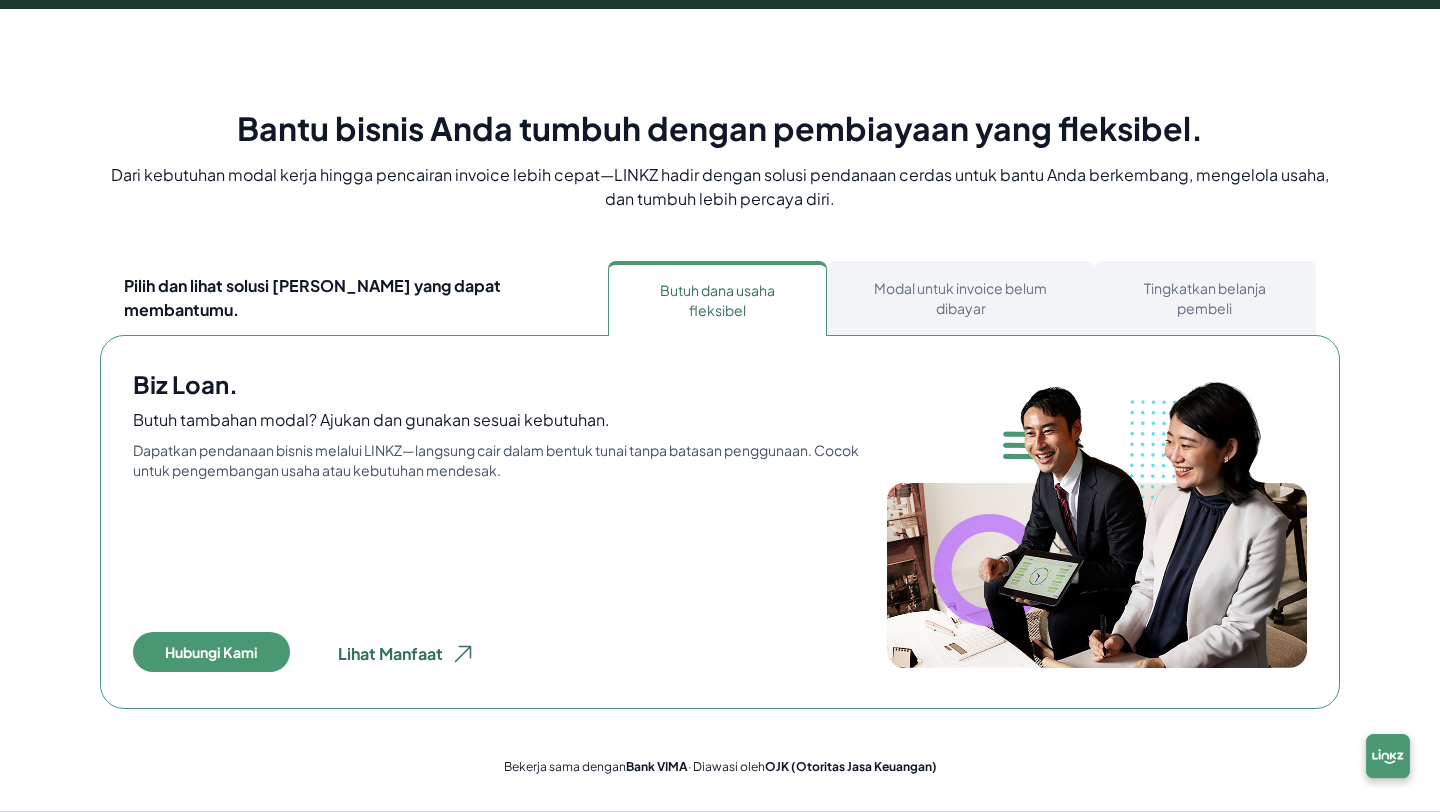 click on "Modal untuk invoice belum dibayar" at bounding box center [960, 298] 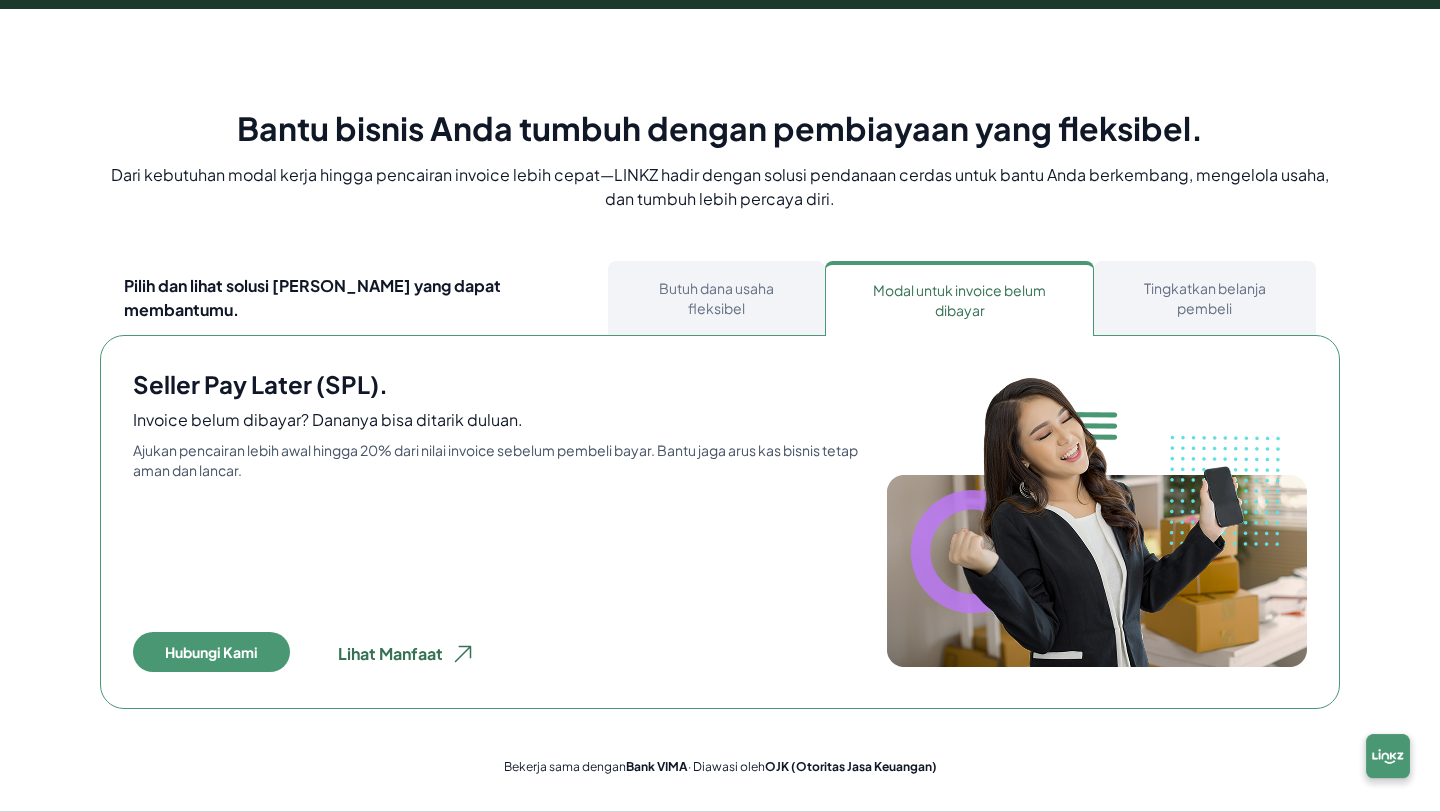 click on "Tingkatkan belanja pembeli" at bounding box center (1205, 298) 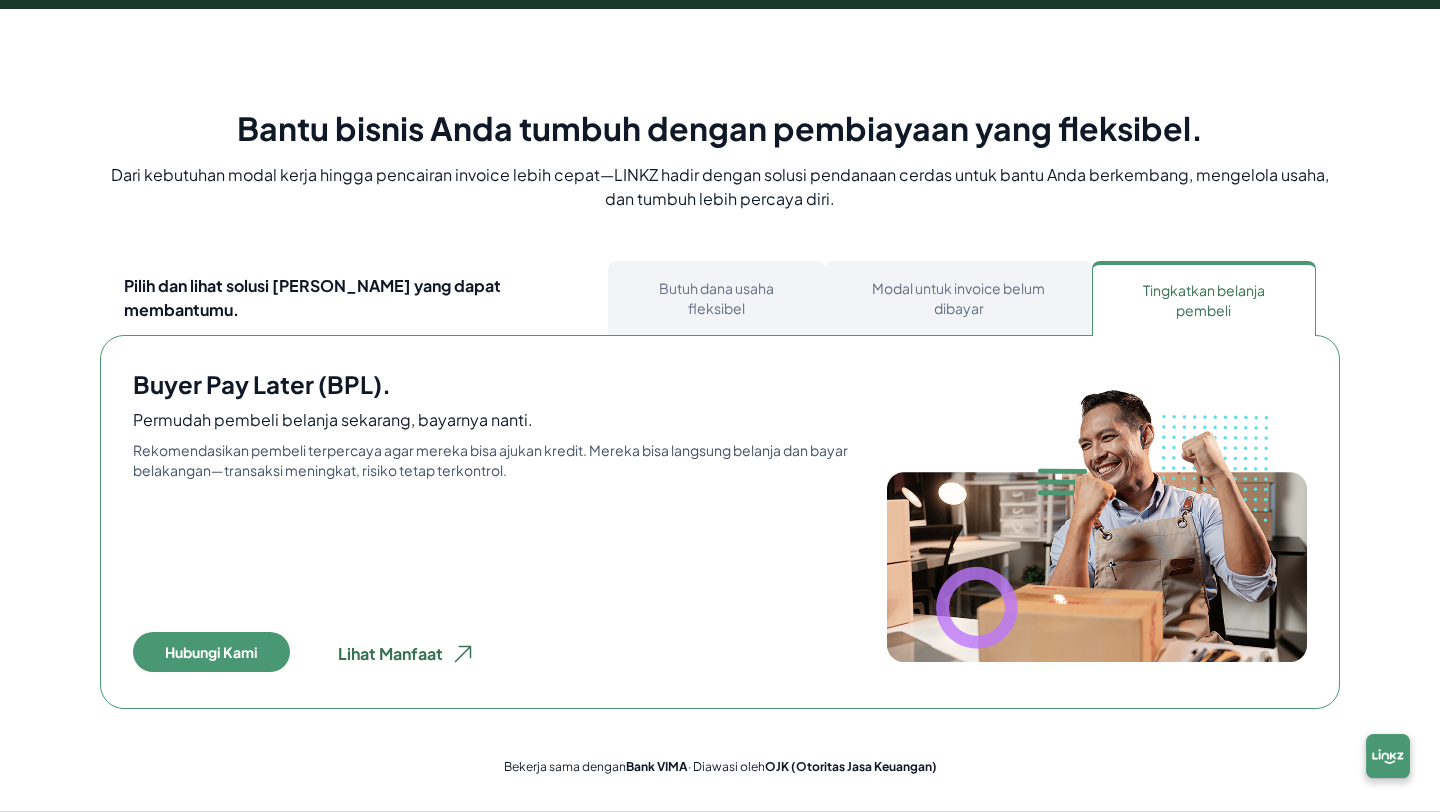 click on "Modal untuk invoice belum dibayar" at bounding box center (958, 298) 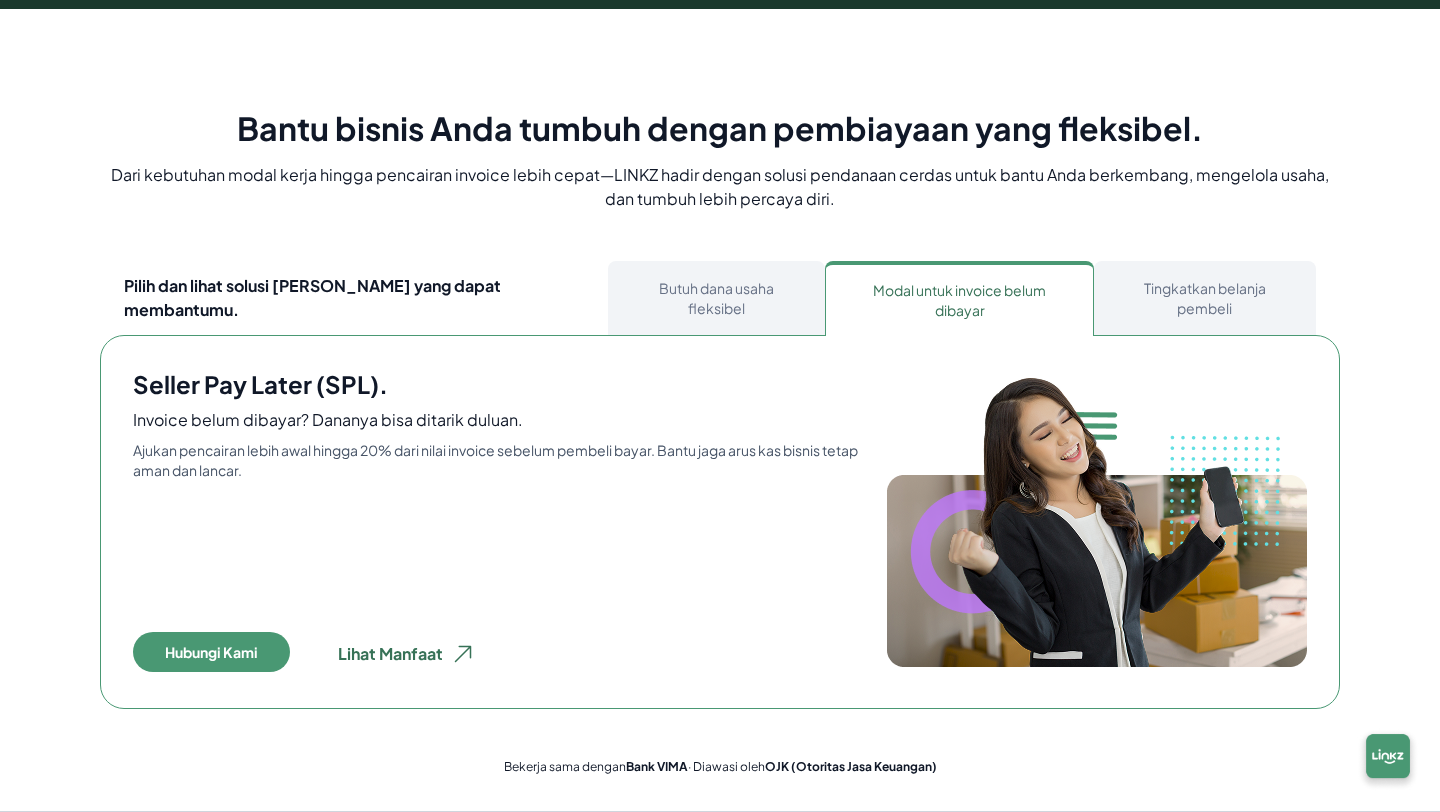 click on "Butuh dana usaha fleksibel" at bounding box center (716, 298) 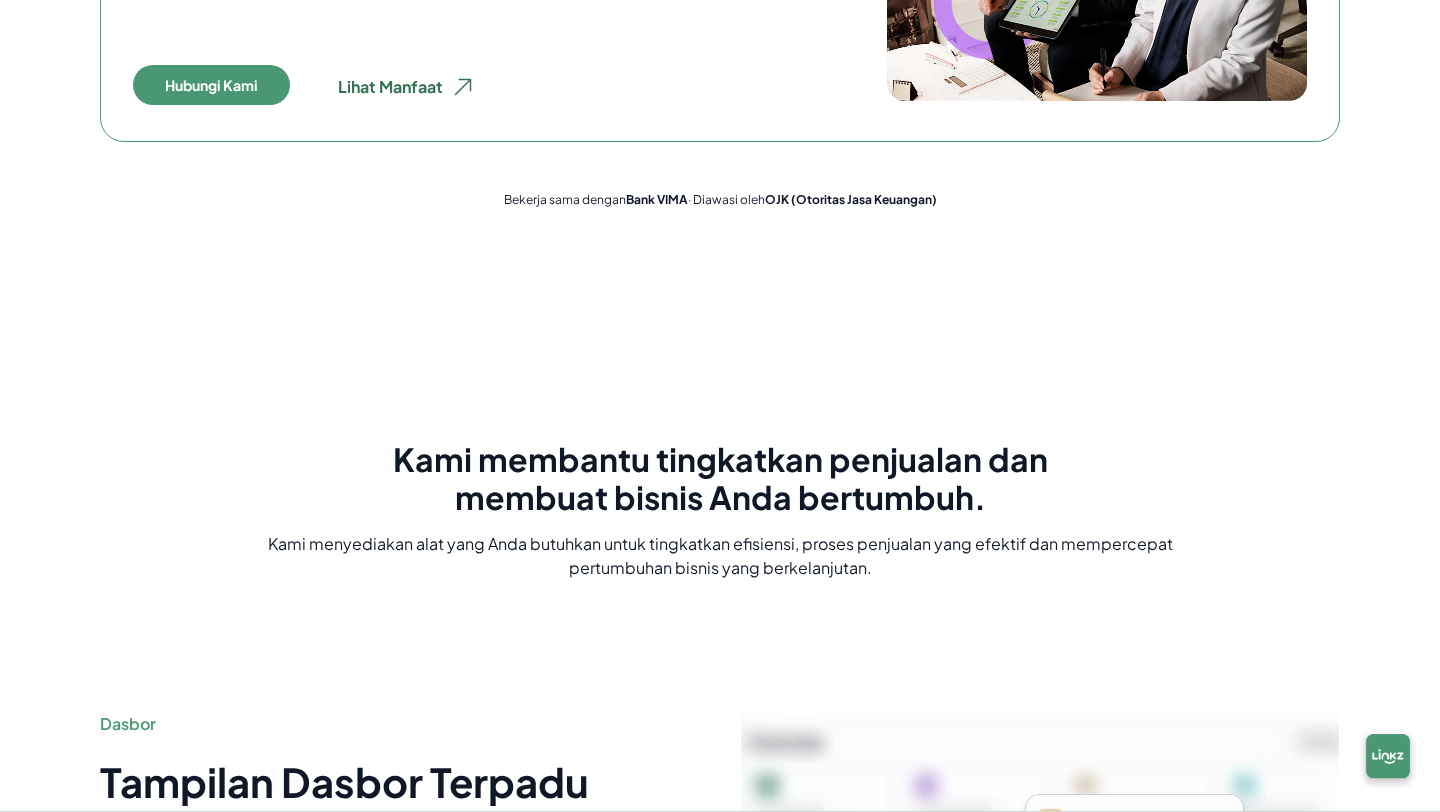 scroll, scrollTop: 1583, scrollLeft: 0, axis: vertical 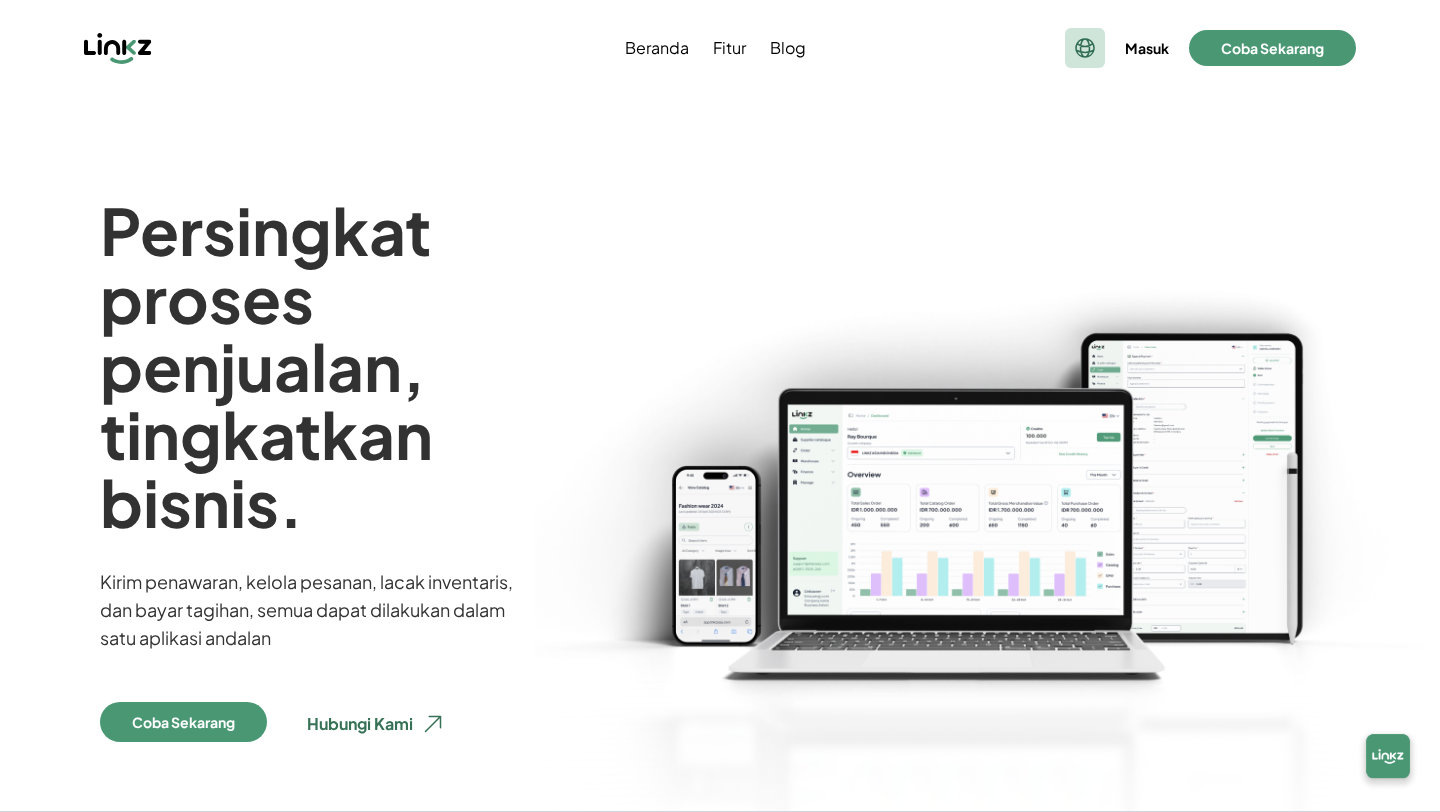 click 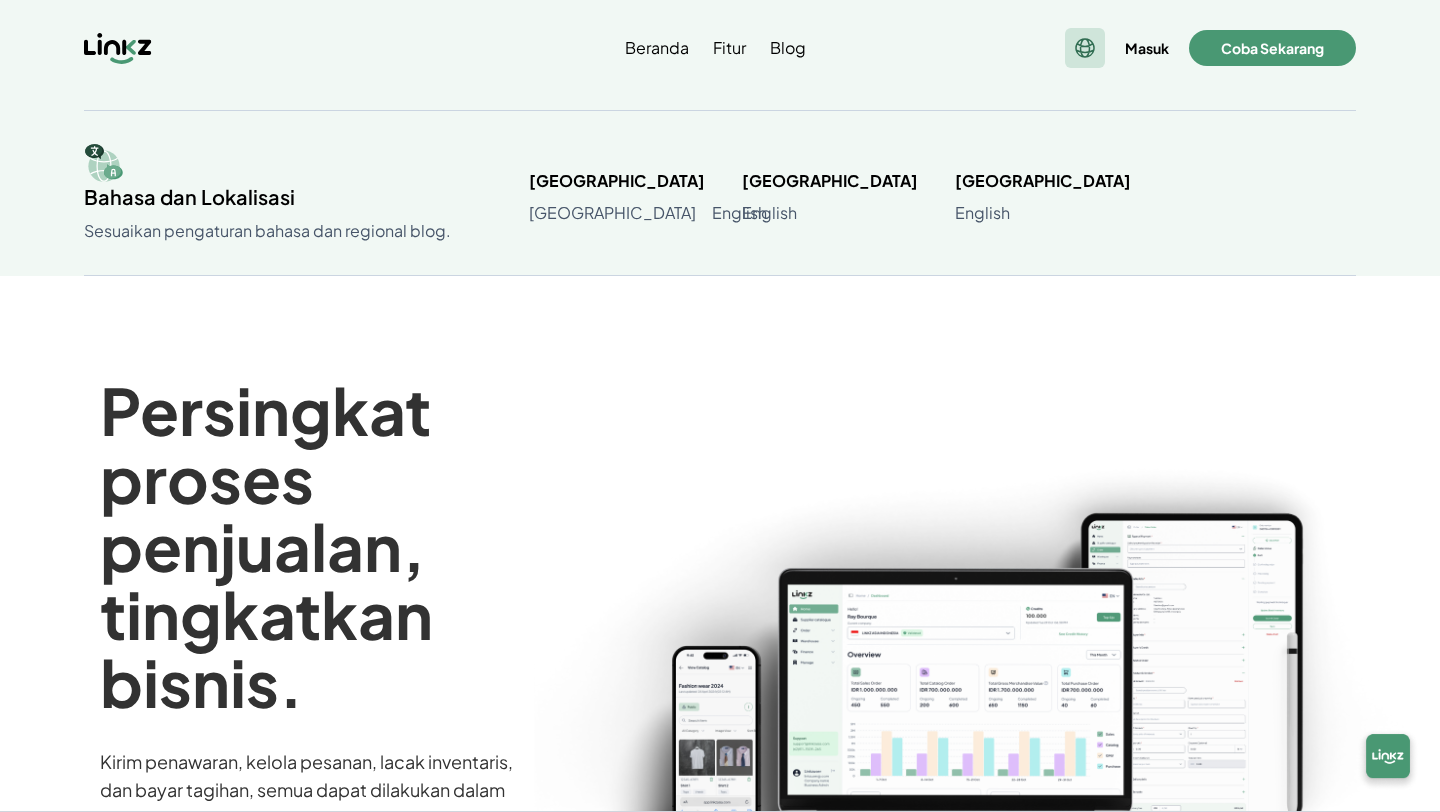 click 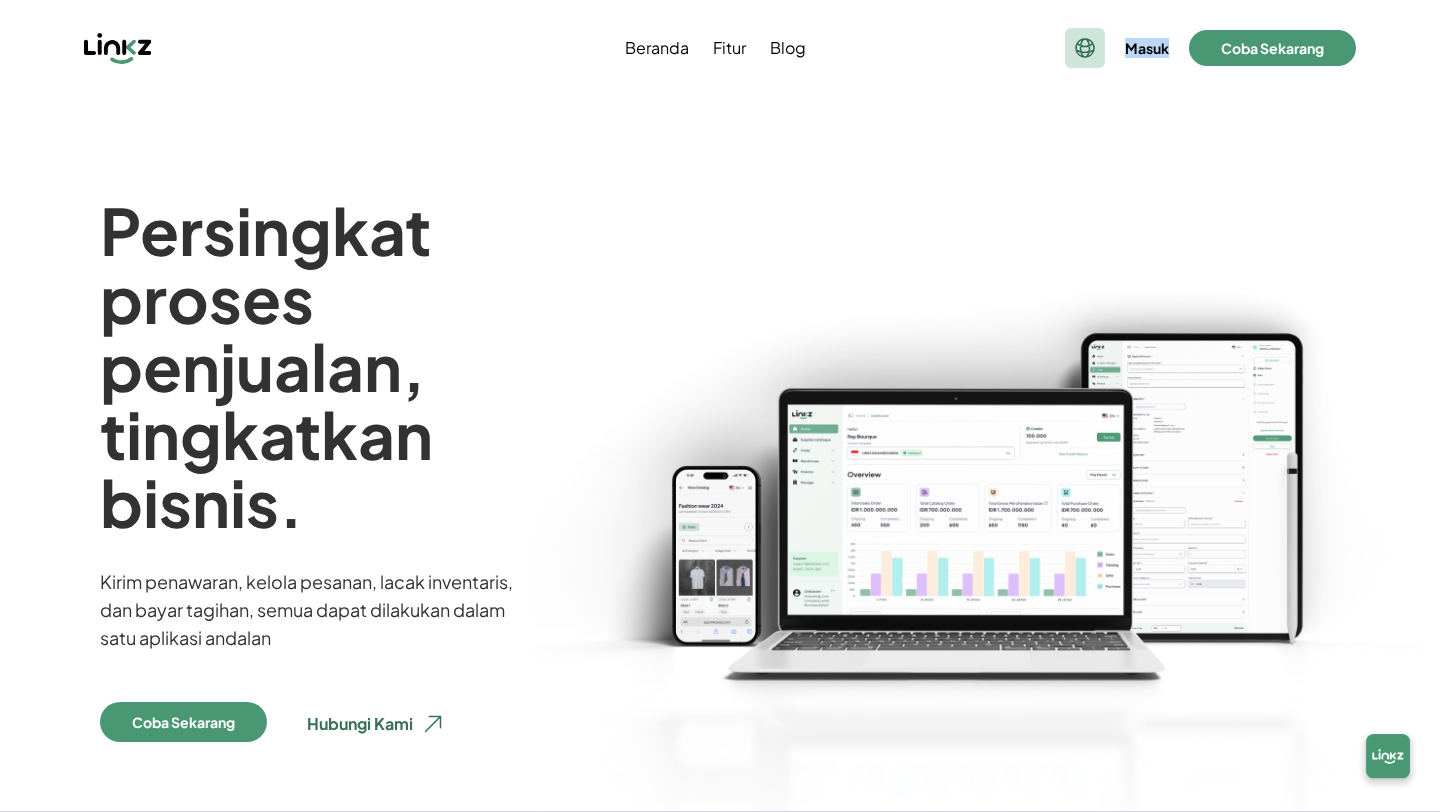click 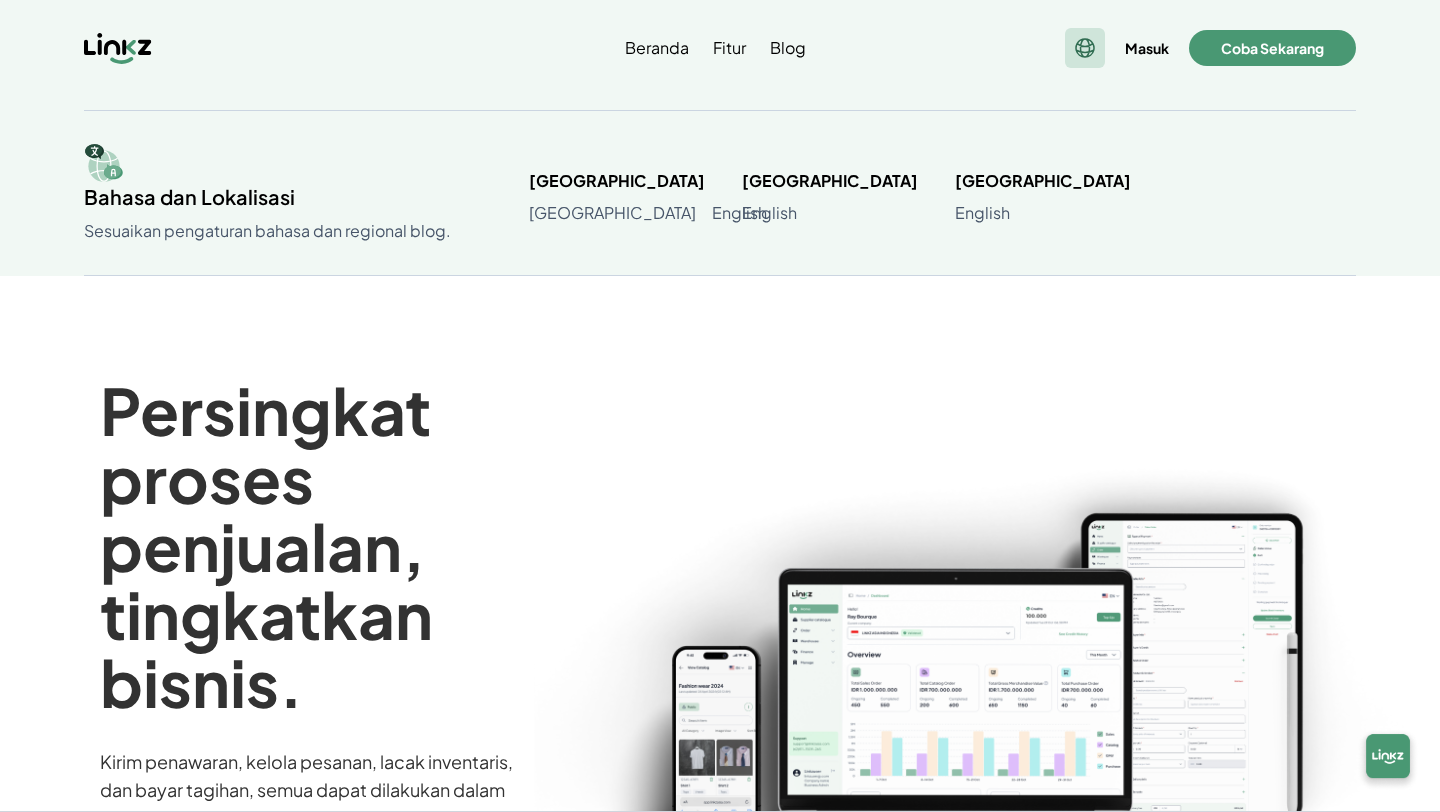 click 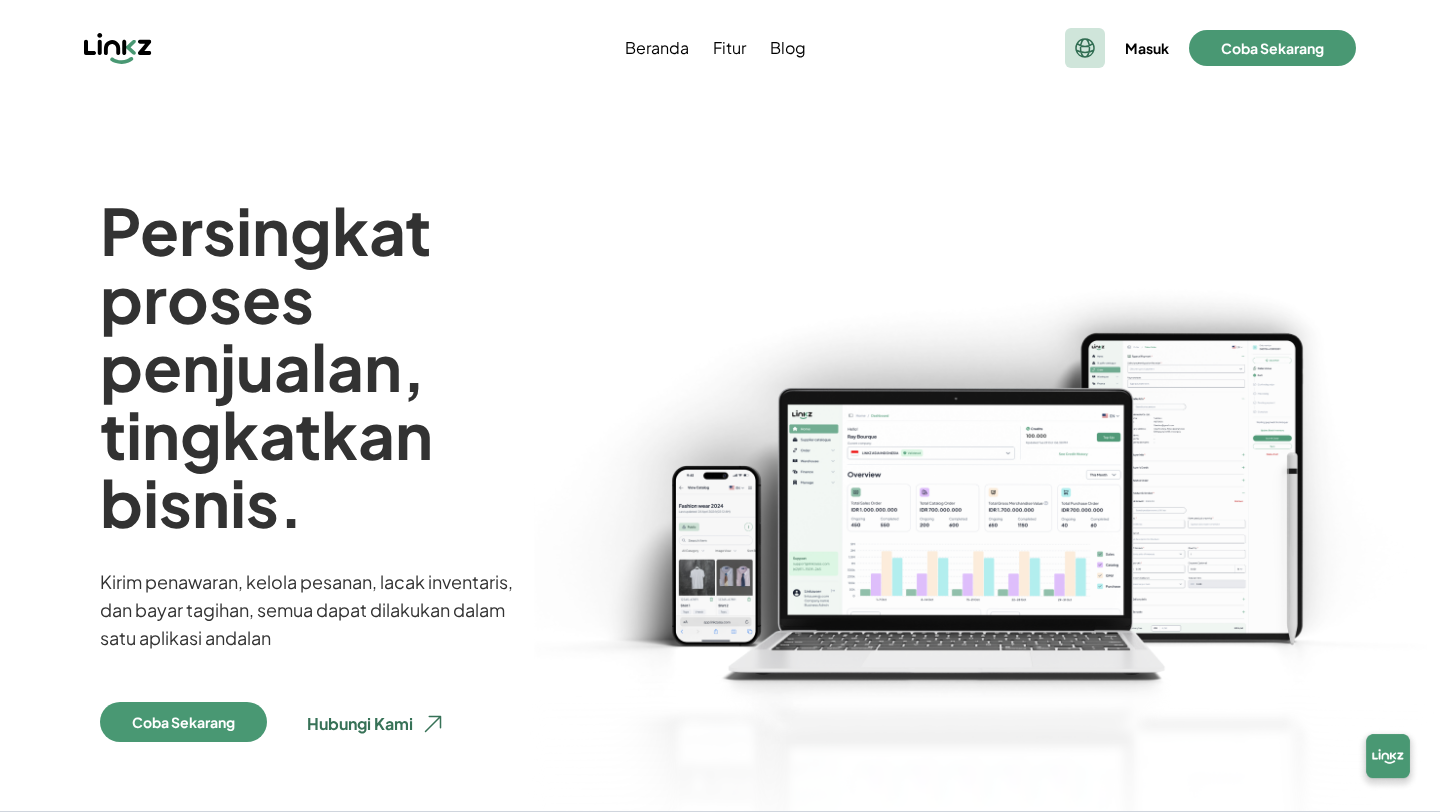 click 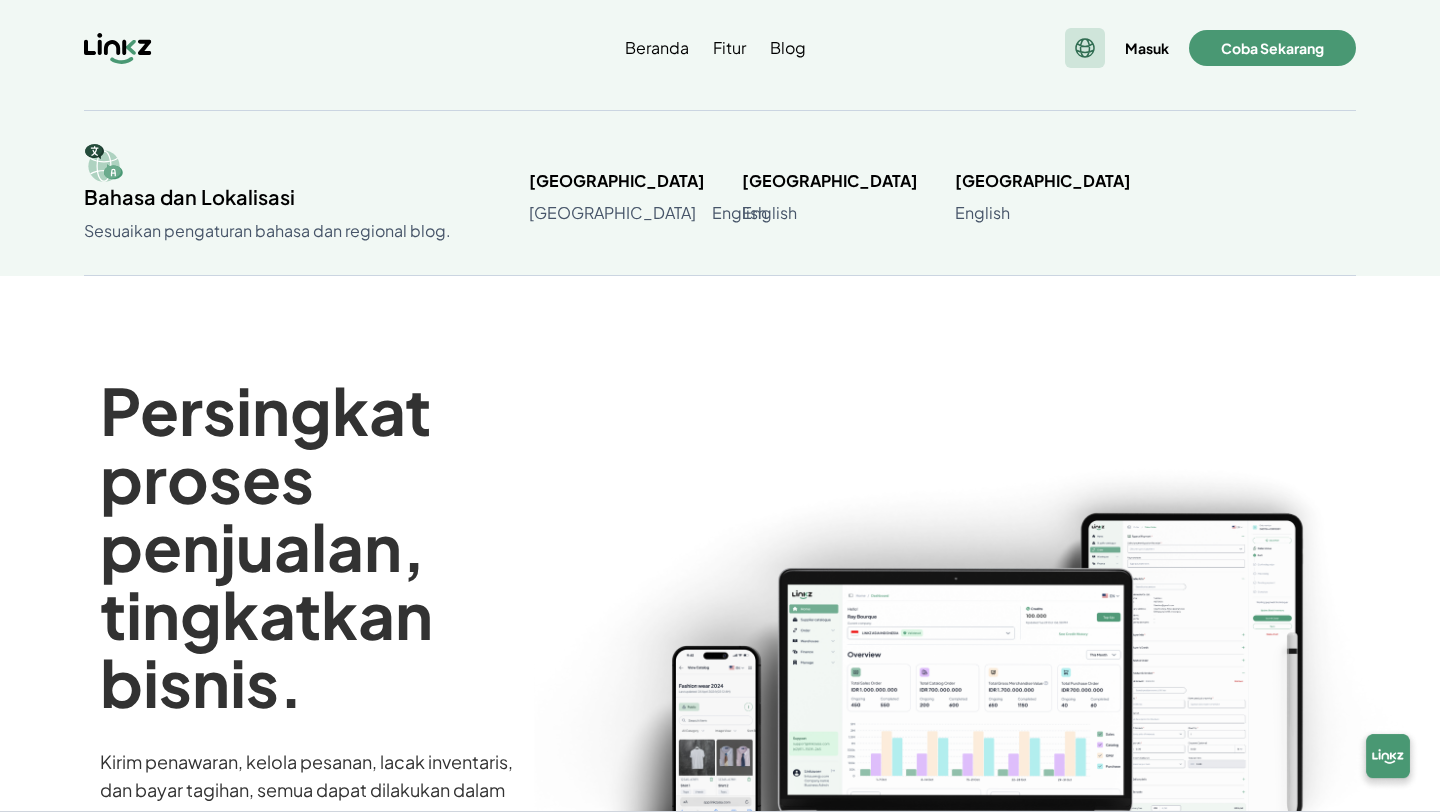click 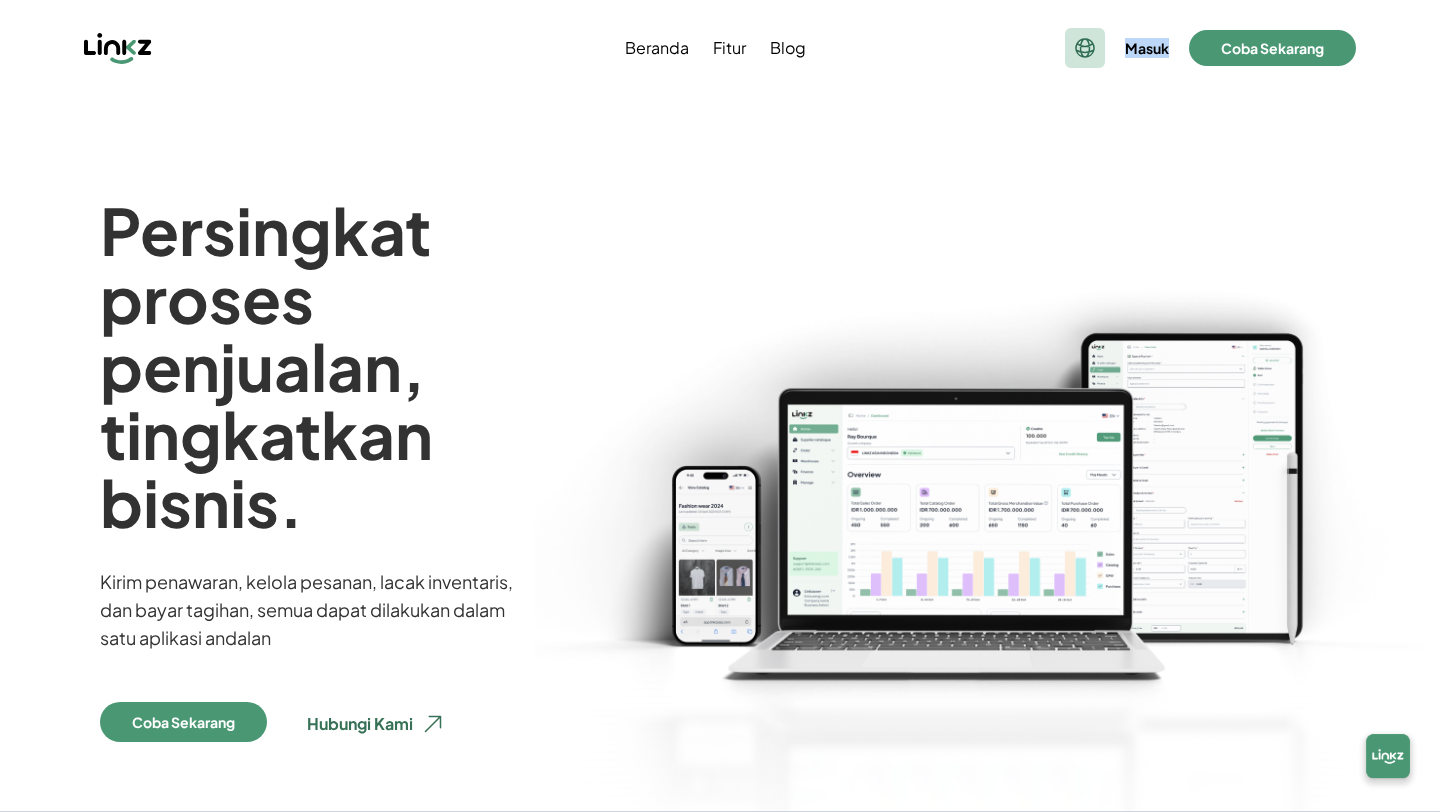 click 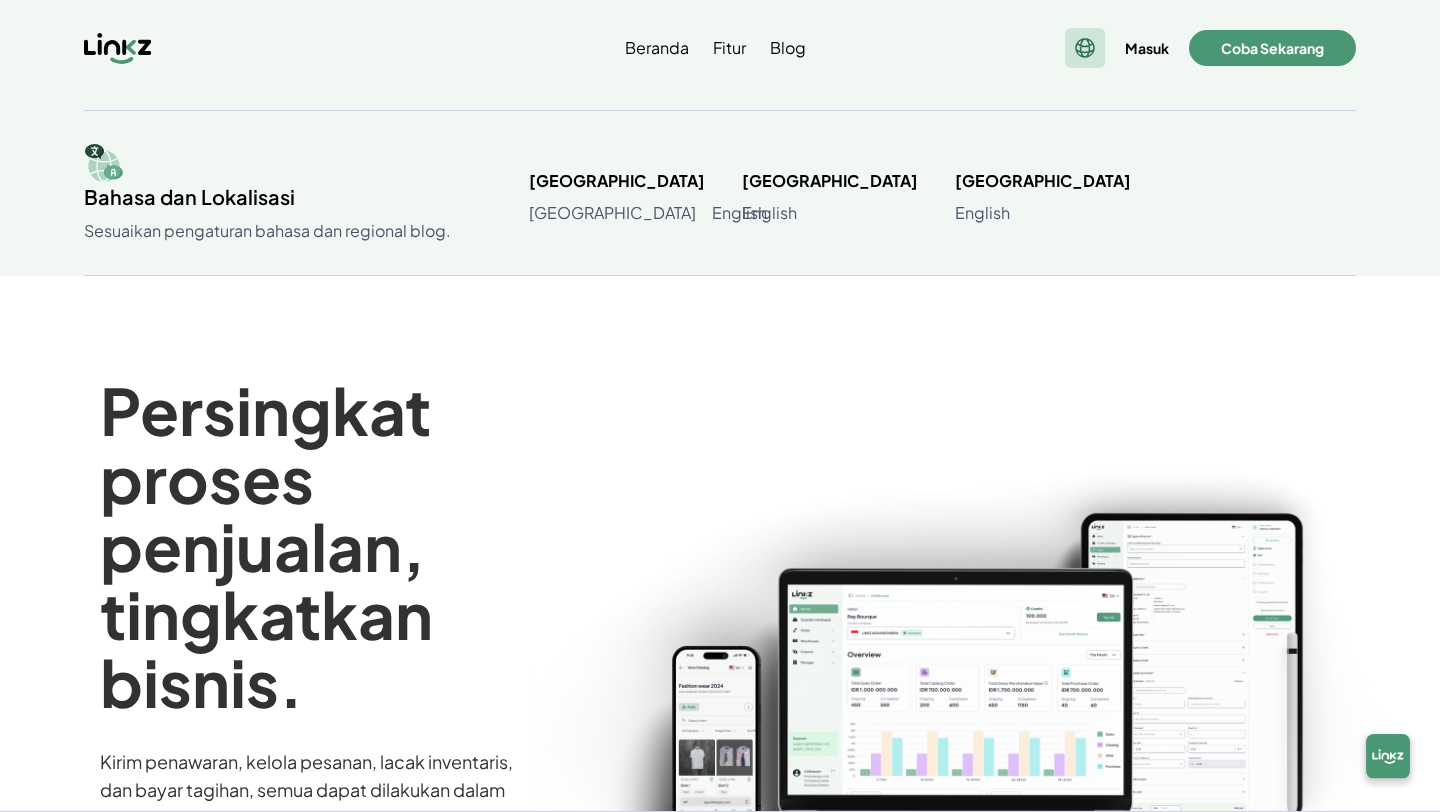 click 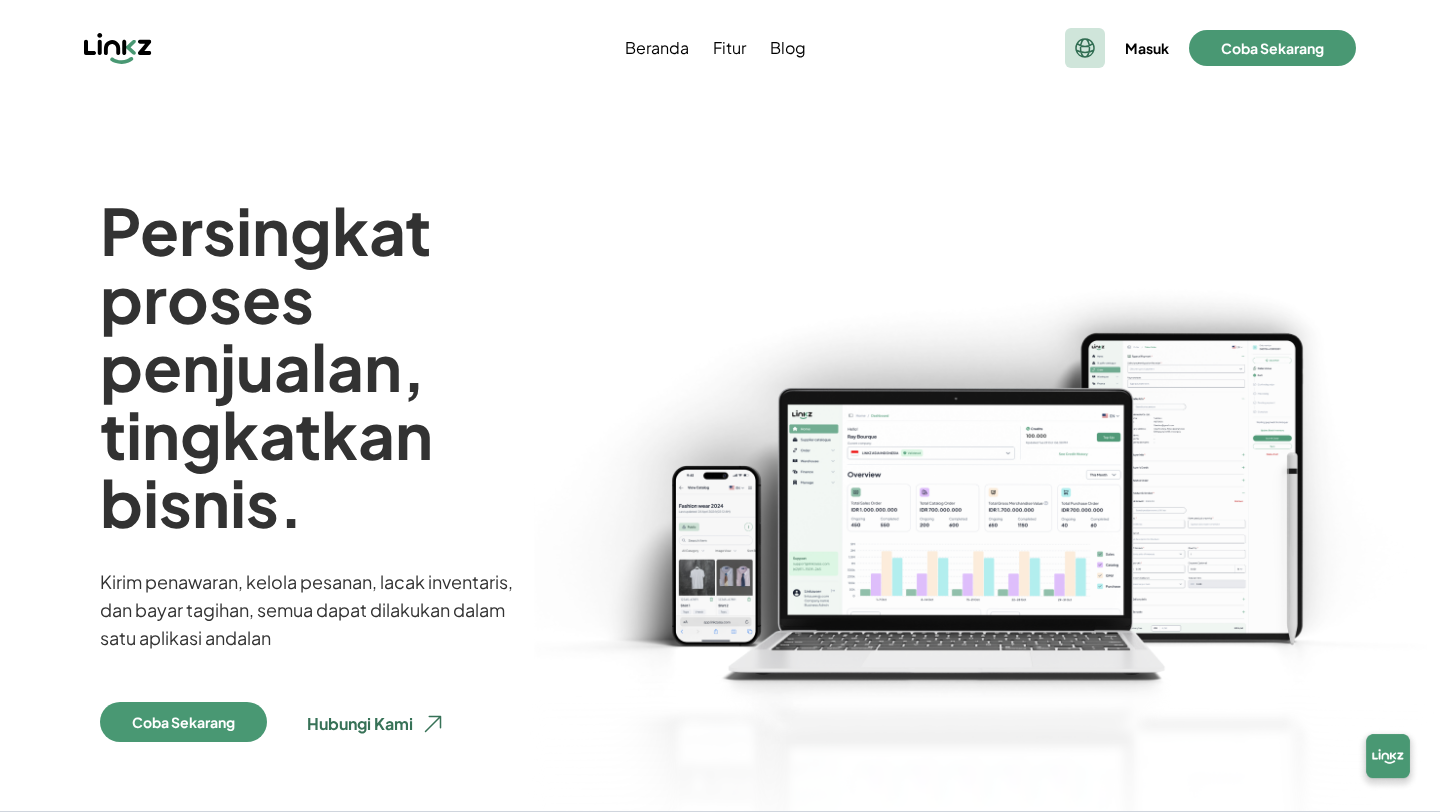 click 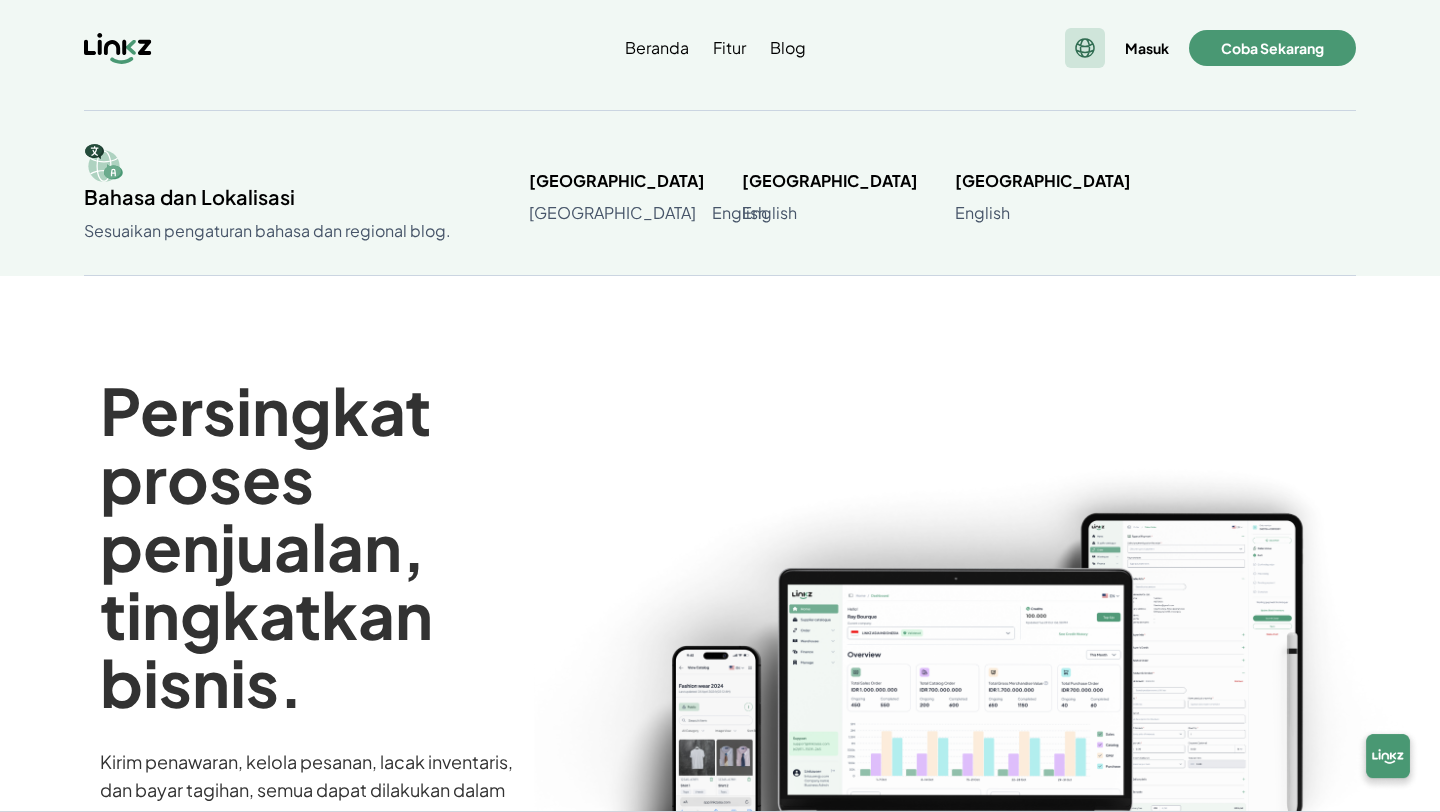 click 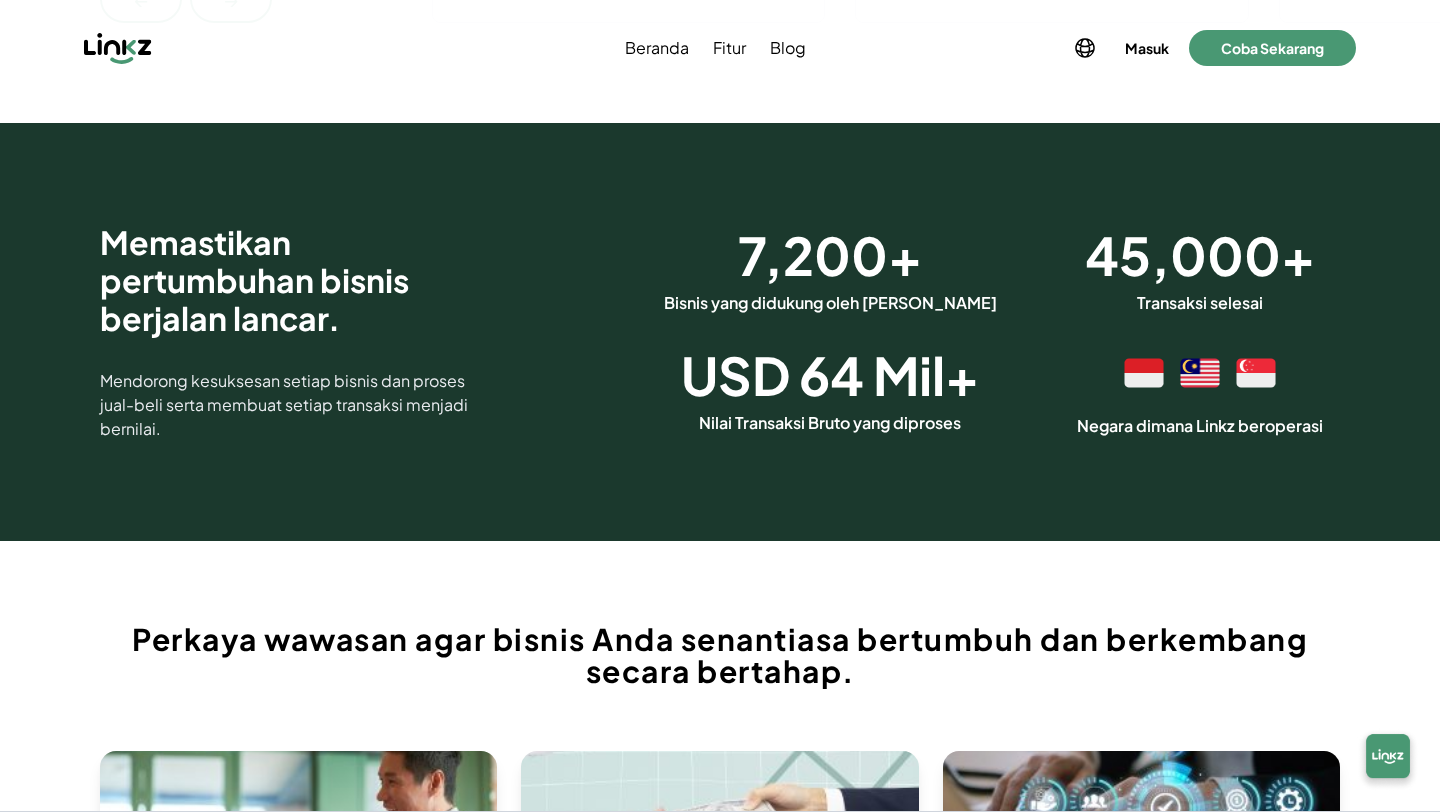 scroll, scrollTop: 5697, scrollLeft: 0, axis: vertical 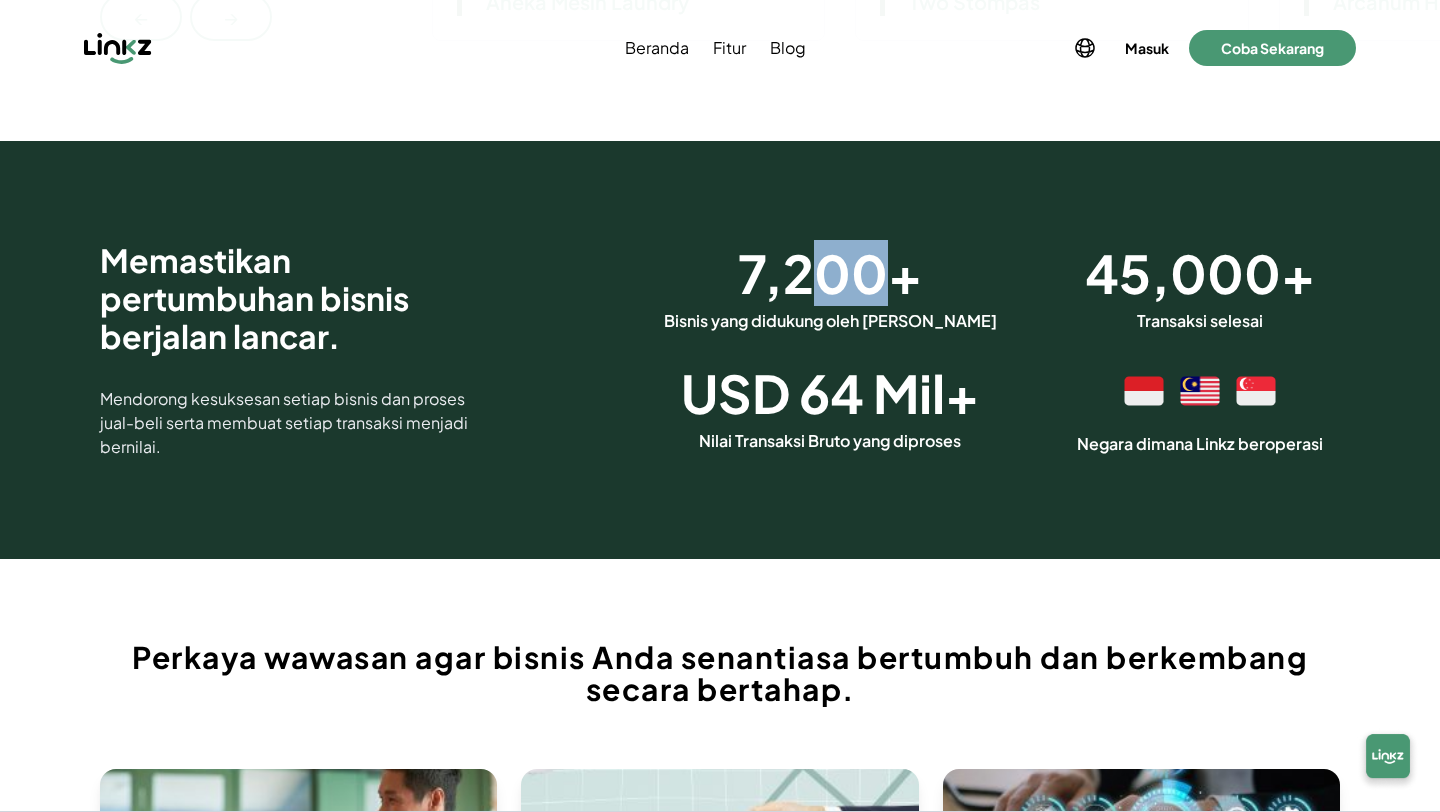 drag, startPoint x: 828, startPoint y: 225, endPoint x: 887, endPoint y: 233, distance: 59.5399 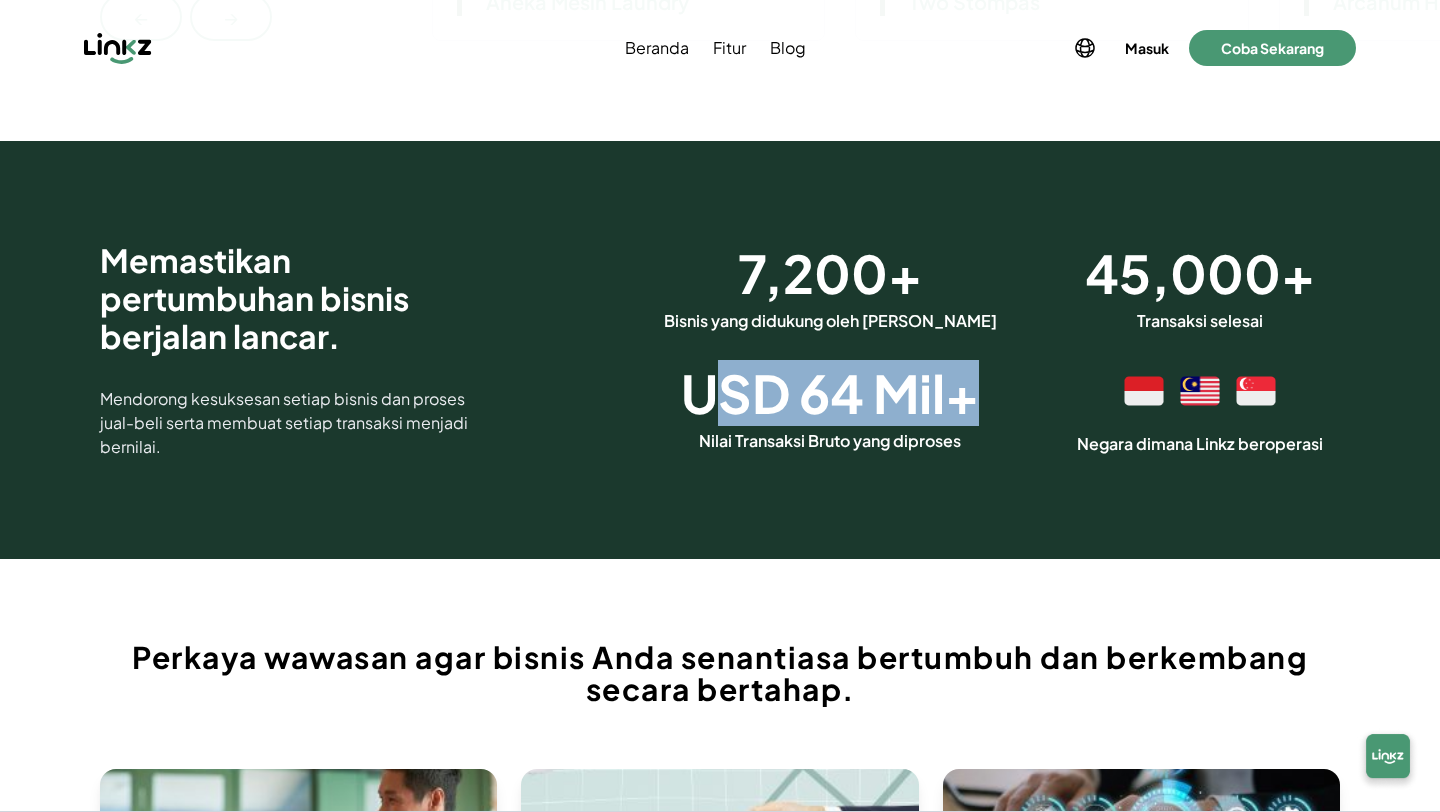 drag, startPoint x: 732, startPoint y: 333, endPoint x: 1002, endPoint y: 335, distance: 270.00742 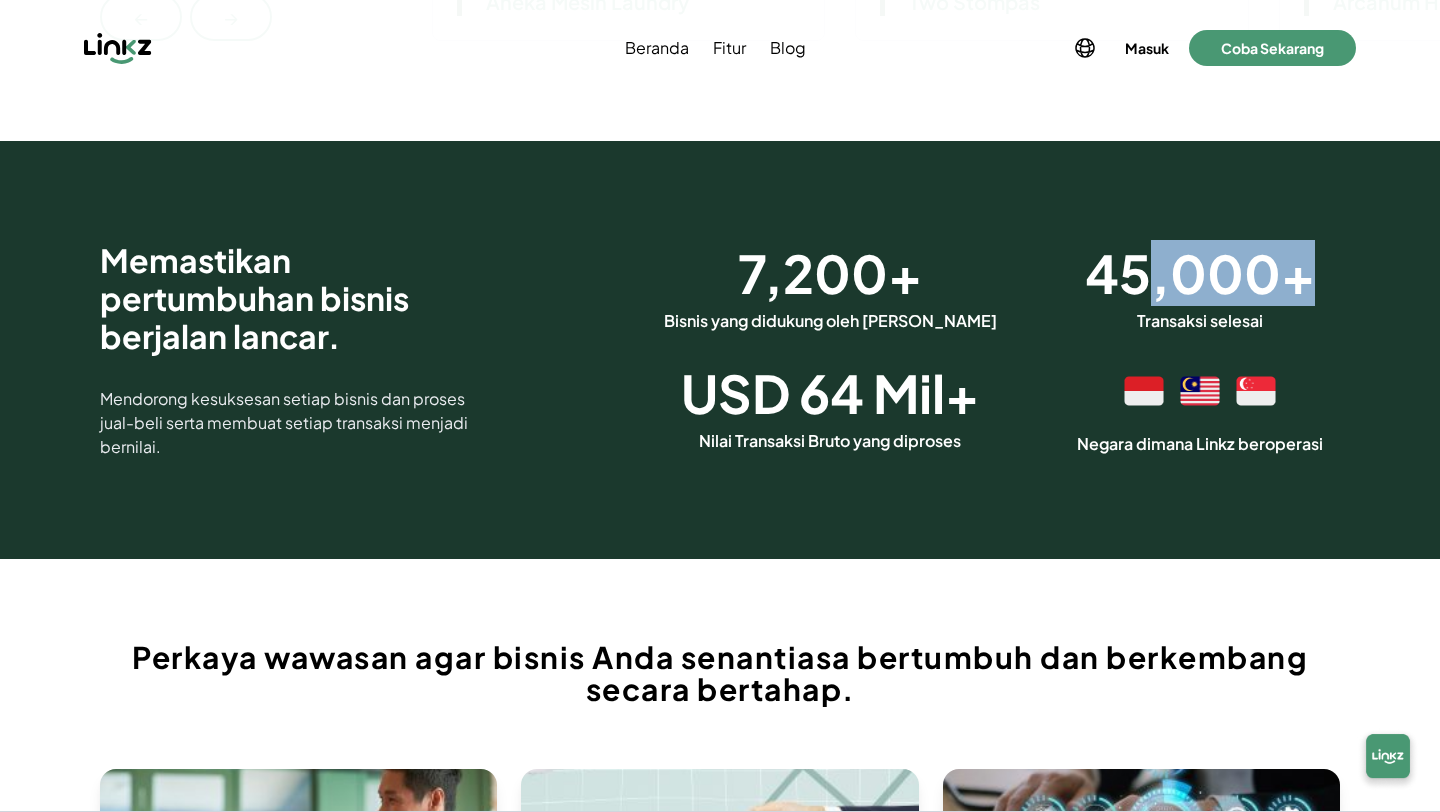 drag, startPoint x: 1138, startPoint y: 219, endPoint x: 1297, endPoint y: 235, distance: 159.80301 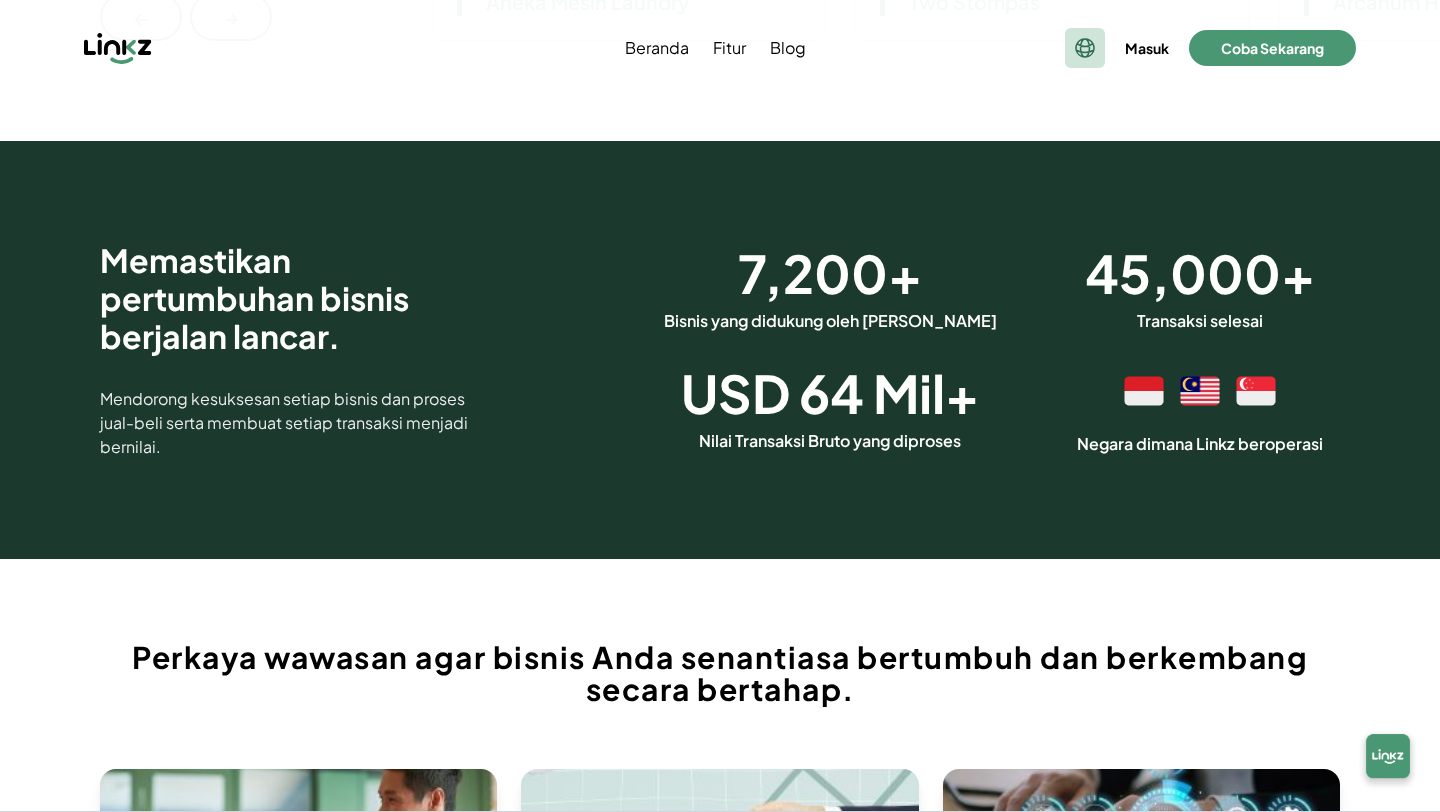 click 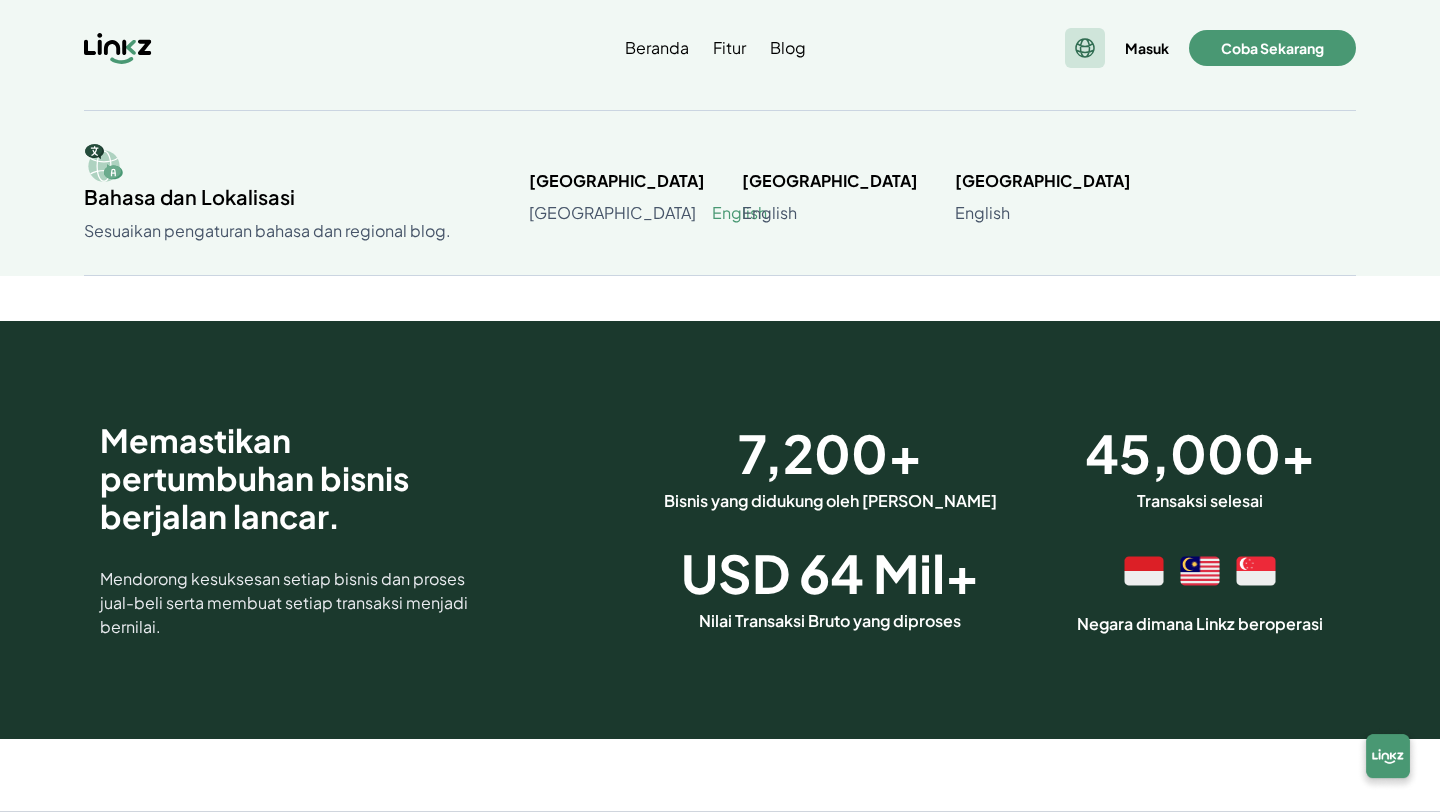 click on "English" at bounding box center [739, 213] 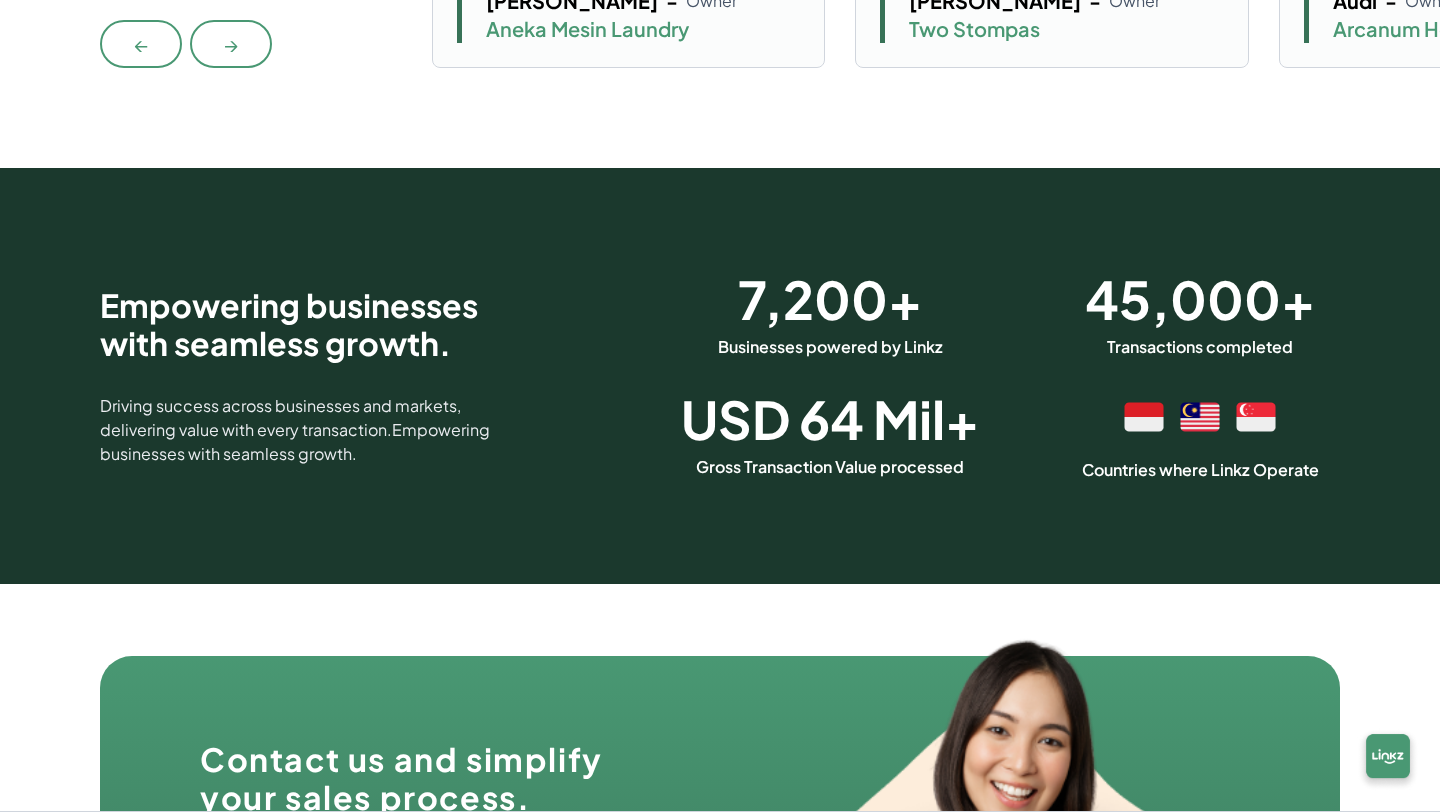 scroll, scrollTop: 5299, scrollLeft: 0, axis: vertical 